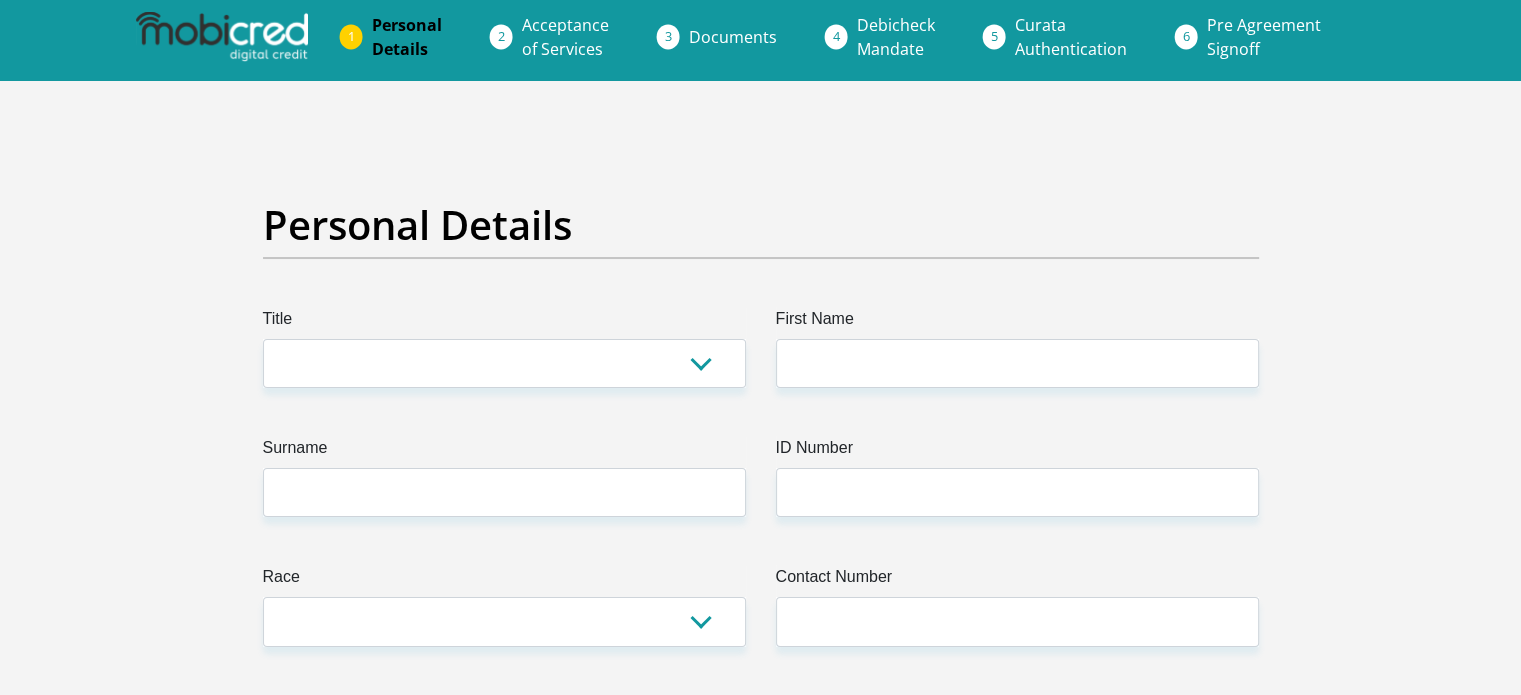 scroll, scrollTop: 8, scrollLeft: 0, axis: vertical 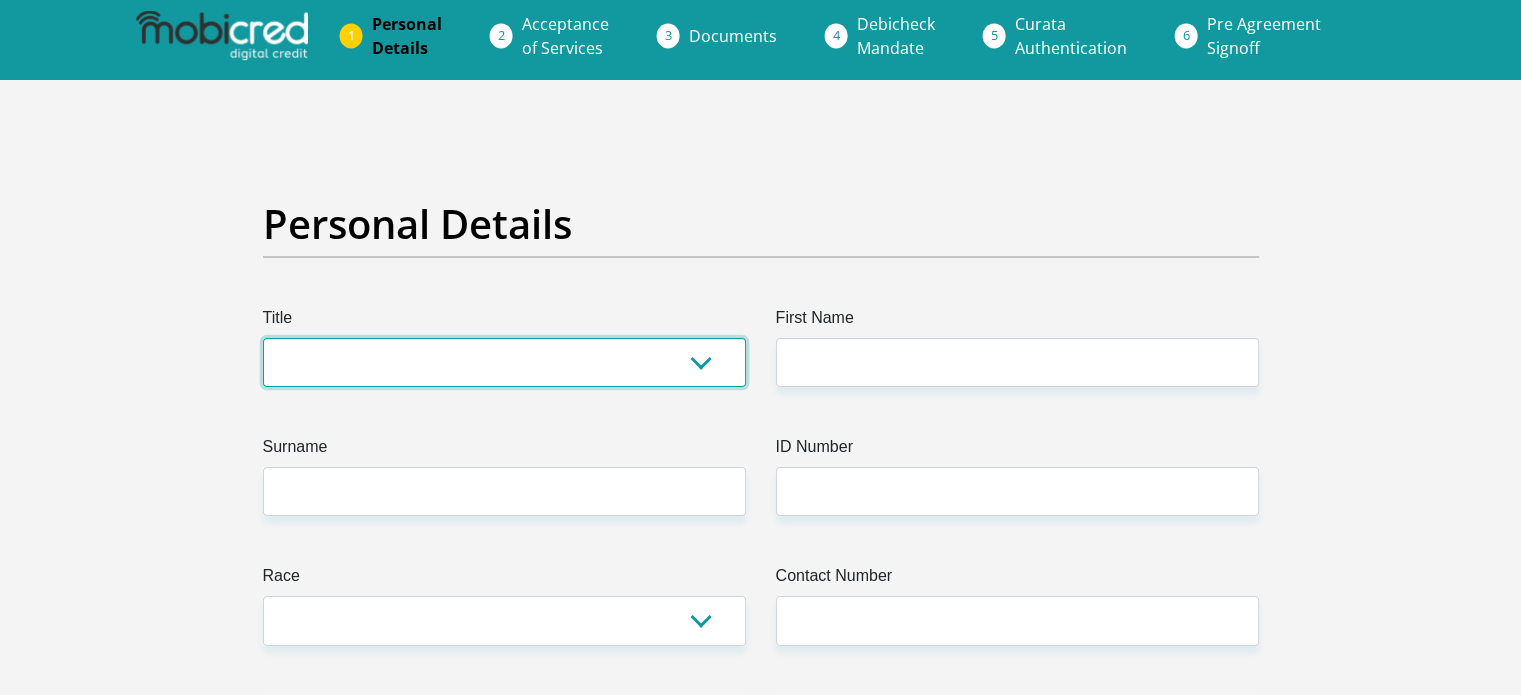 click on "Mr
Ms
Mrs
Dr
Other" at bounding box center [504, 362] 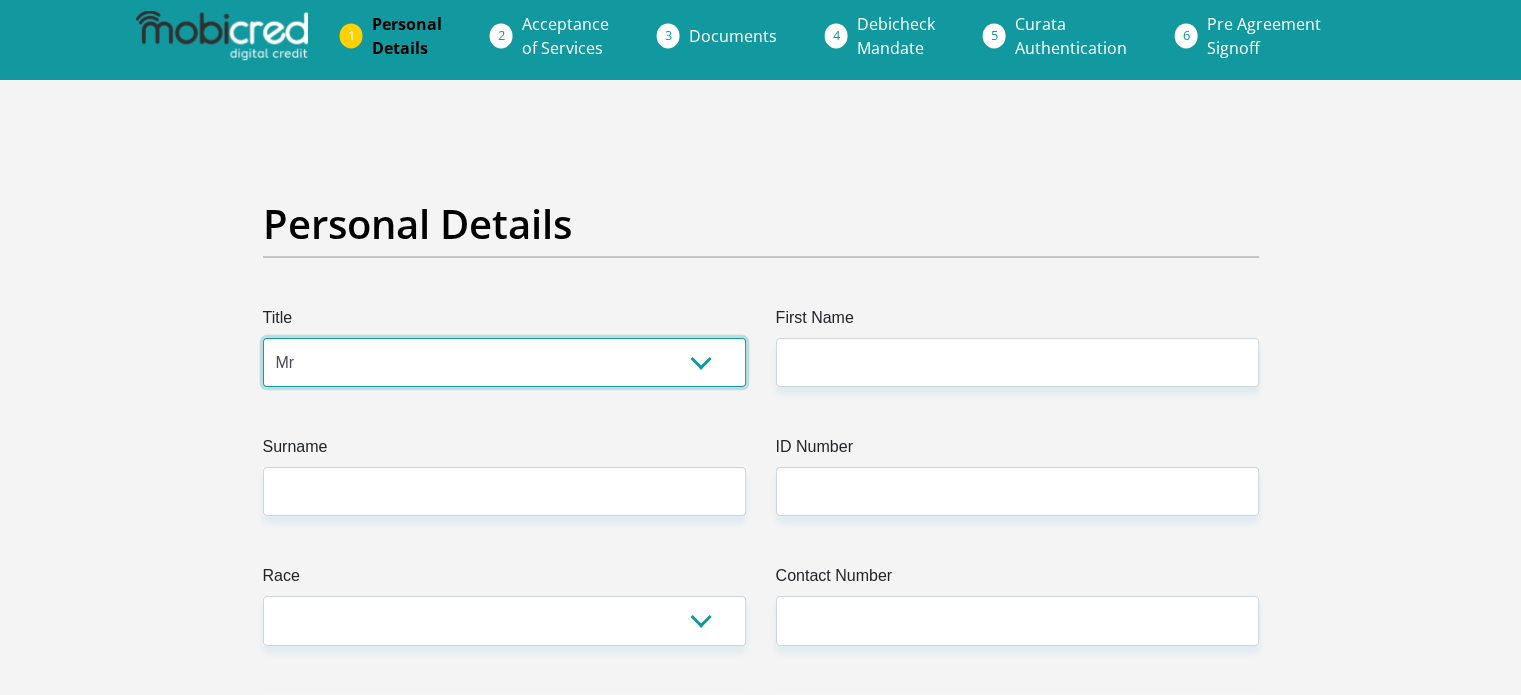 click on "Mr
Ms
Mrs
Dr
Other" at bounding box center (504, 362) 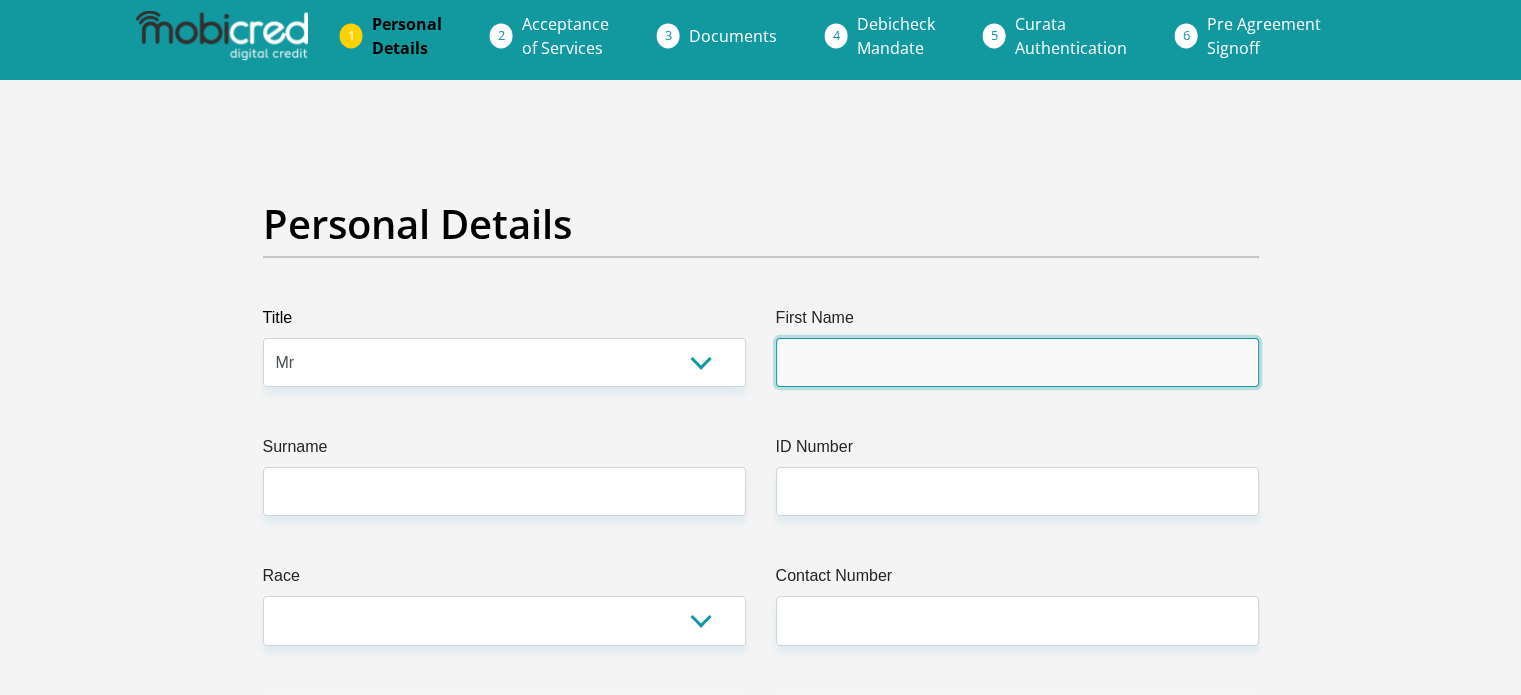 click on "First Name" at bounding box center [1017, 362] 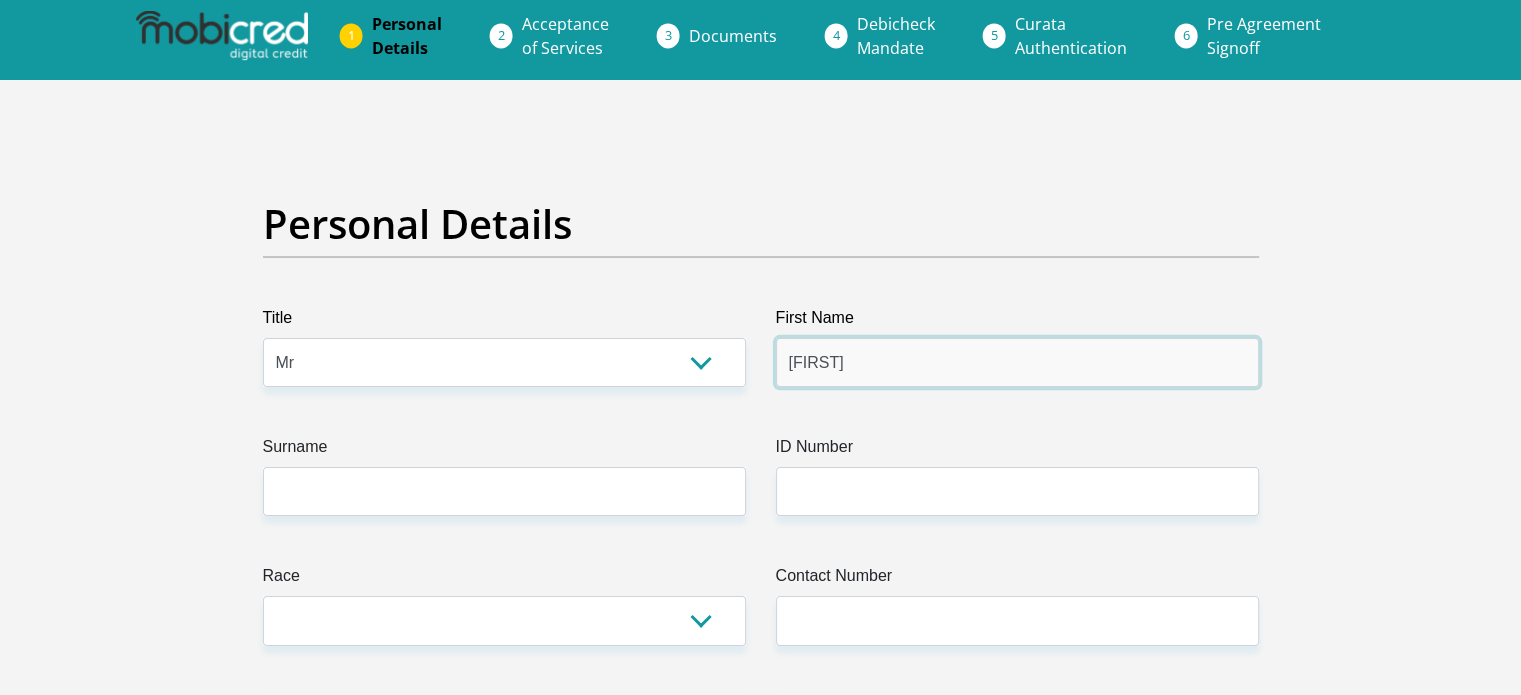 type on "Tshepo" 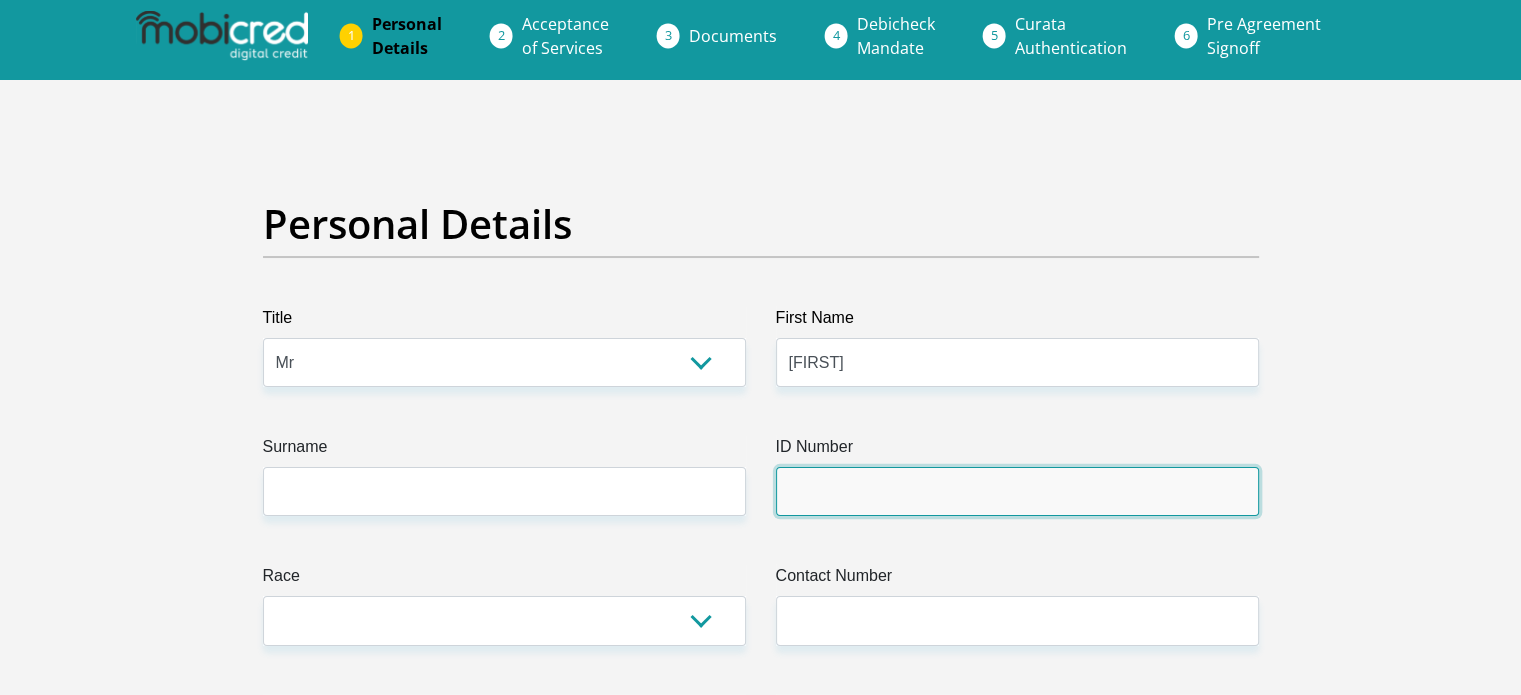 click on "ID Number" at bounding box center (1017, 491) 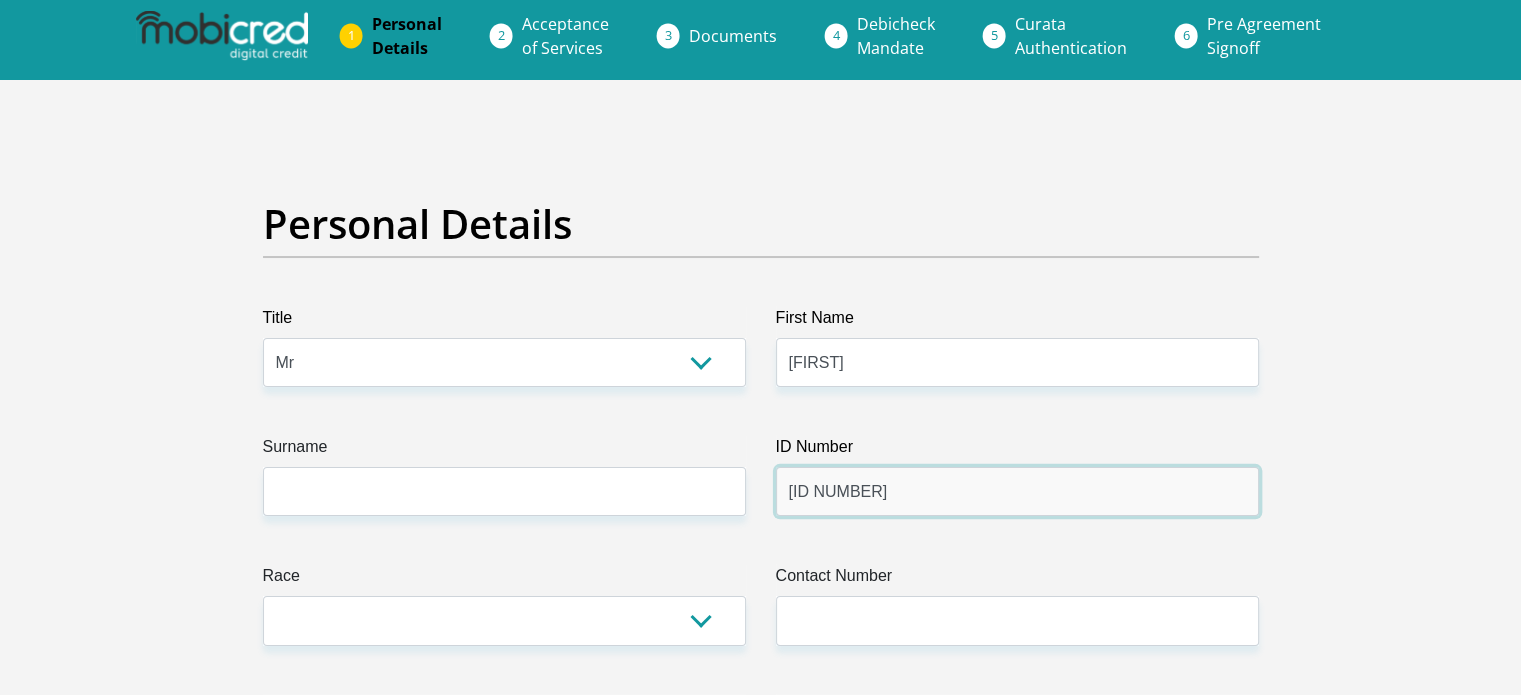 type on "0003155642089" 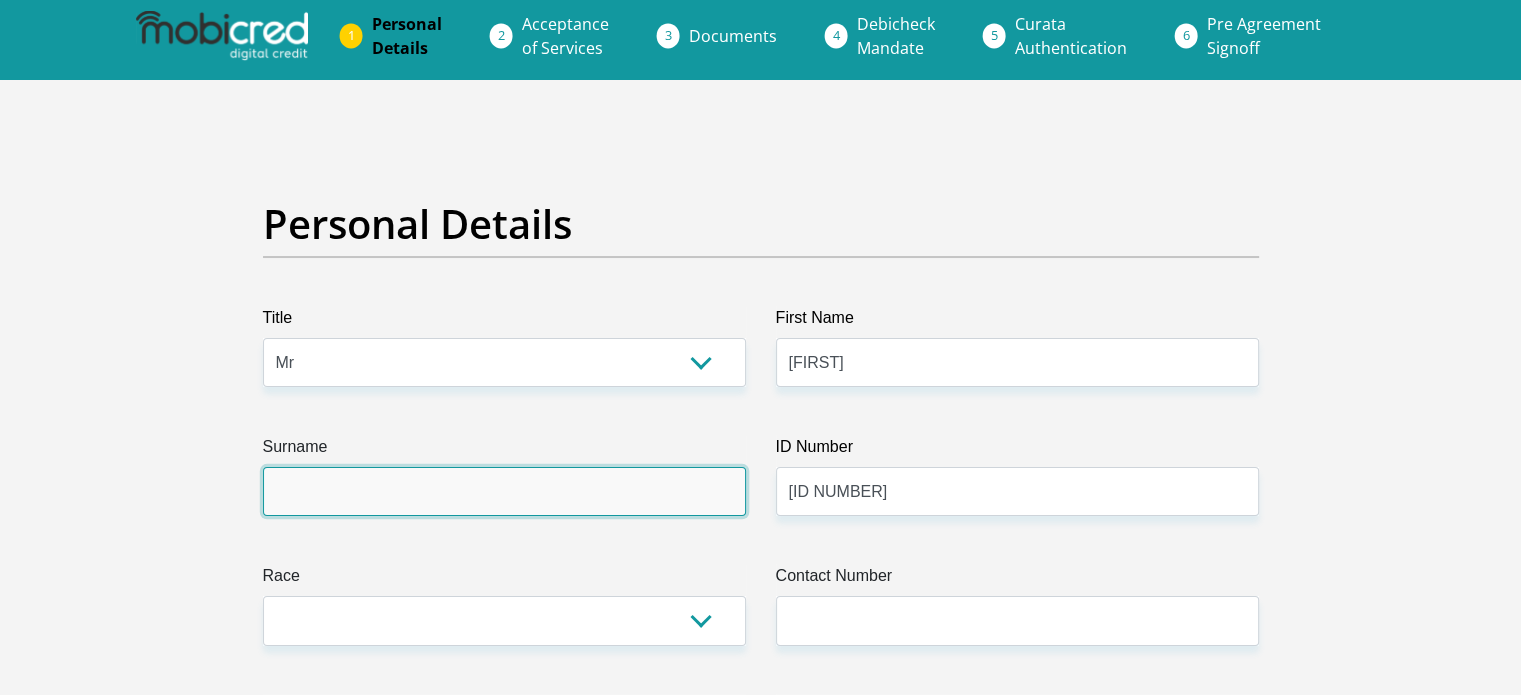 click on "Surname" at bounding box center (504, 491) 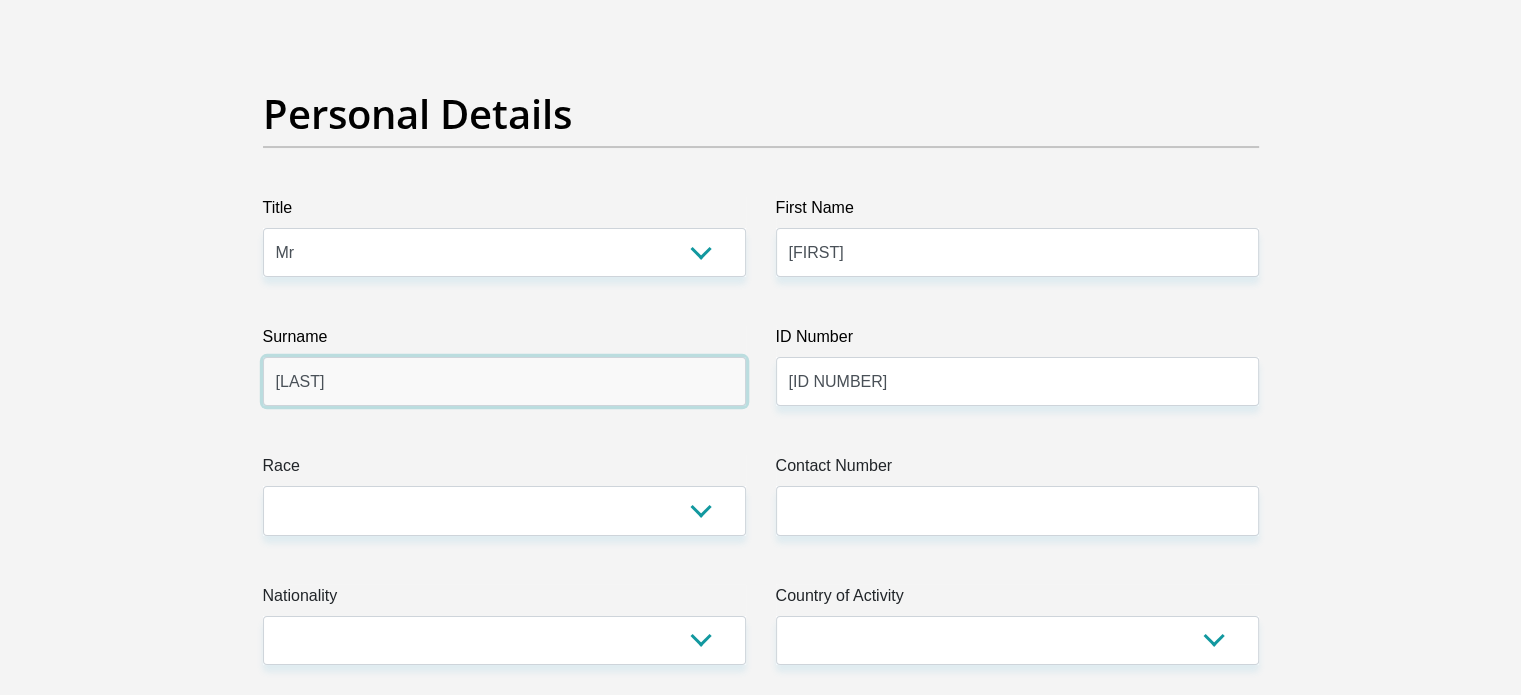 scroll, scrollTop: 119, scrollLeft: 0, axis: vertical 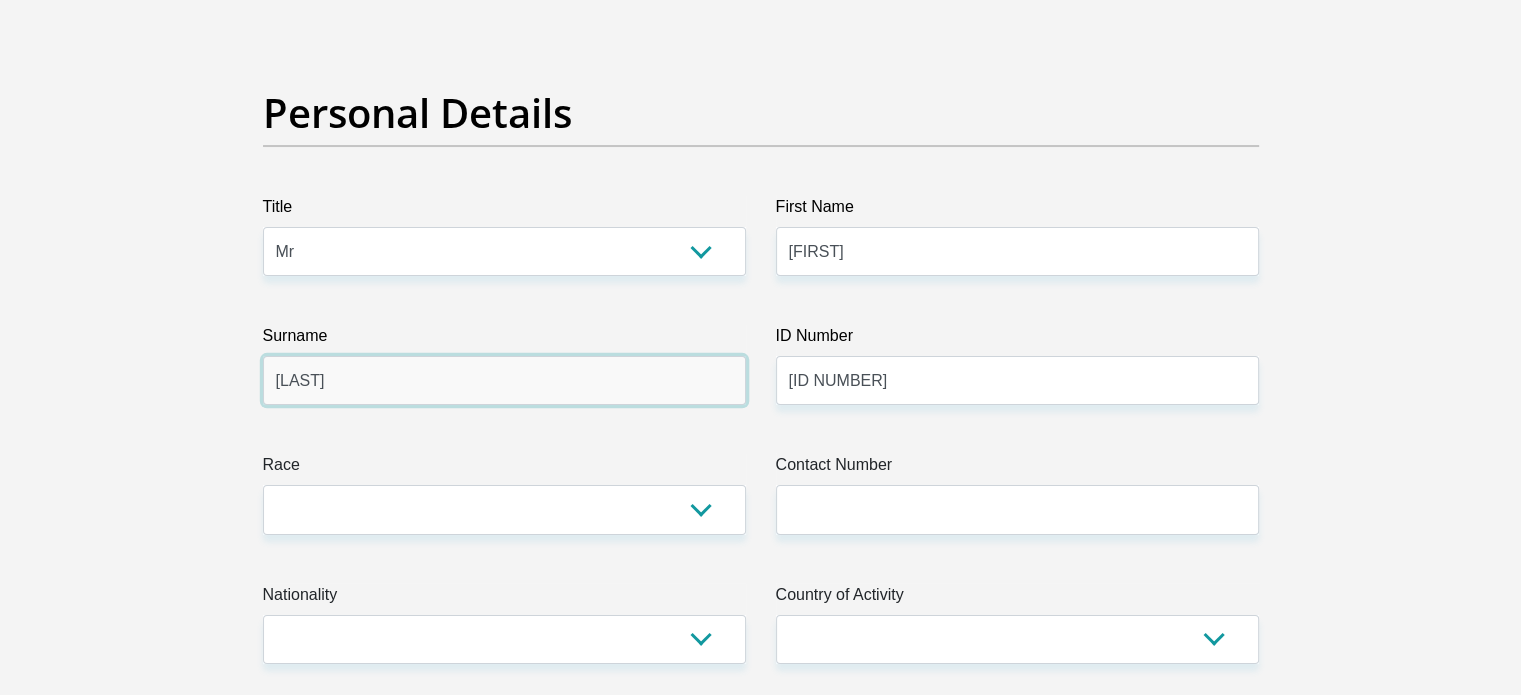 type on "Hobyani" 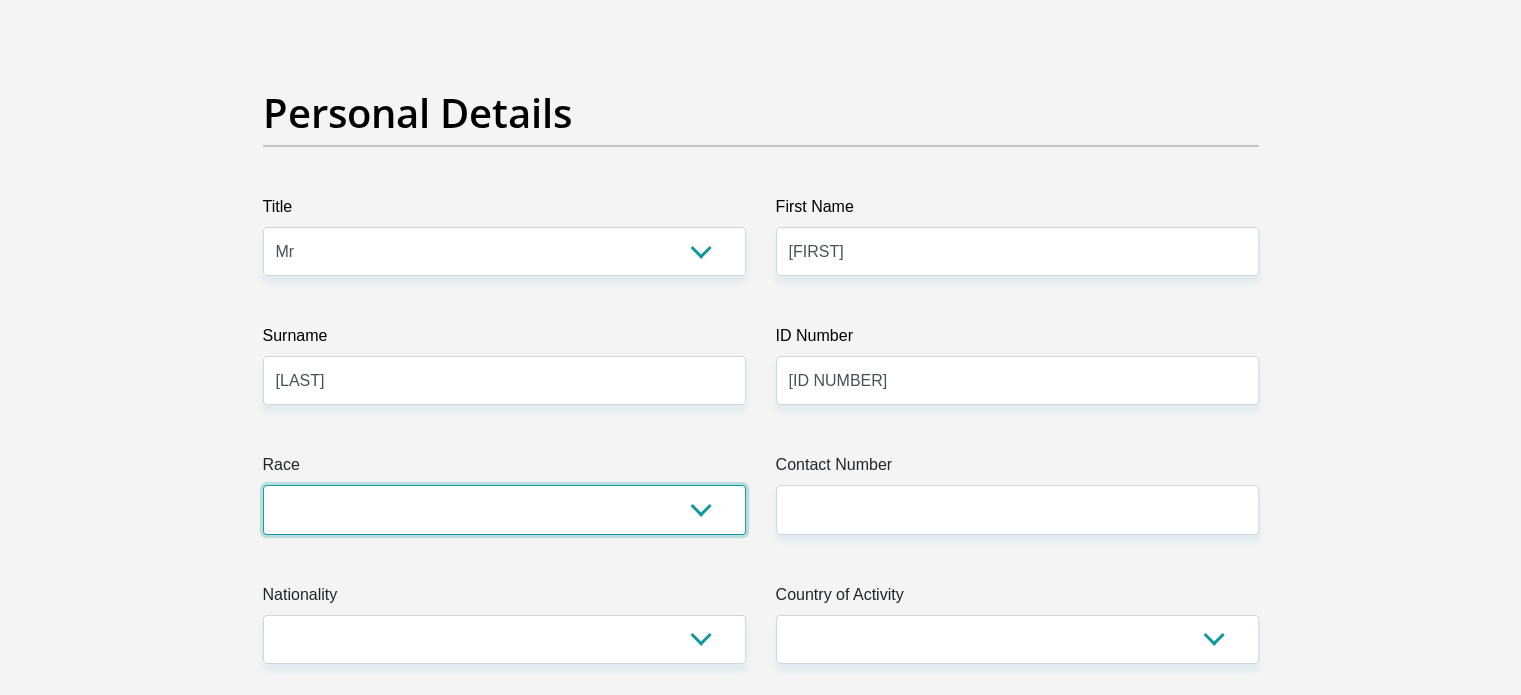 click on "Black
Coloured
Indian
White
Other" at bounding box center [504, 509] 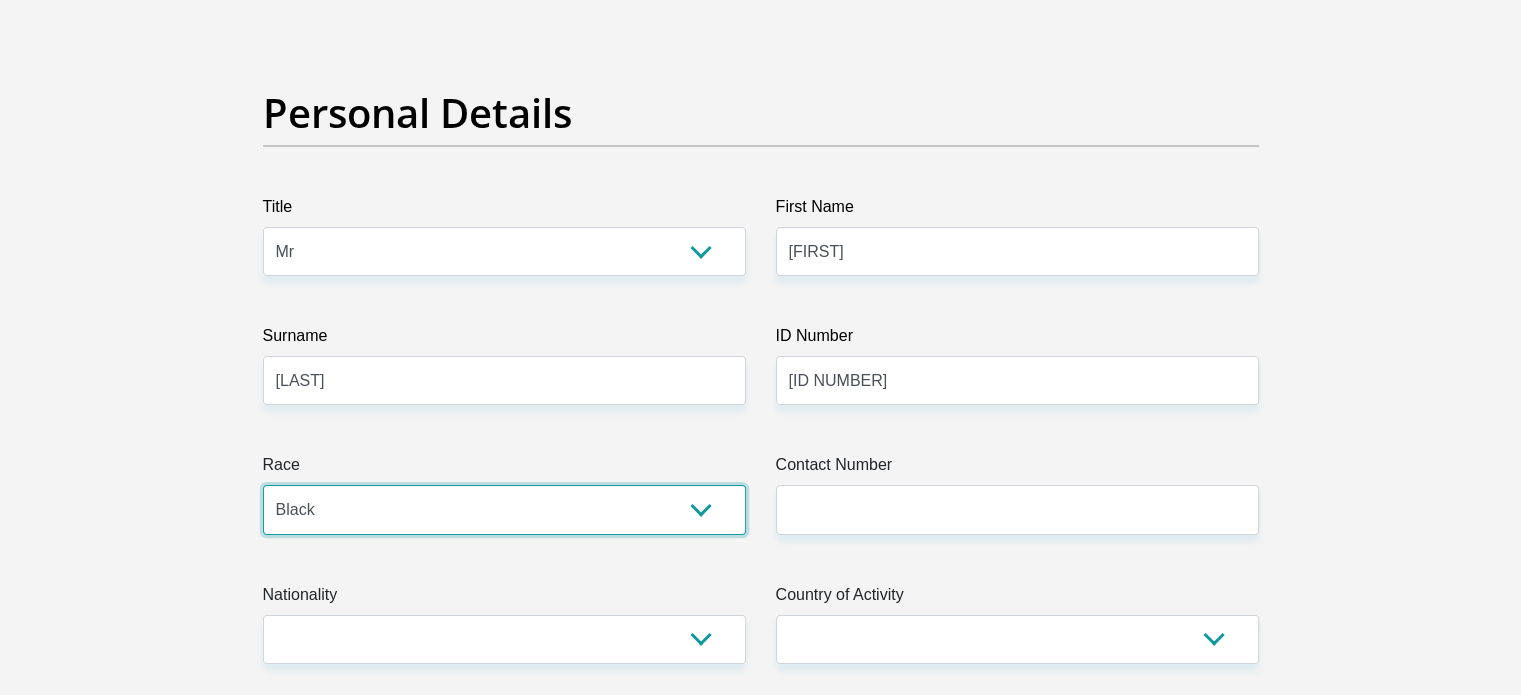 click on "Black
Coloured
Indian
White
Other" at bounding box center [504, 509] 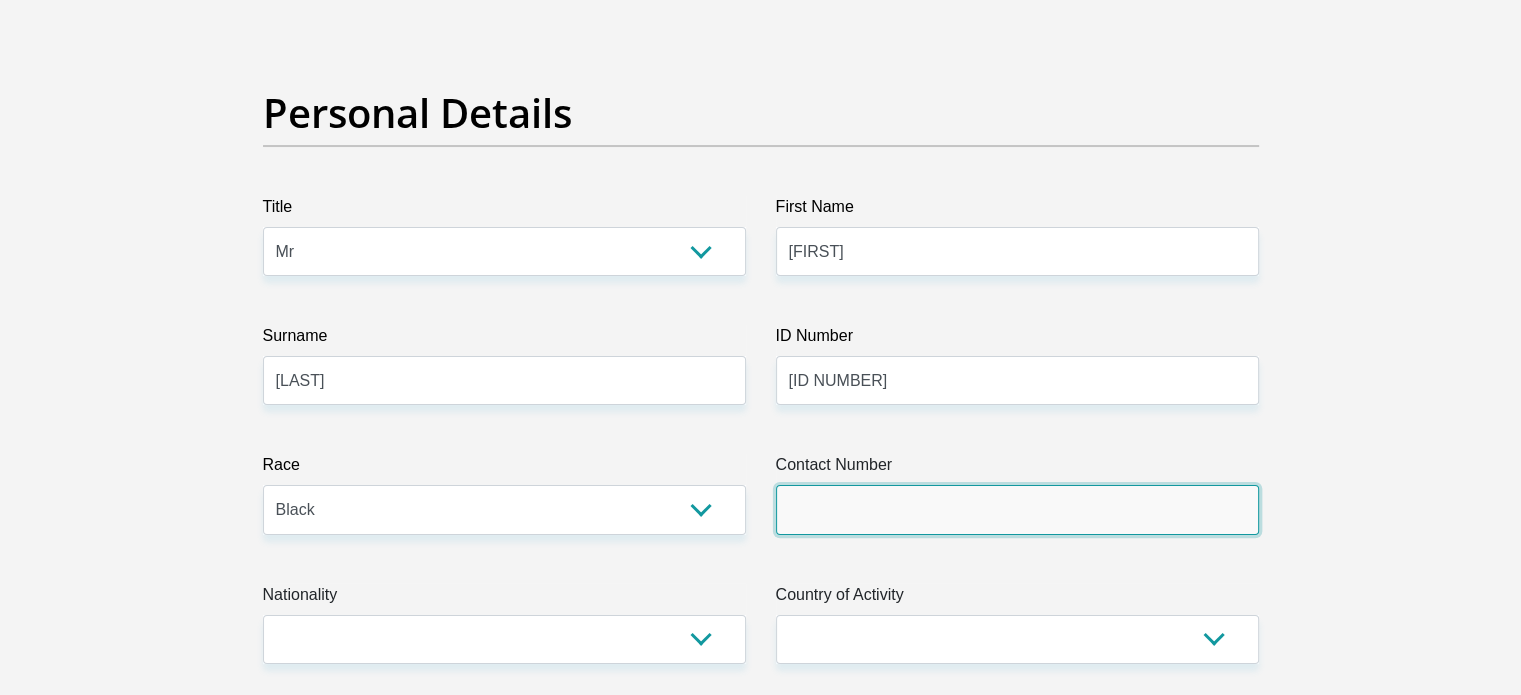 click on "Contact Number" at bounding box center [1017, 509] 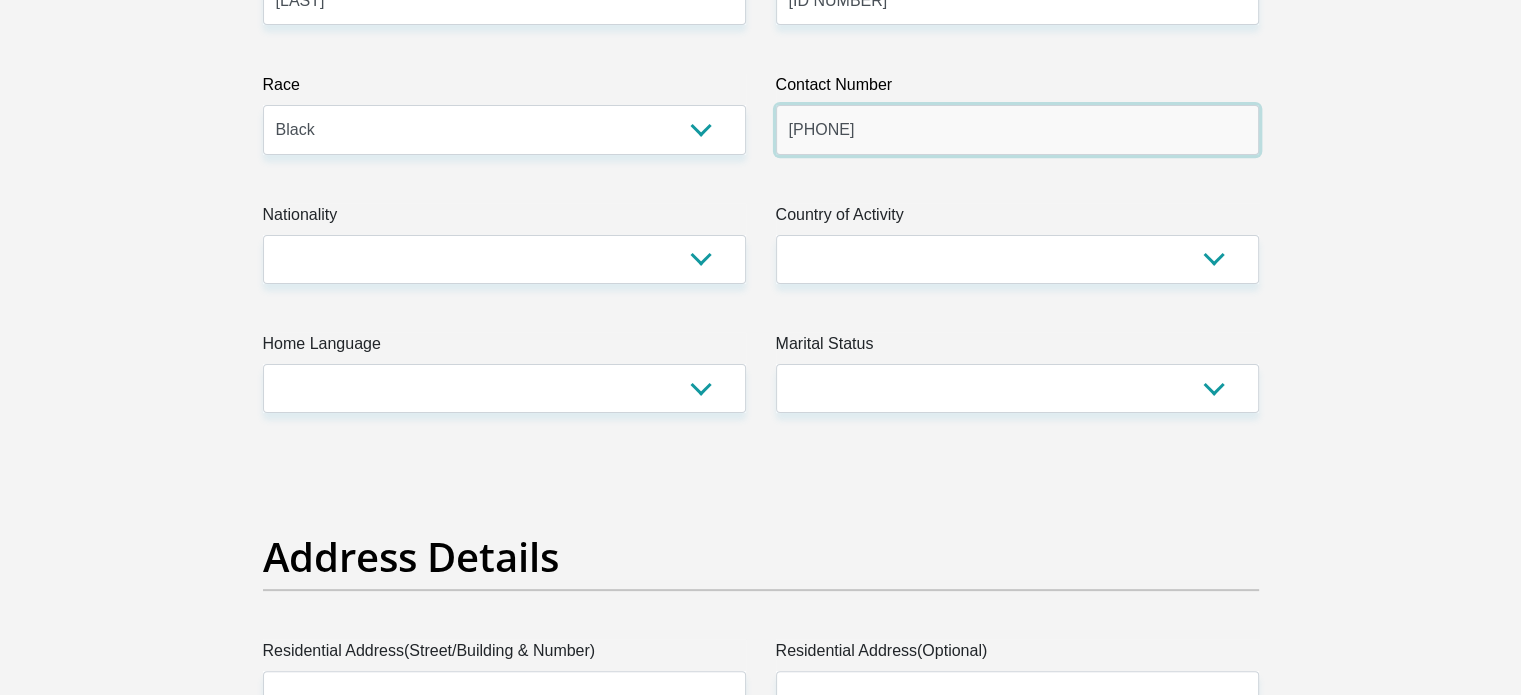 scroll, scrollTop: 584, scrollLeft: 0, axis: vertical 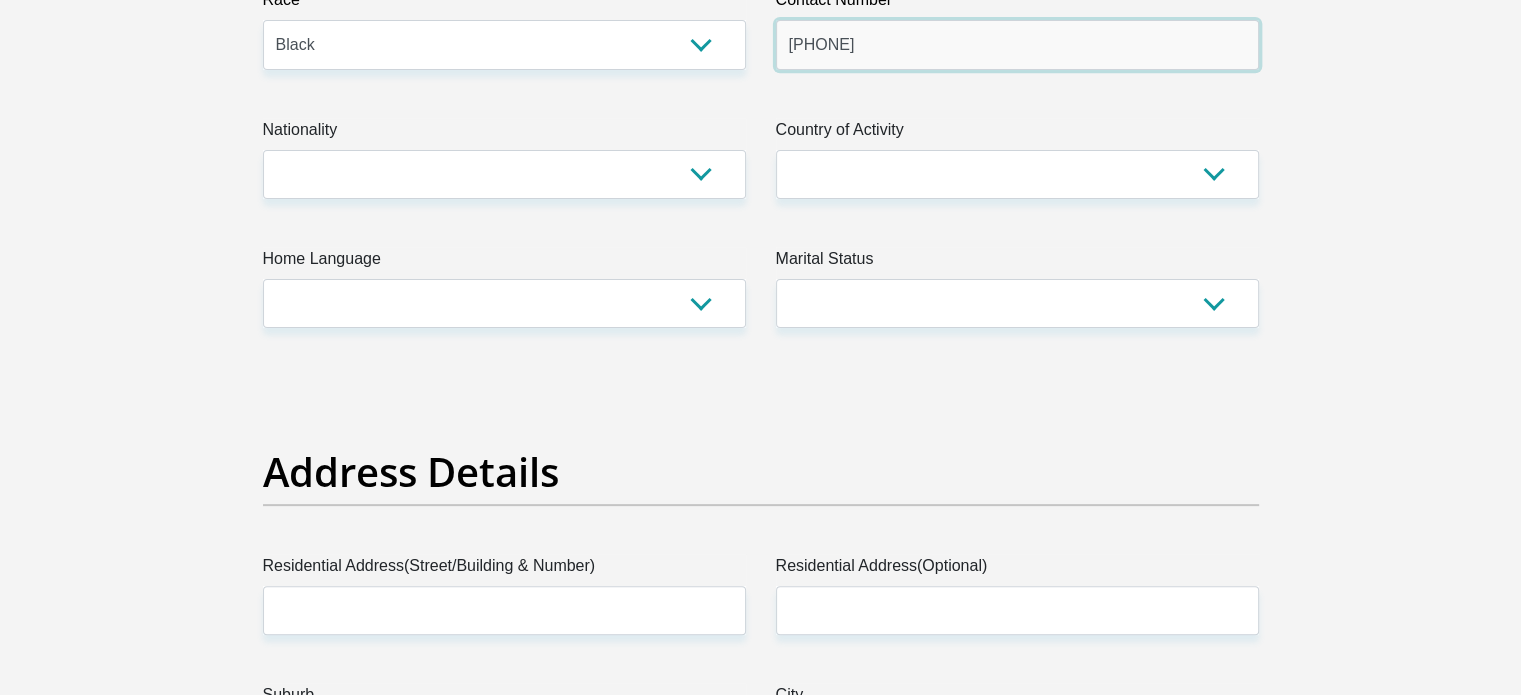 type on "0799065312" 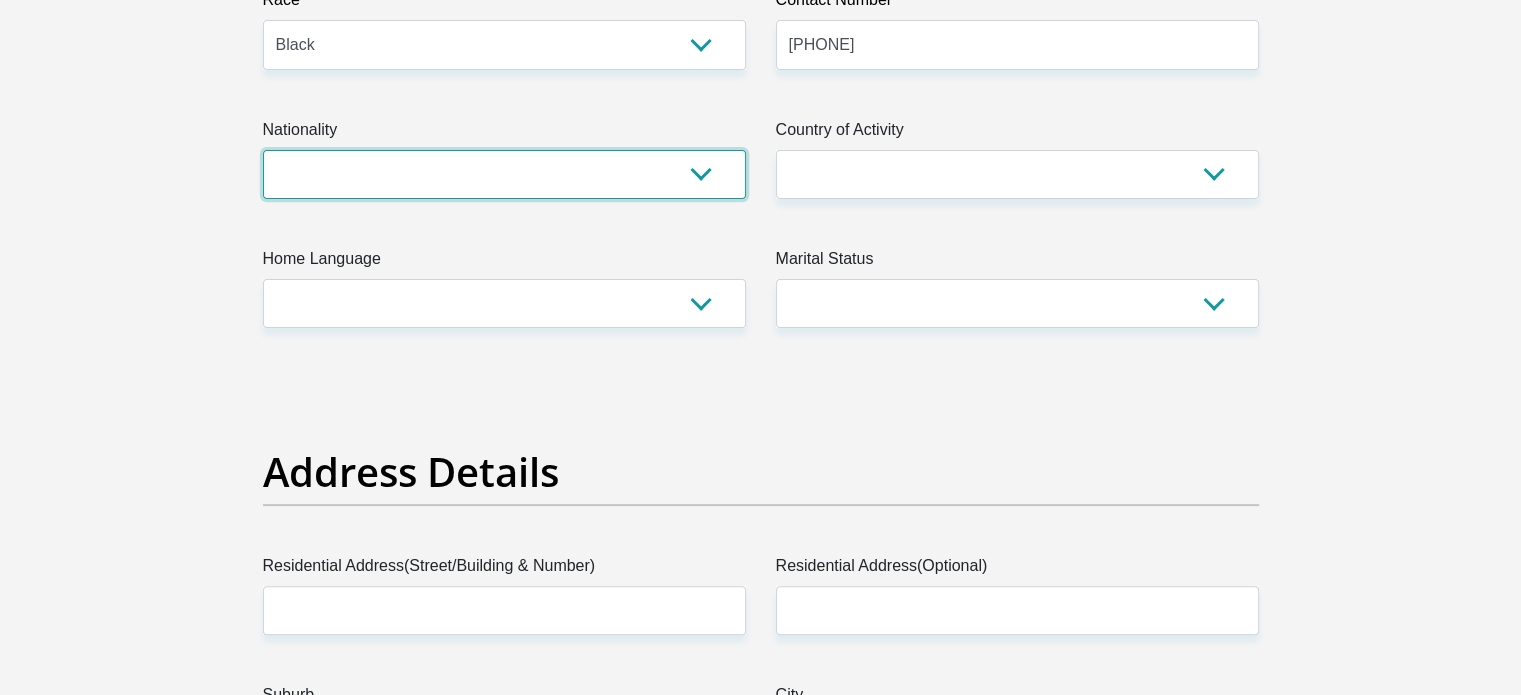 click on "South Africa
Afghanistan
Aland Islands
Albania
Algeria
America Samoa
American Virgin Islands
Andorra
Angola
Anguilla
Antarctica
Antigua and Barbuda
Argentina
Armenia
Aruba
Ascension Island
Australia
Austria
Azerbaijan
Bahamas
Bahrain
Bangladesh
Barbados
Chad" at bounding box center [504, 174] 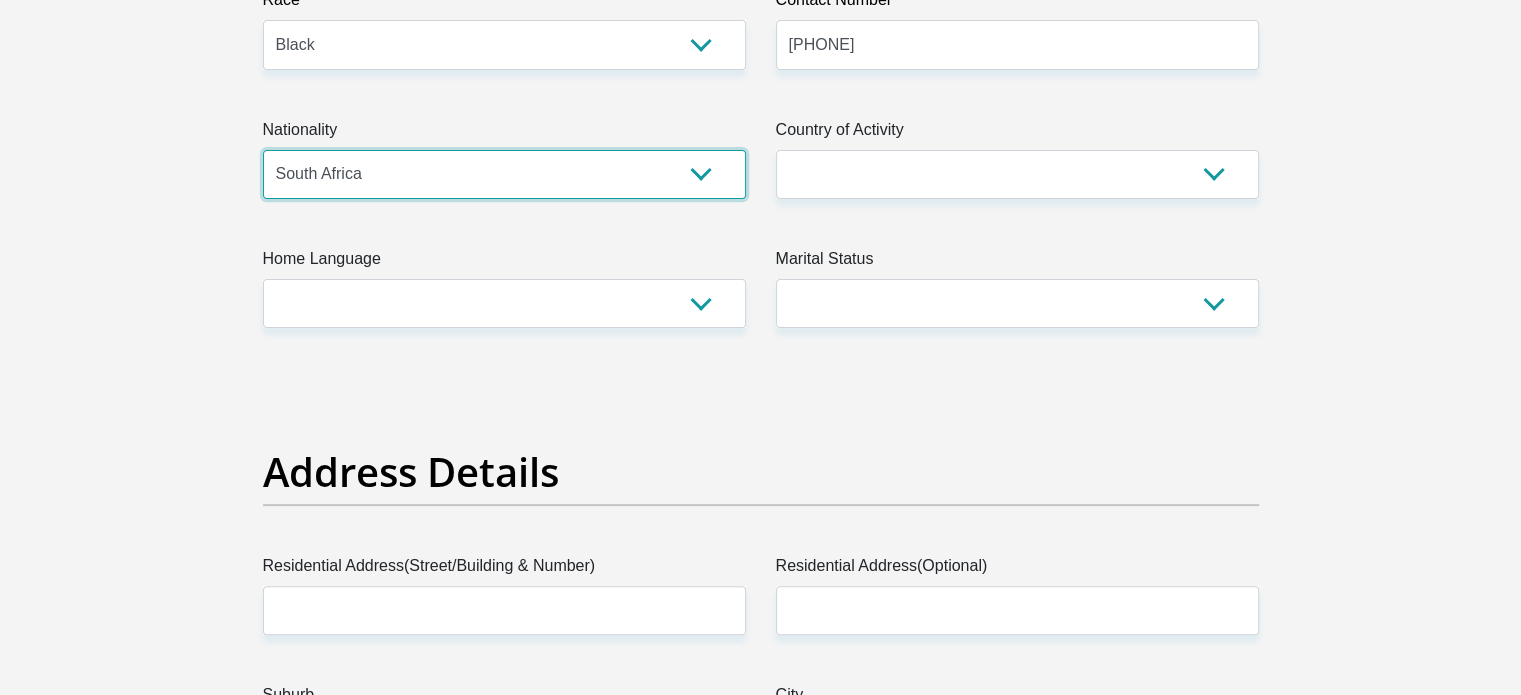 click on "South Africa
Afghanistan
Aland Islands
Albania
Algeria
America Samoa
American Virgin Islands
Andorra
Angola
Anguilla
Antarctica
Antigua and Barbuda
Argentina
Armenia
Aruba
Ascension Island
Australia
Austria
Azerbaijan
Bahamas
Bahrain
Bangladesh
Barbados
Chad" at bounding box center [504, 174] 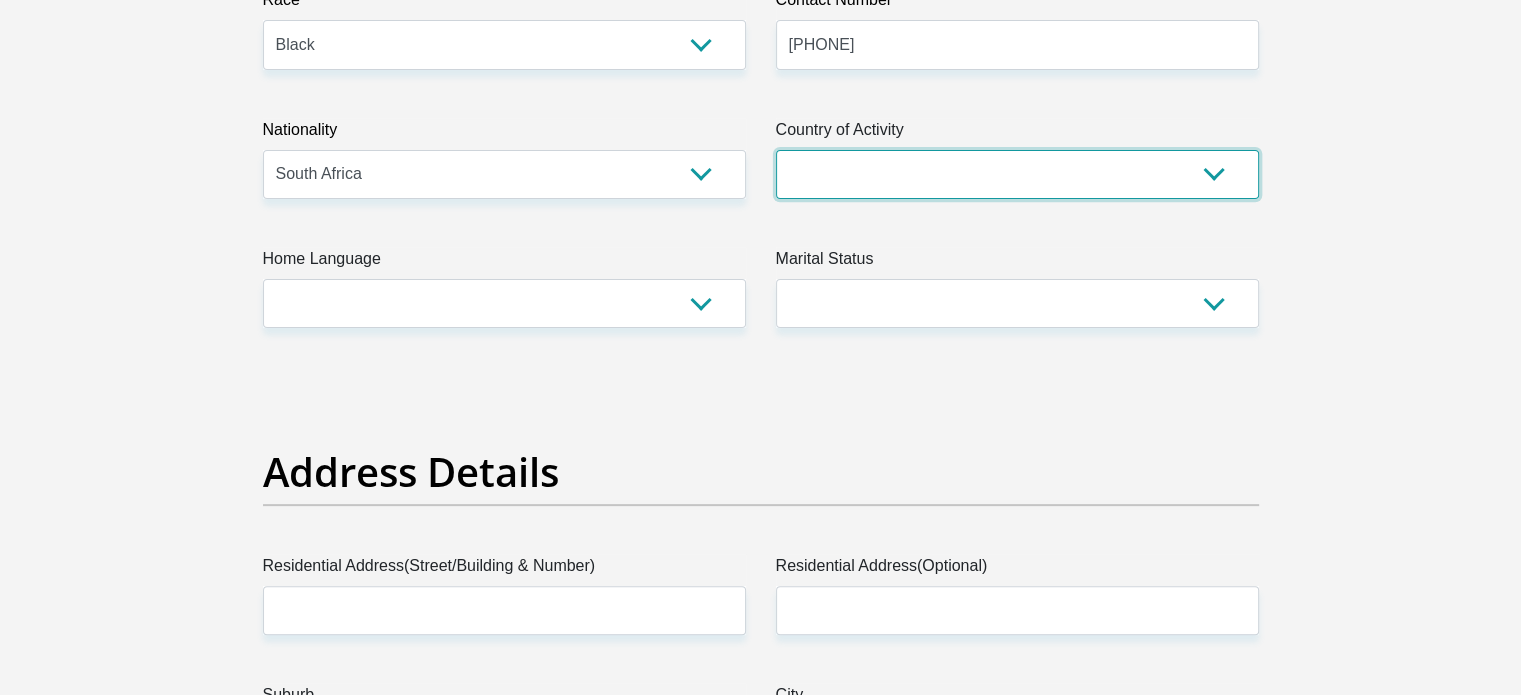 click on "South Africa
Afghanistan
Aland Islands
Albania
Algeria
America Samoa
American Virgin Islands
Andorra
Angola
Anguilla
Antarctica
Antigua and Barbuda
Argentina
Armenia
Aruba
Ascension Island
Australia
Austria
Azerbaijan
Chad" at bounding box center [1017, 174] 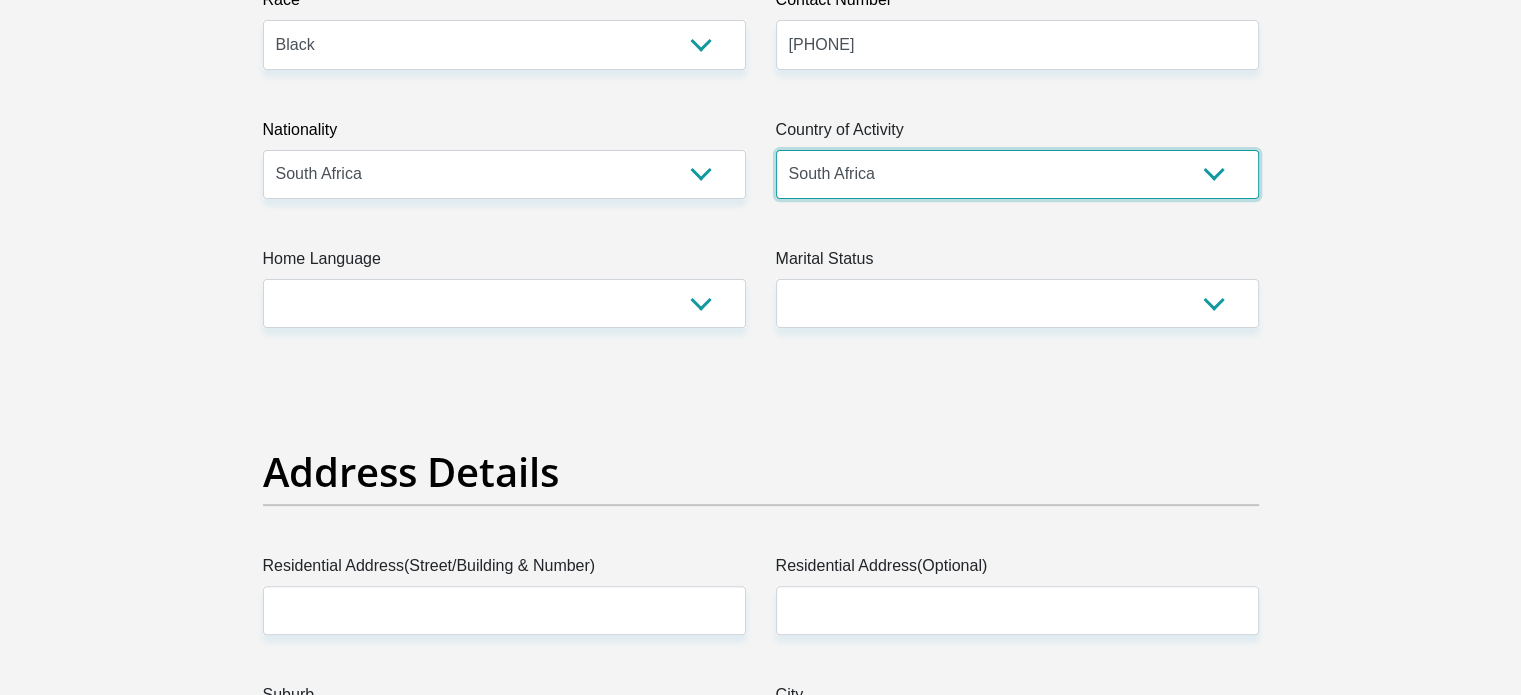 click on "South Africa
Afghanistan
Aland Islands
Albania
Algeria
America Samoa
American Virgin Islands
Andorra
Angola
Anguilla
Antarctica
Antigua and Barbuda
Argentina
Armenia
Aruba
Ascension Island
Australia
Austria
Azerbaijan
Chad" at bounding box center (1017, 174) 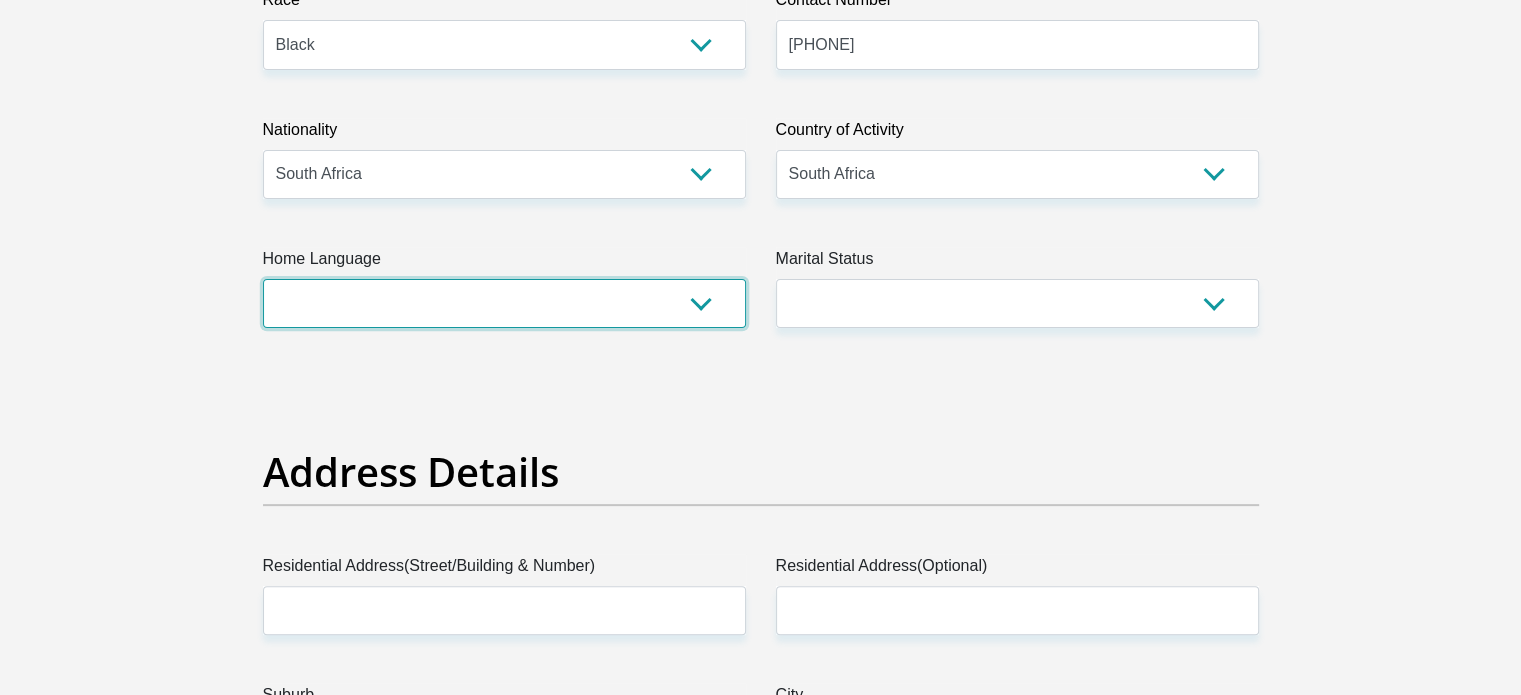 click on "Afrikaans
English
Sepedi
South Ndebele
Southern Sotho
Swati
Tsonga
Tswana
Venda
Xhosa
Zulu
Other" at bounding box center [504, 303] 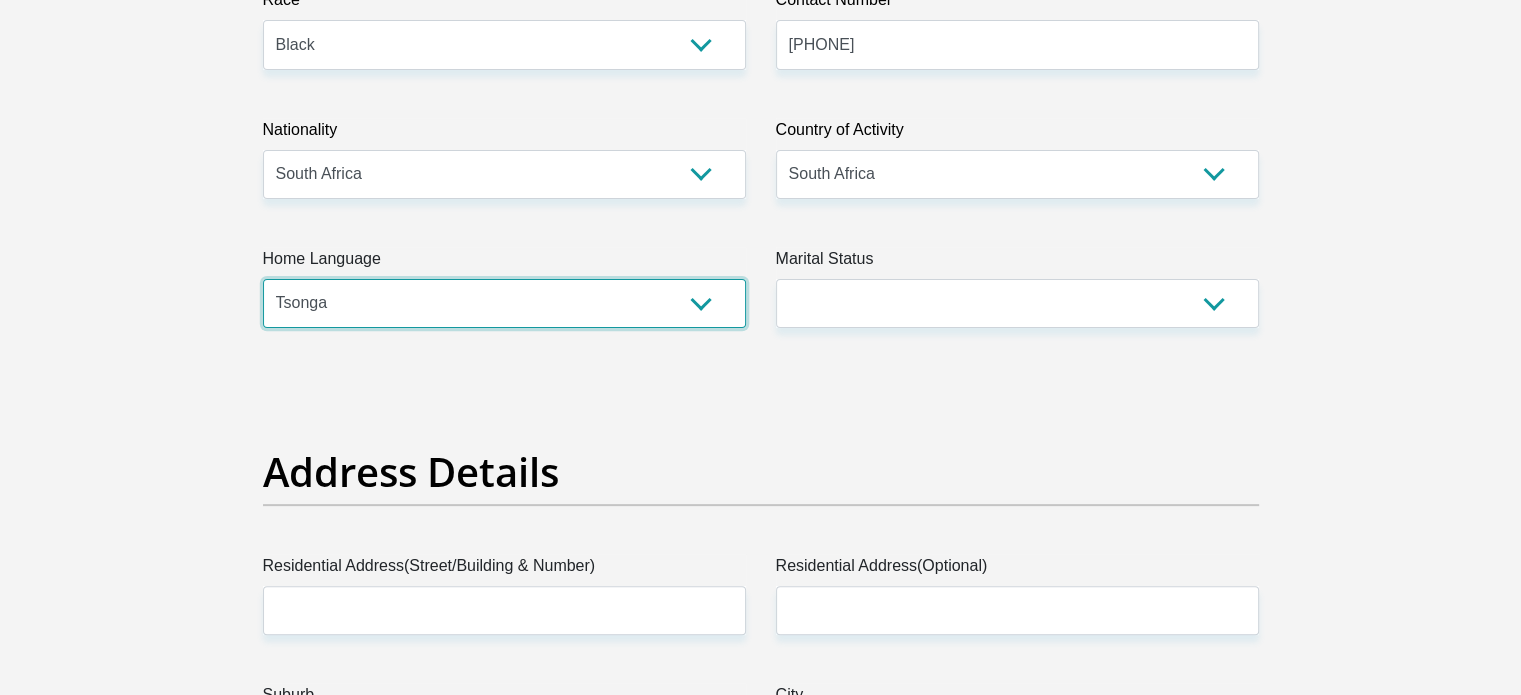 click on "Afrikaans
English
Sepedi
South Ndebele
Southern Sotho
Swati
Tsonga
Tswana
Venda
Xhosa
Zulu
Other" at bounding box center [504, 303] 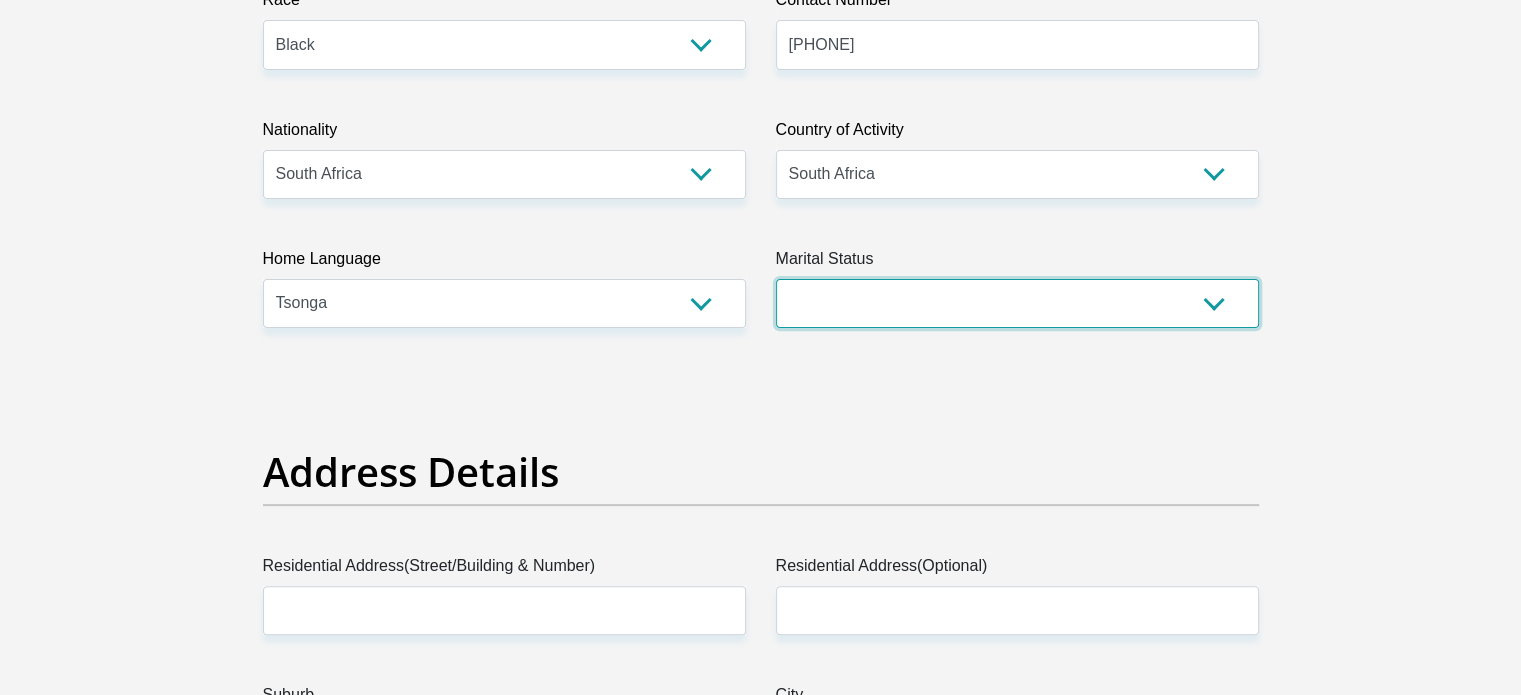 click on "Married ANC
Single
Divorced
Widowed
Married COP or Customary Law" at bounding box center (1017, 303) 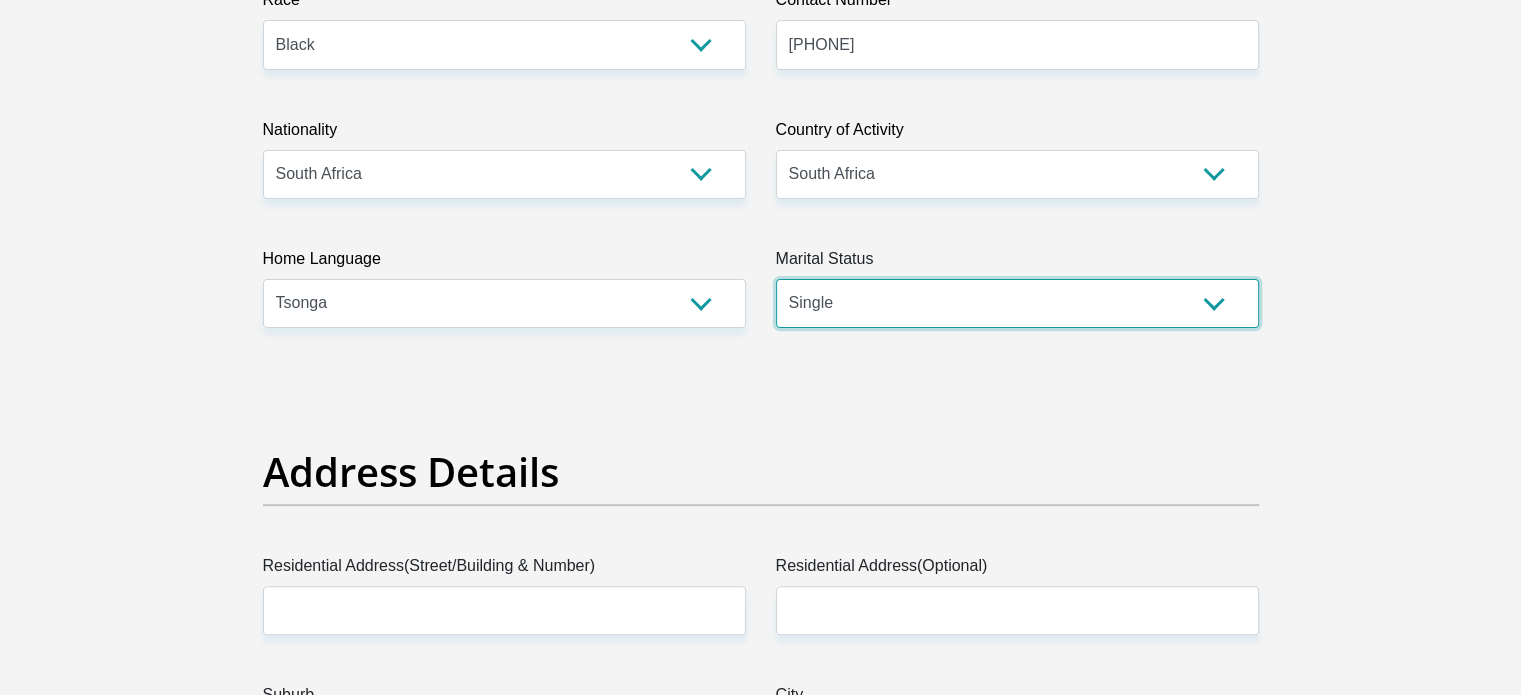 click on "Married ANC
Single
Divorced
Widowed
Married COP or Customary Law" at bounding box center (1017, 303) 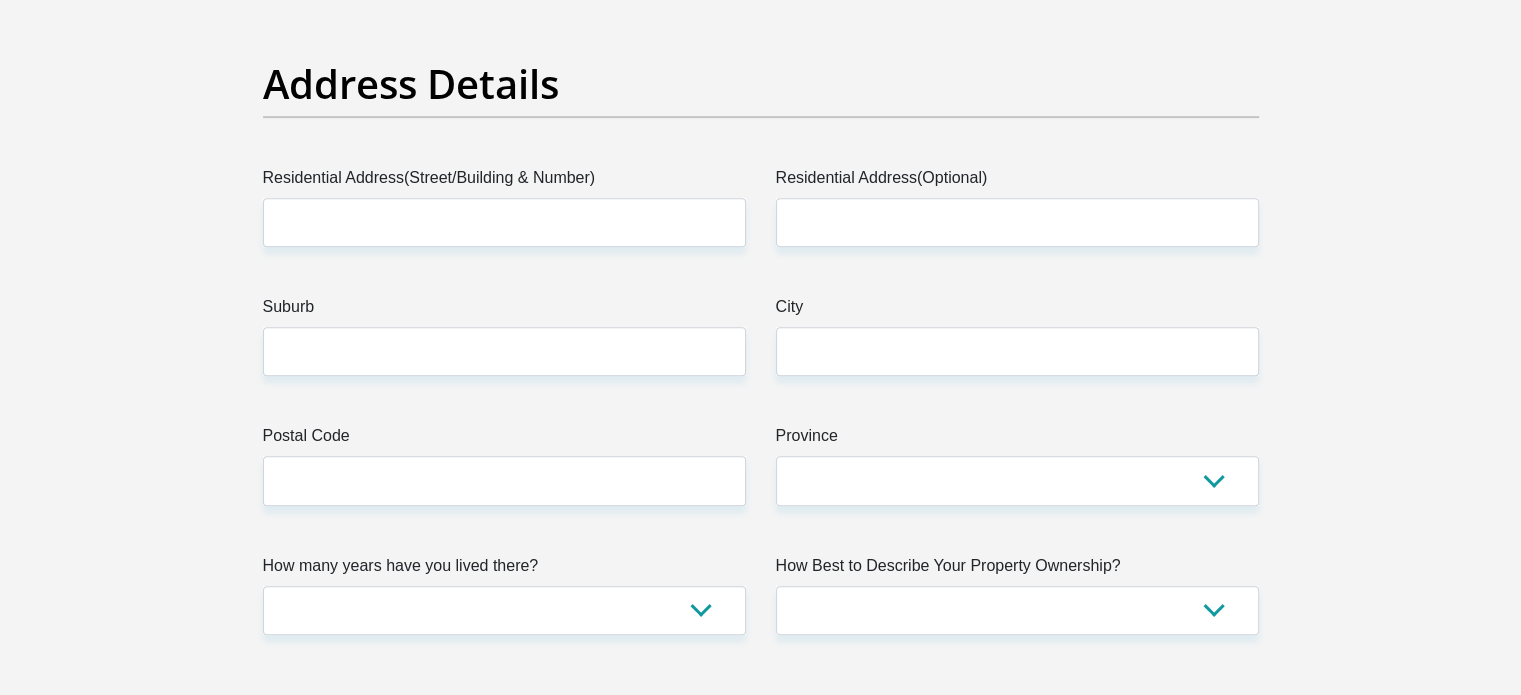 scroll, scrollTop: 974, scrollLeft: 0, axis: vertical 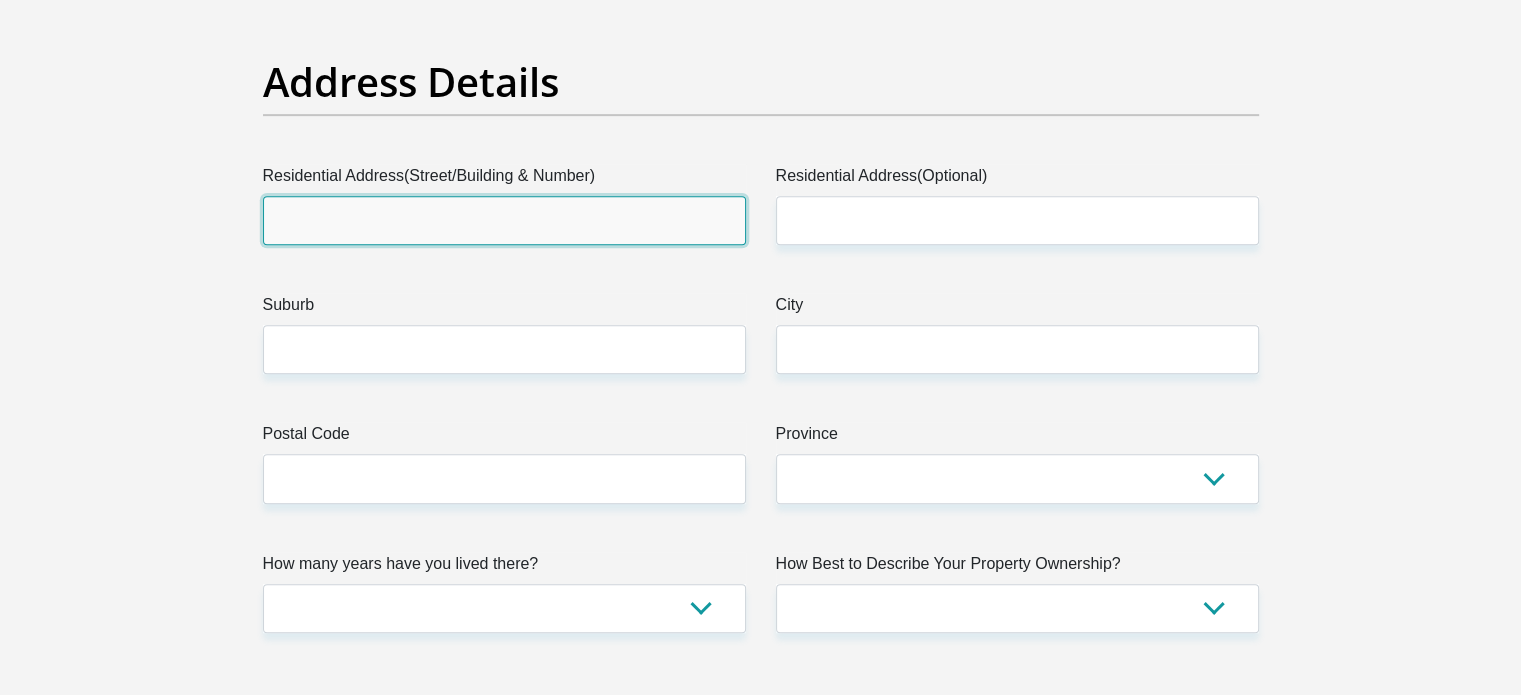 click on "Residential Address(Street/Building & Number)" at bounding box center [504, 220] 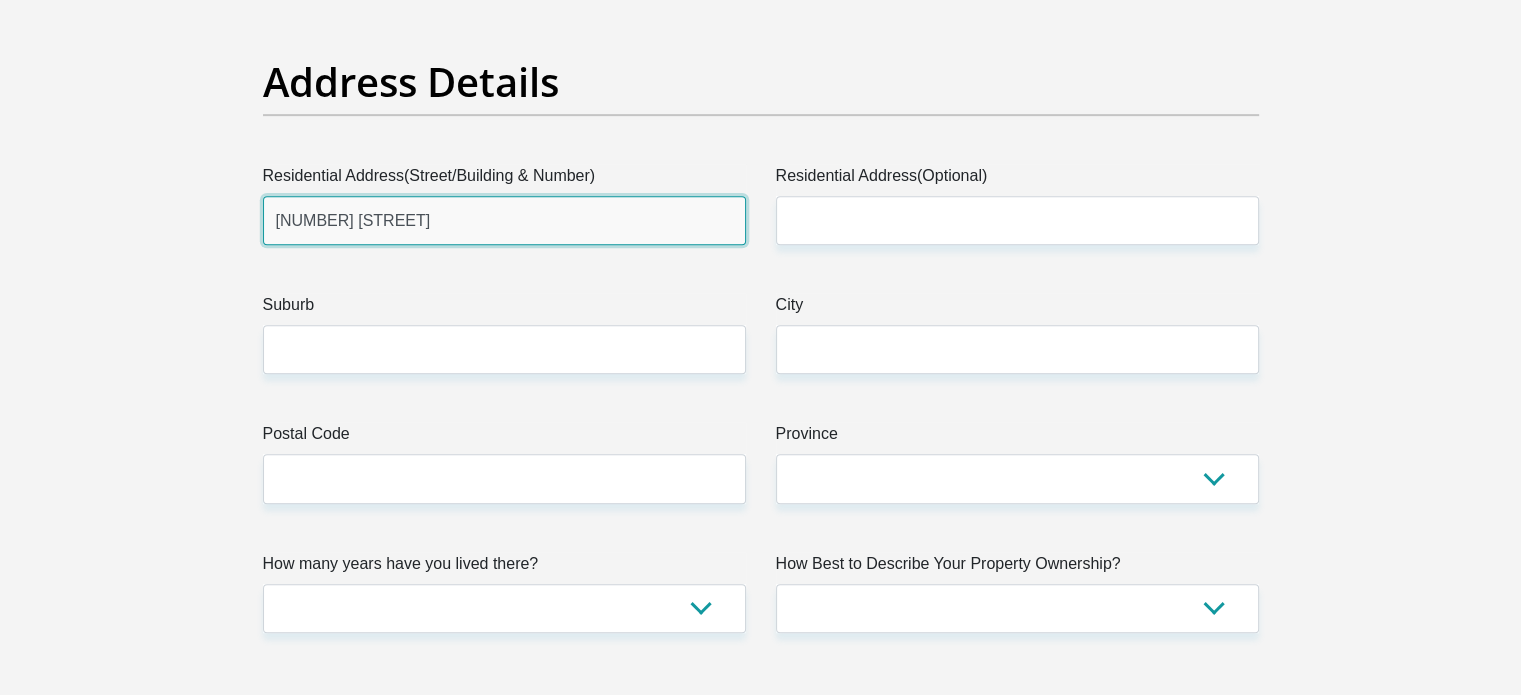 type on "Protea Glen Ext 39" 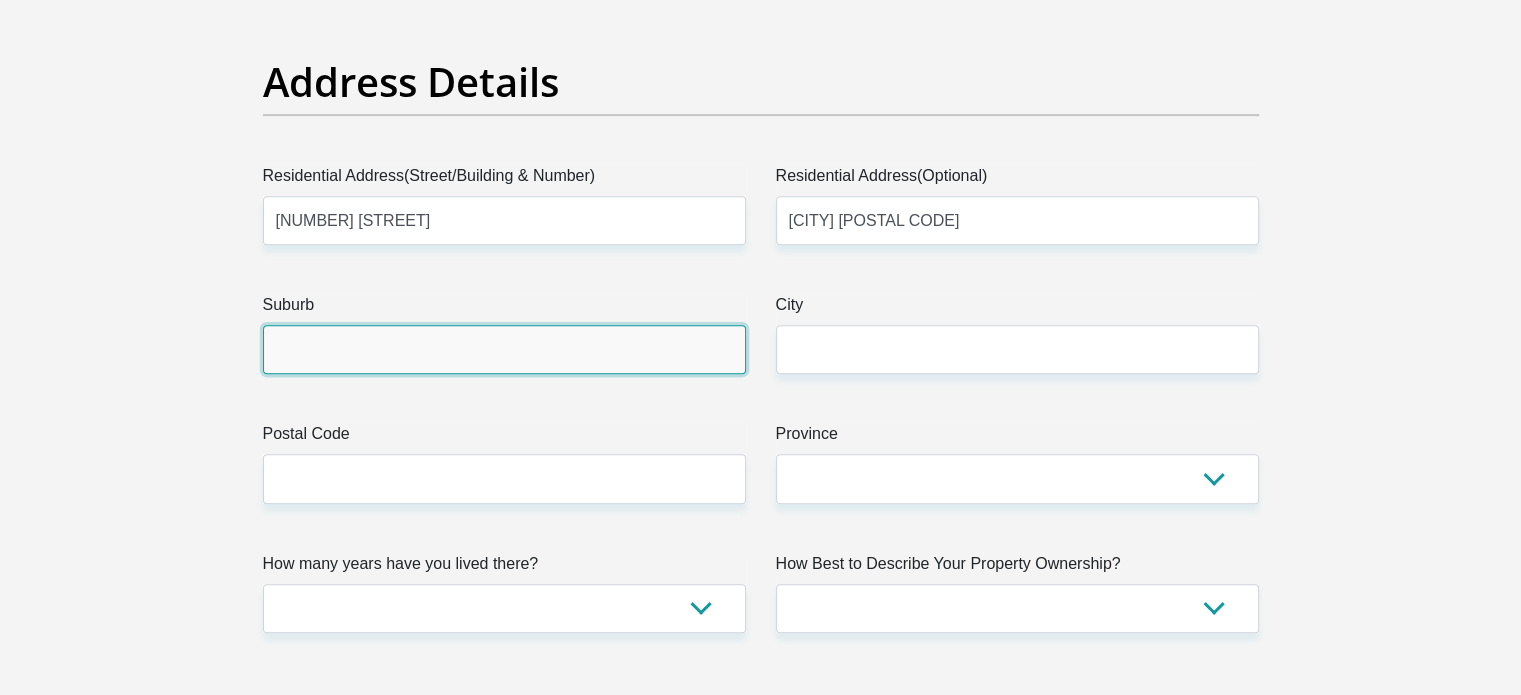 type on "Protea Glen Ext 39" 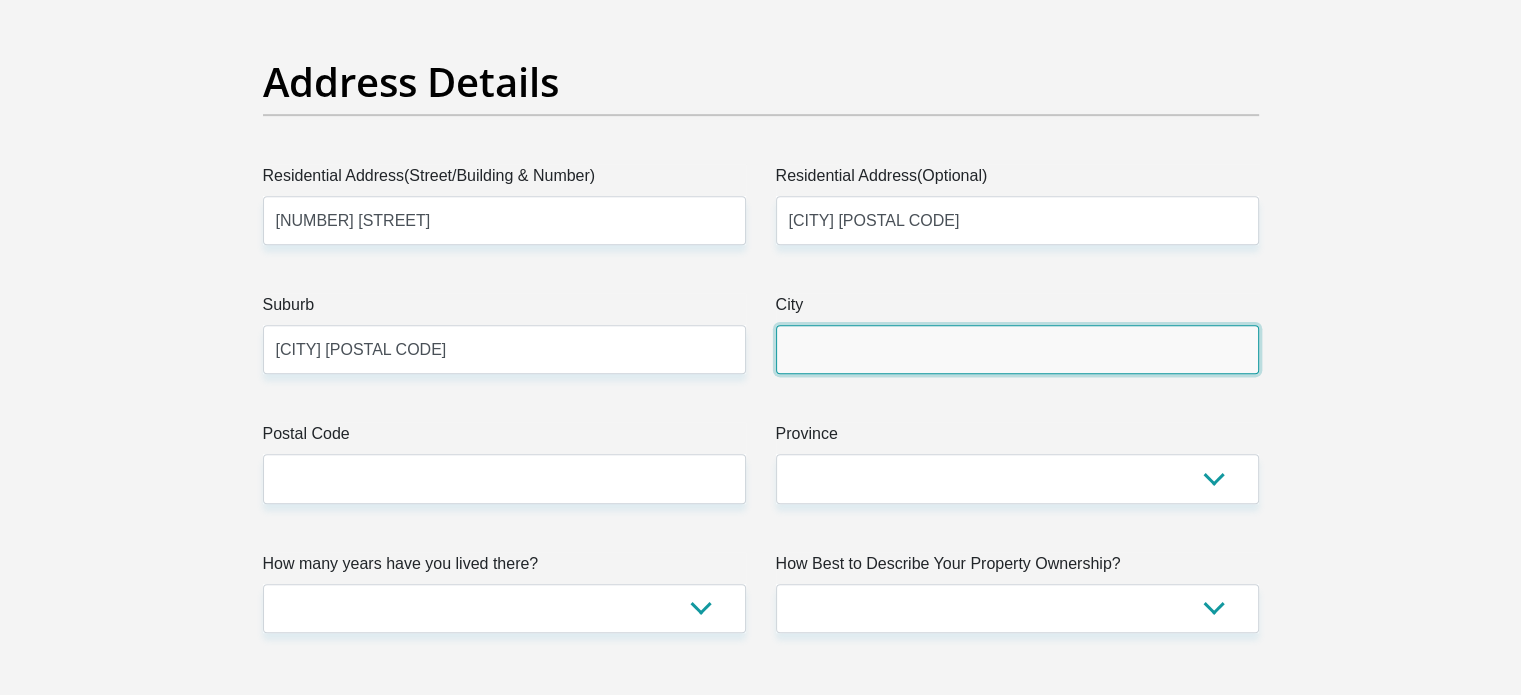 type on "Protea Glen Ext 39" 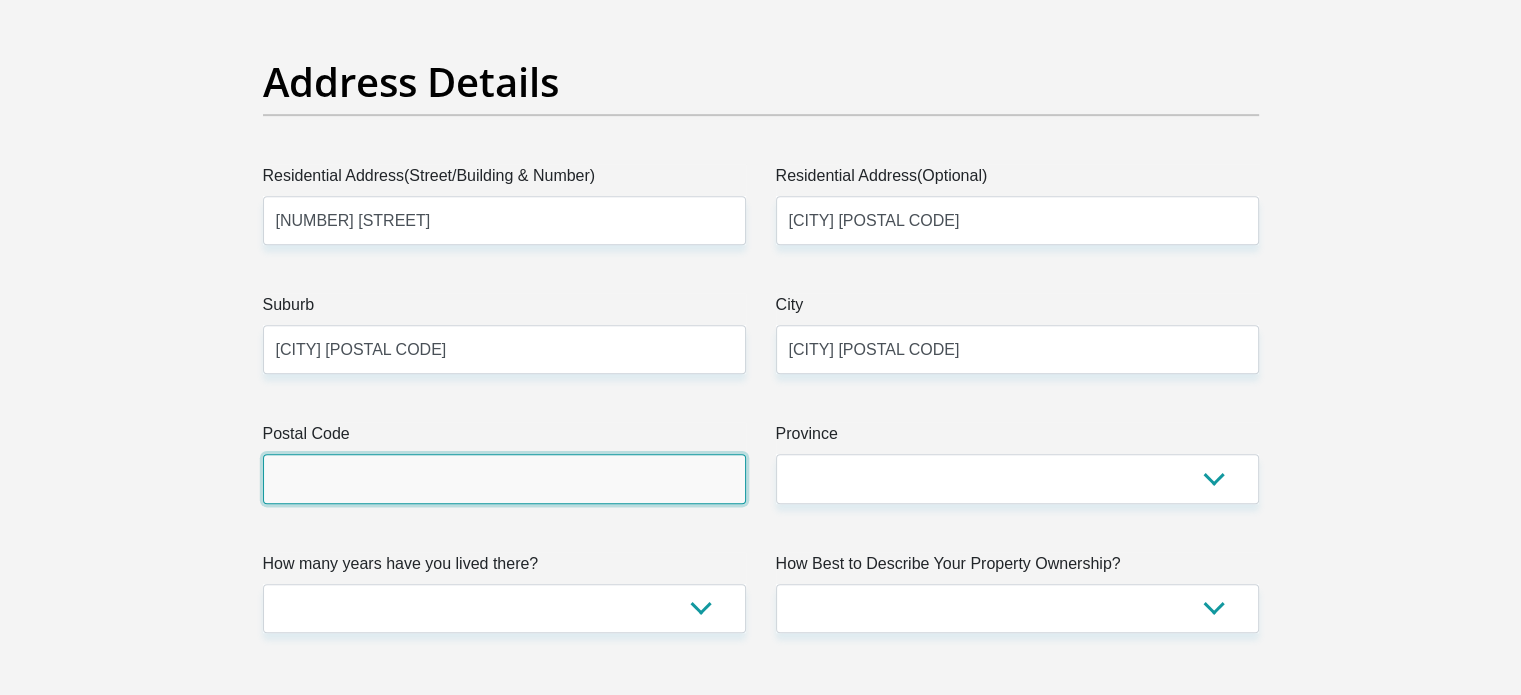 type on "1819" 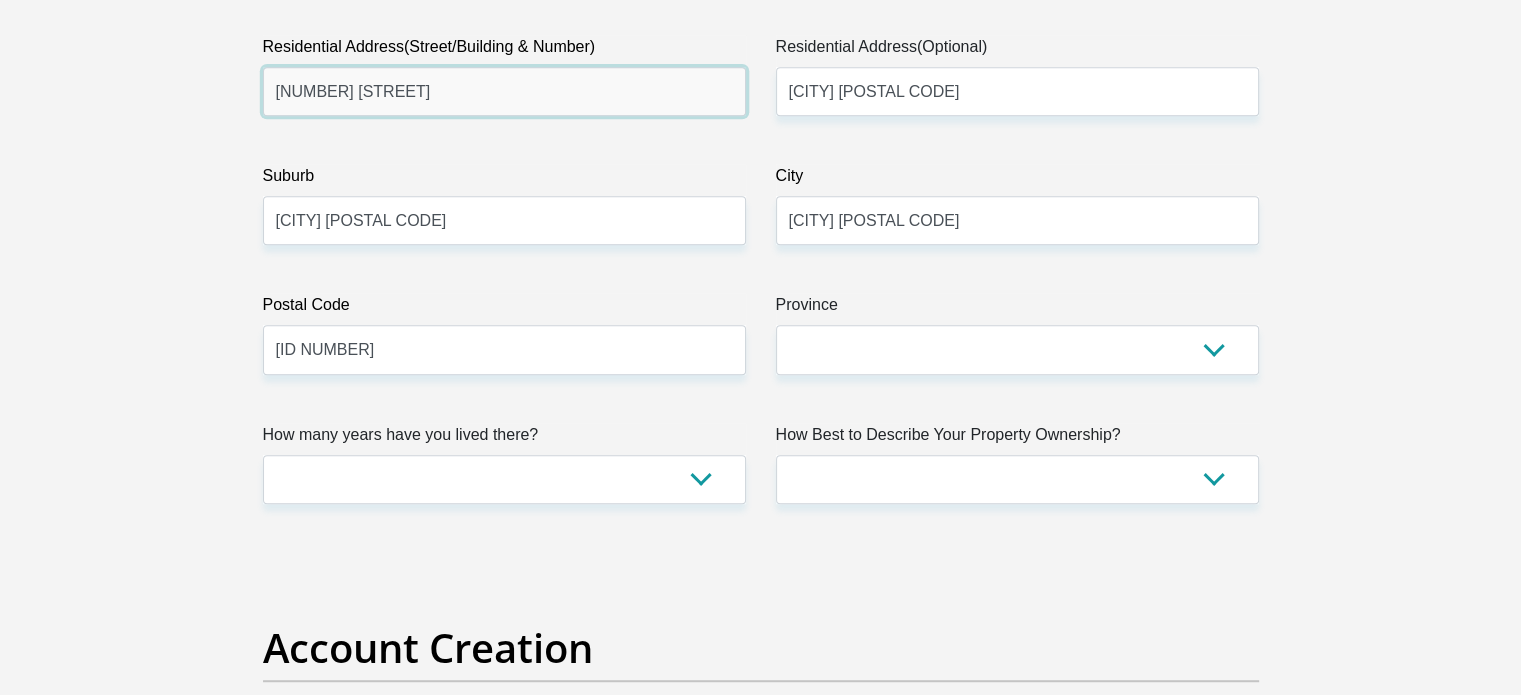 scroll, scrollTop: 1106, scrollLeft: 0, axis: vertical 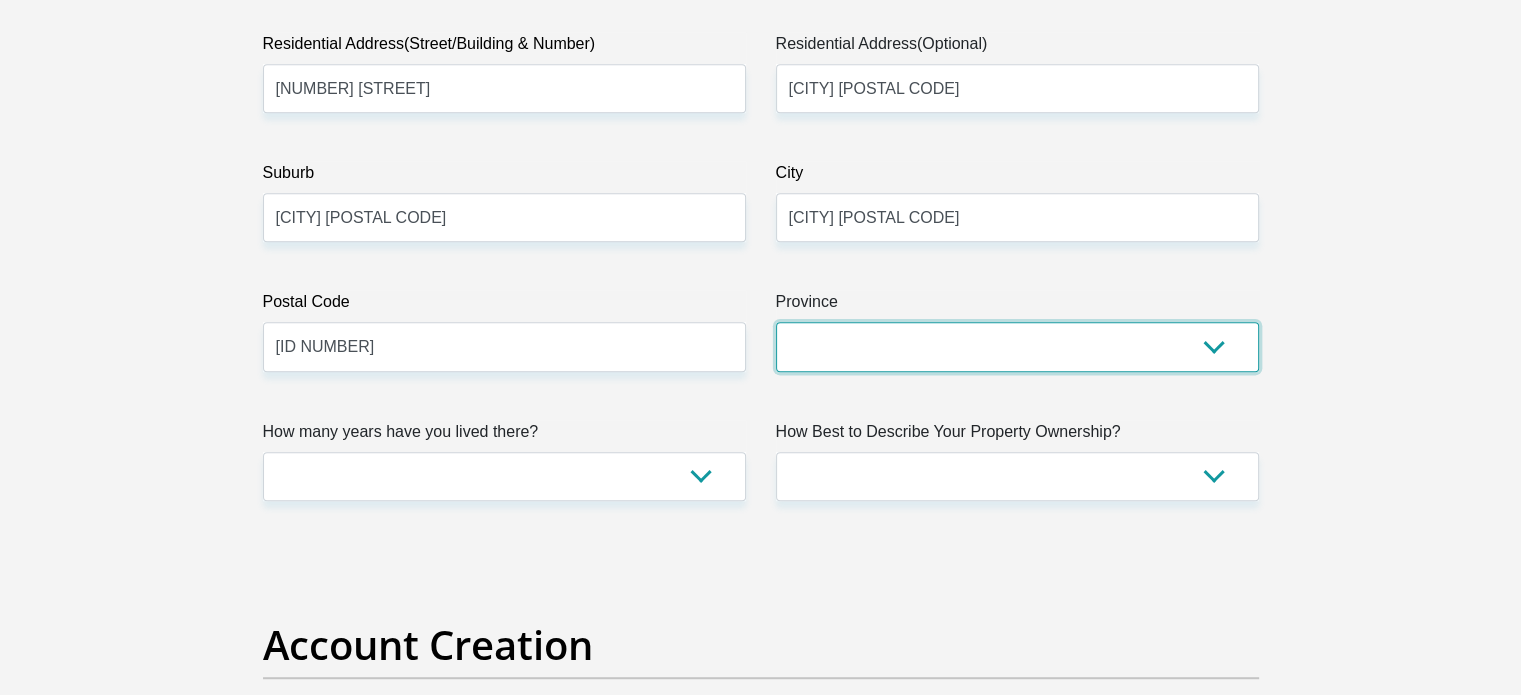 click on "Eastern Cape
Free State
Gauteng
KwaZulu-Natal
Limpopo
Mpumalanga
Northern Cape
North West
Western Cape" at bounding box center [1017, 346] 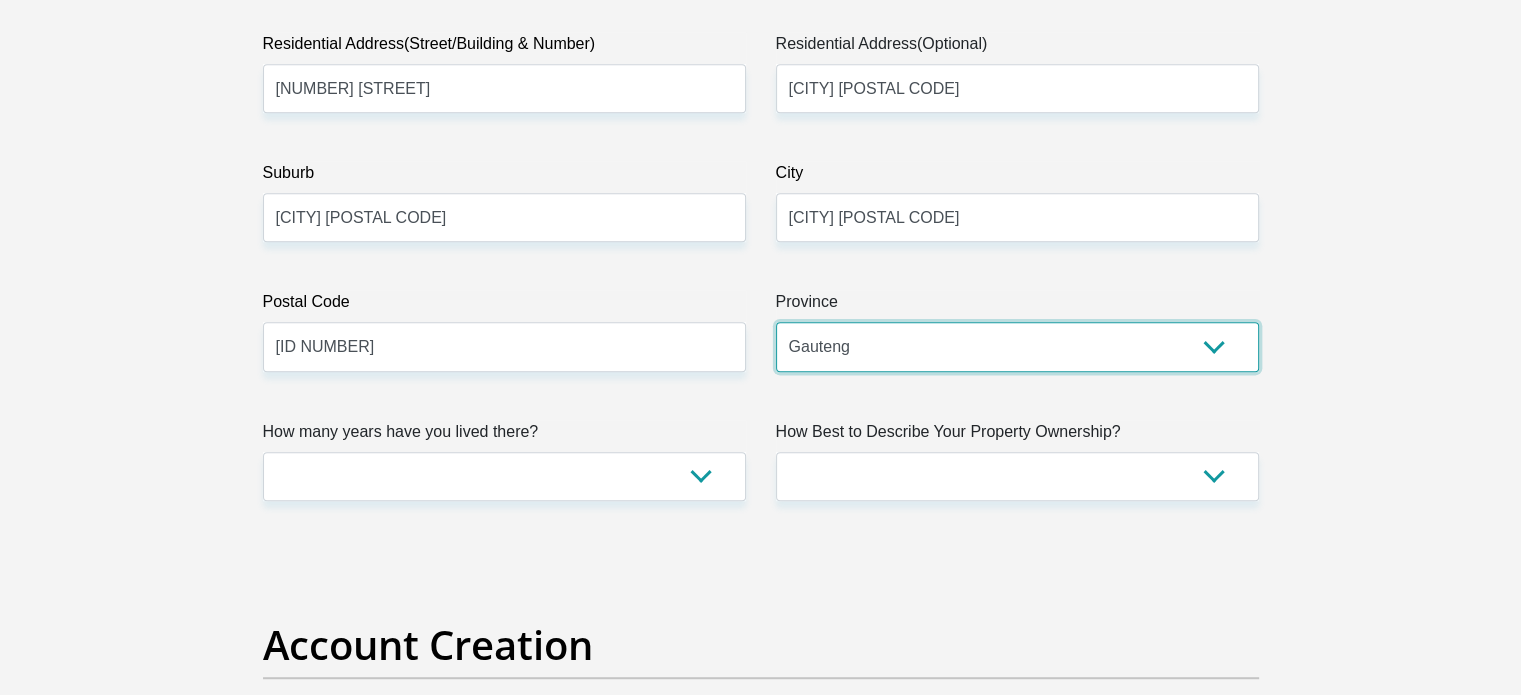 click on "Eastern Cape
Free State
Gauteng
KwaZulu-Natal
Limpopo
Mpumalanga
Northern Cape
North West
Western Cape" at bounding box center (1017, 346) 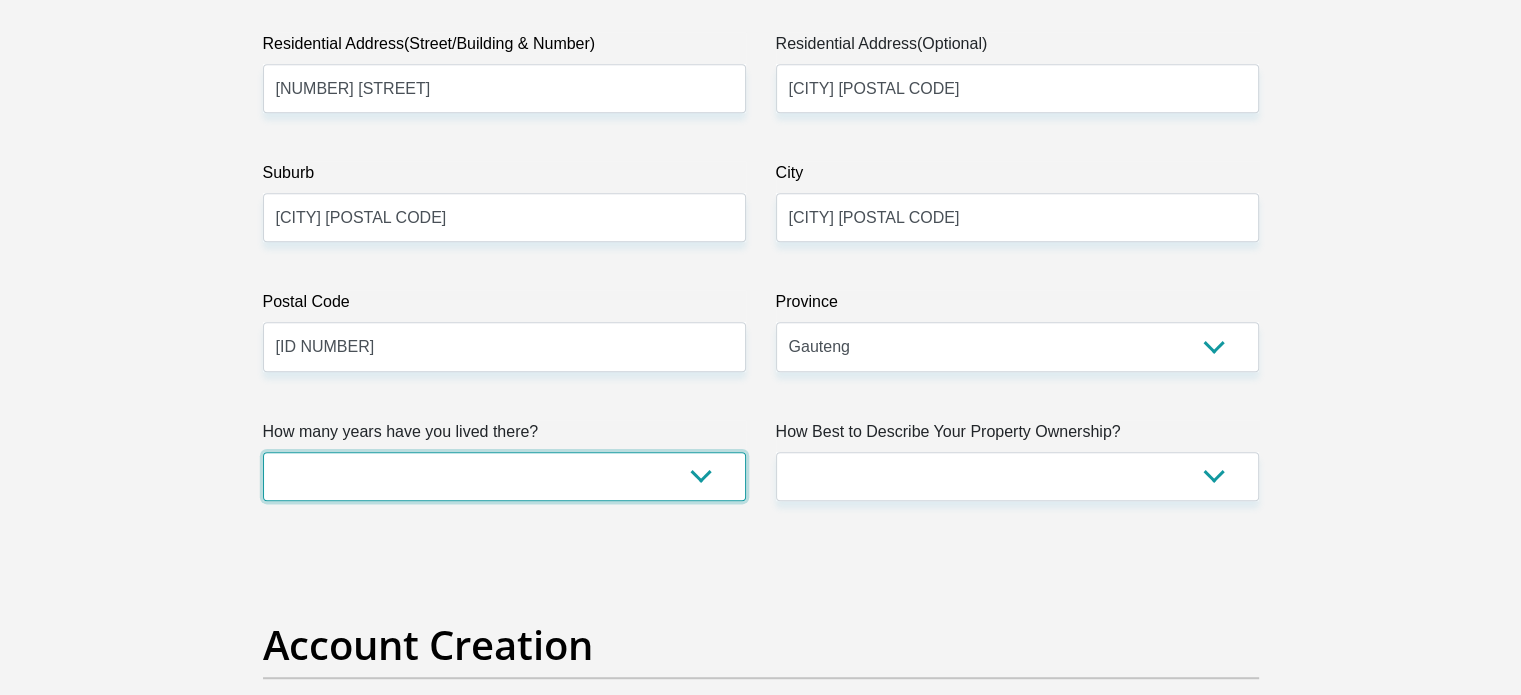 click on "less than 1 year
1-3 years
3-5 years
5+ years" at bounding box center [504, 476] 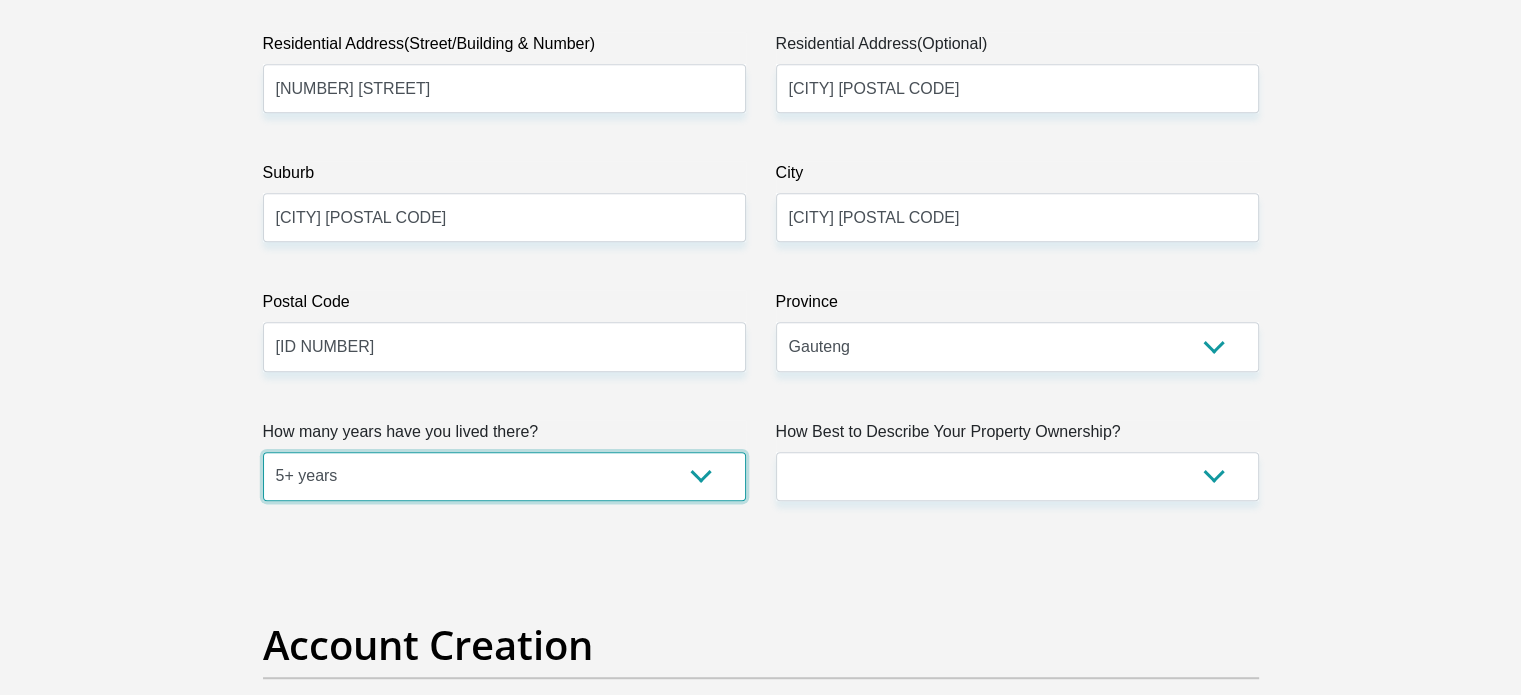 click on "less than 1 year
1-3 years
3-5 years
5+ years" at bounding box center [504, 476] 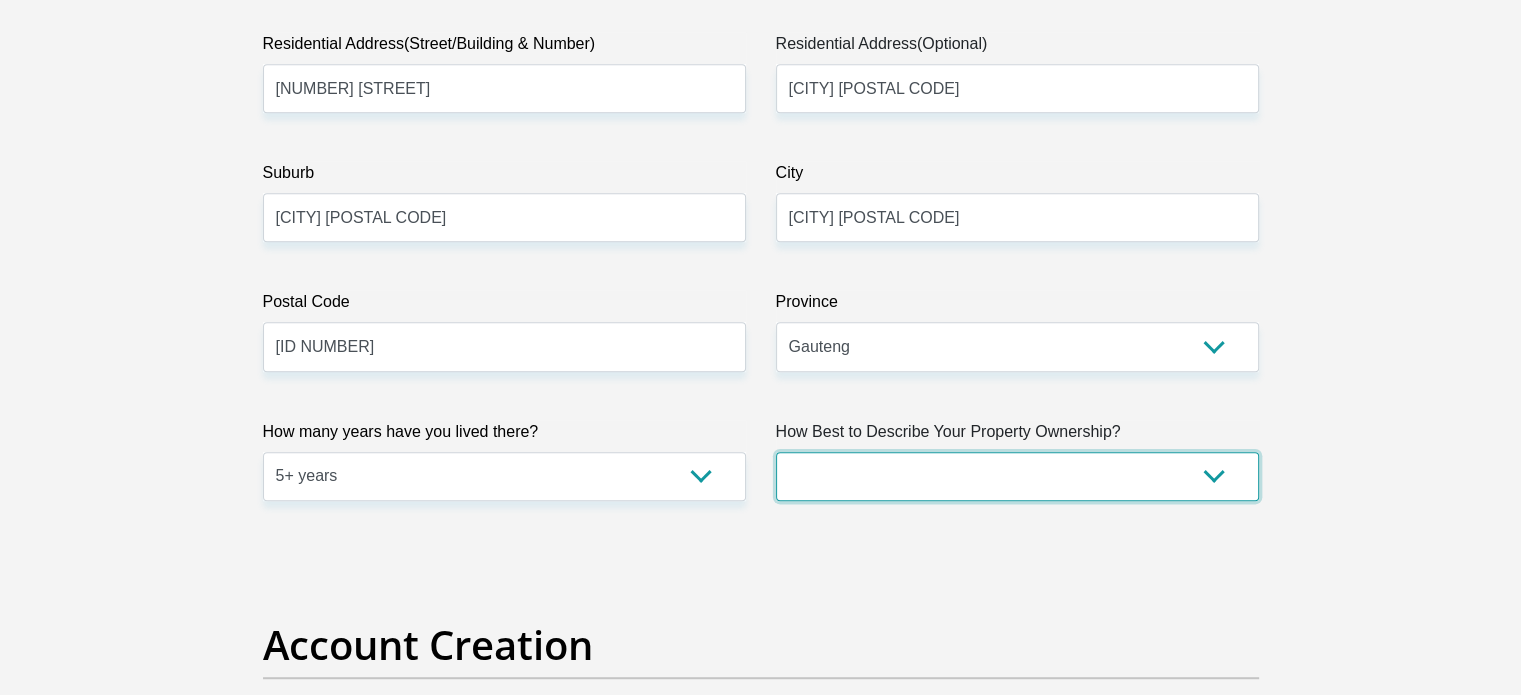 click on "Owned
Rented
Family Owned
Company Dwelling" at bounding box center (1017, 476) 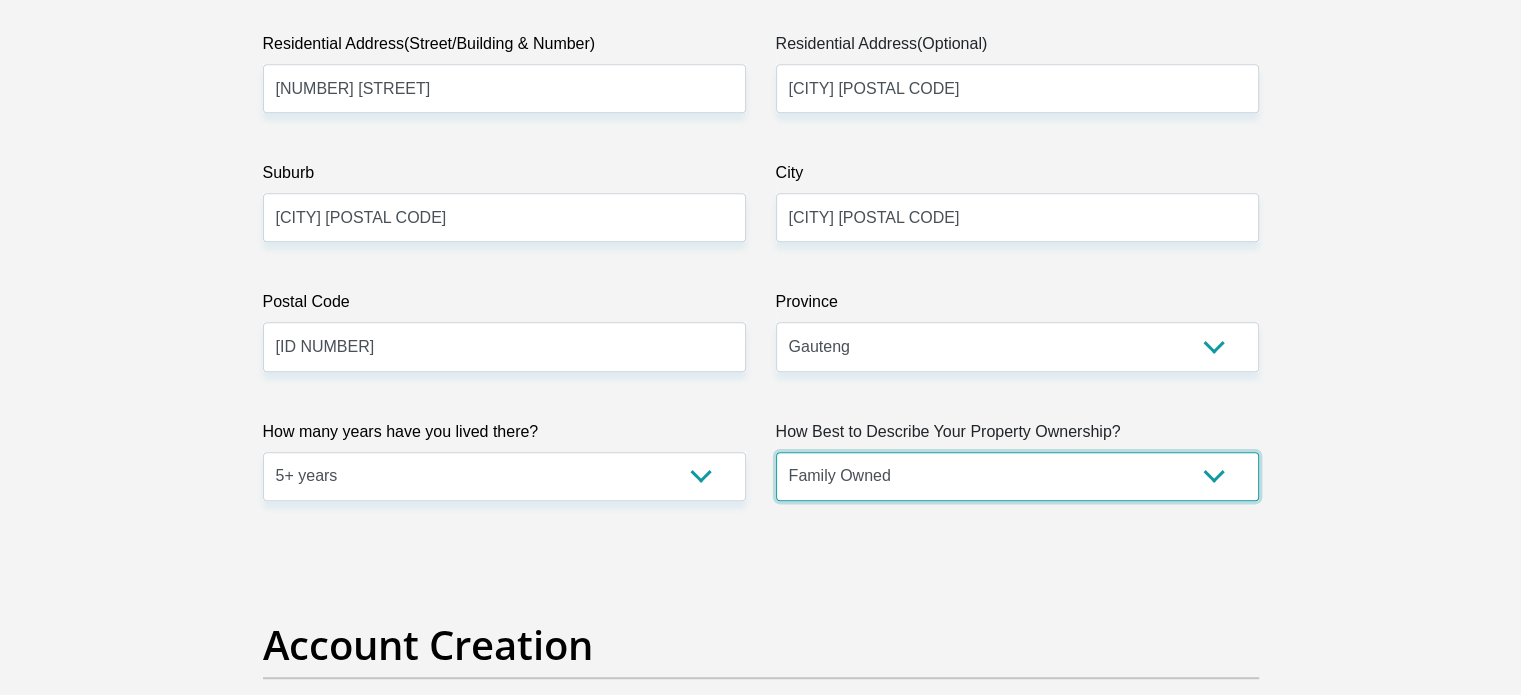 click on "Owned
Rented
Family Owned
Company Dwelling" at bounding box center [1017, 476] 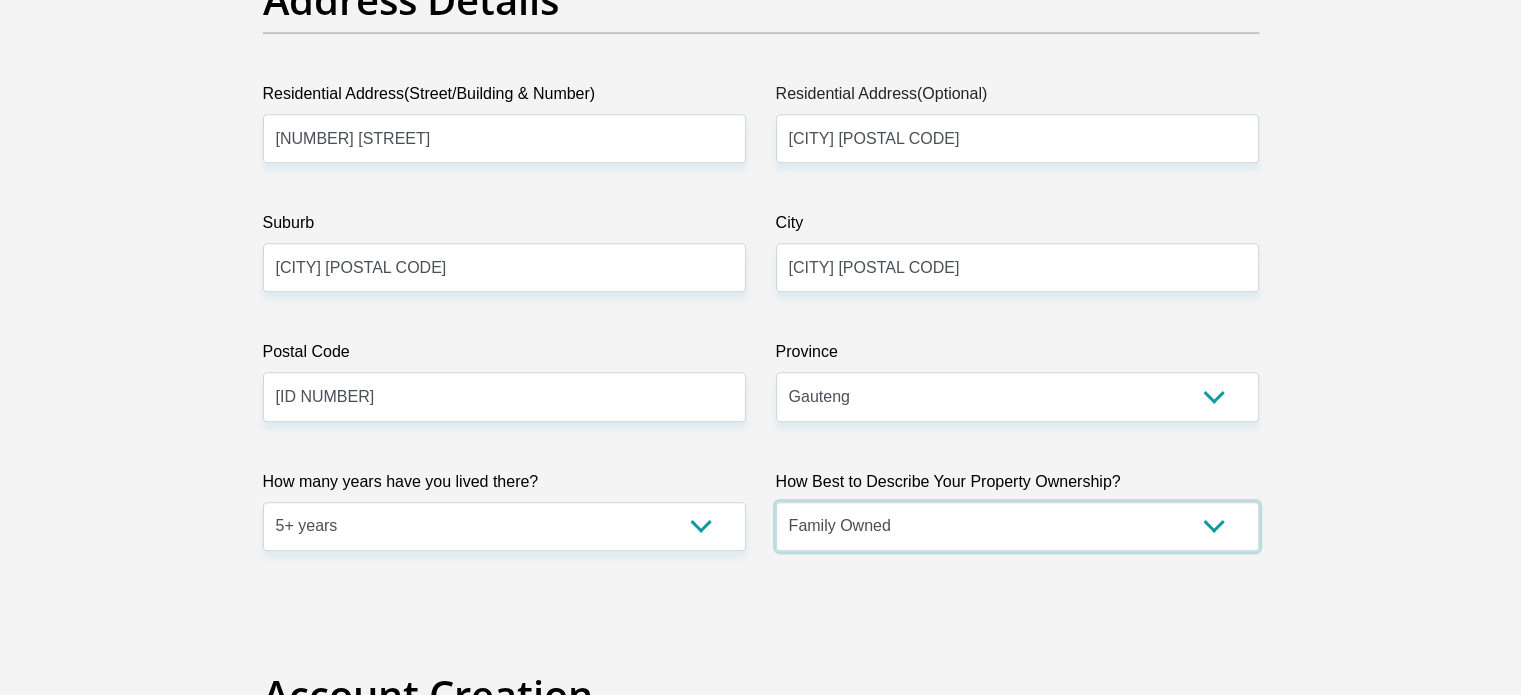 scroll, scrollTop: 1059, scrollLeft: 0, axis: vertical 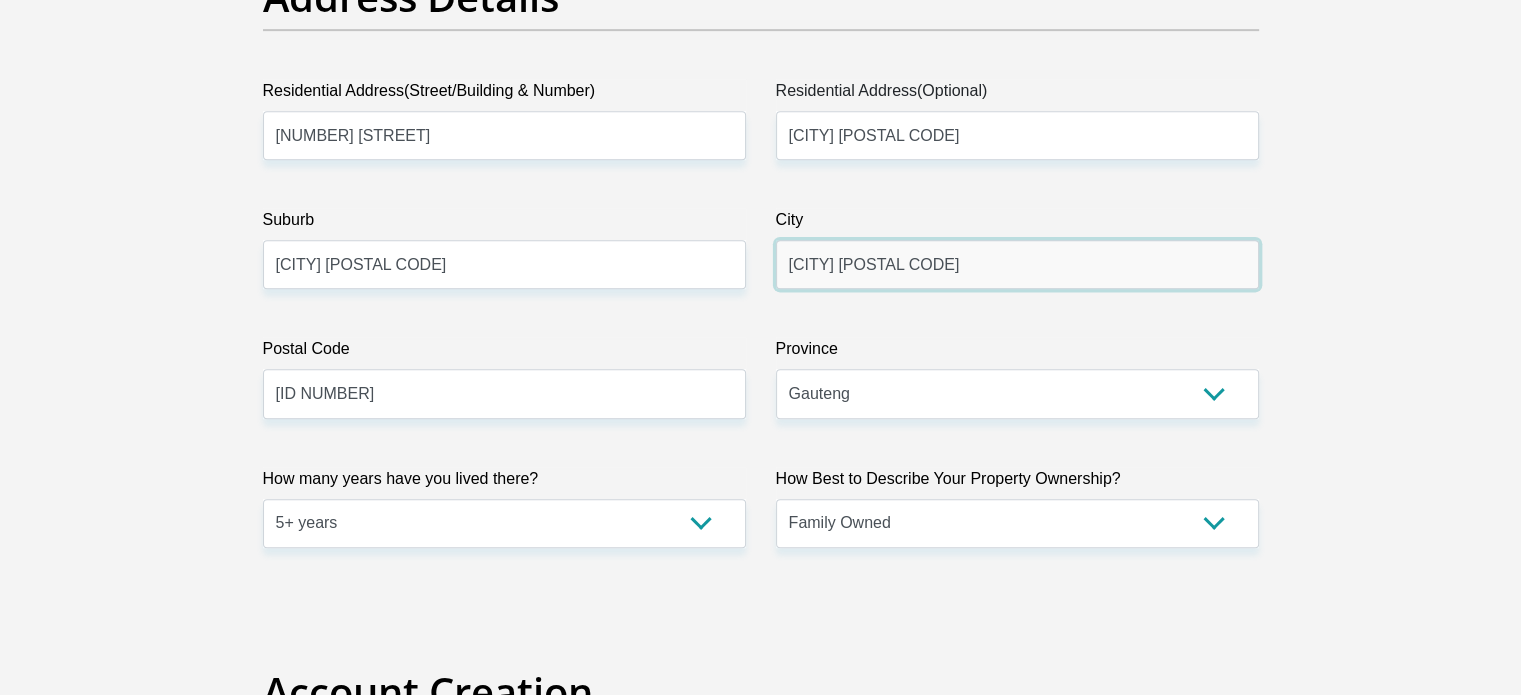 drag, startPoint x: 928, startPoint y: 266, endPoint x: 773, endPoint y: 245, distance: 156.4161 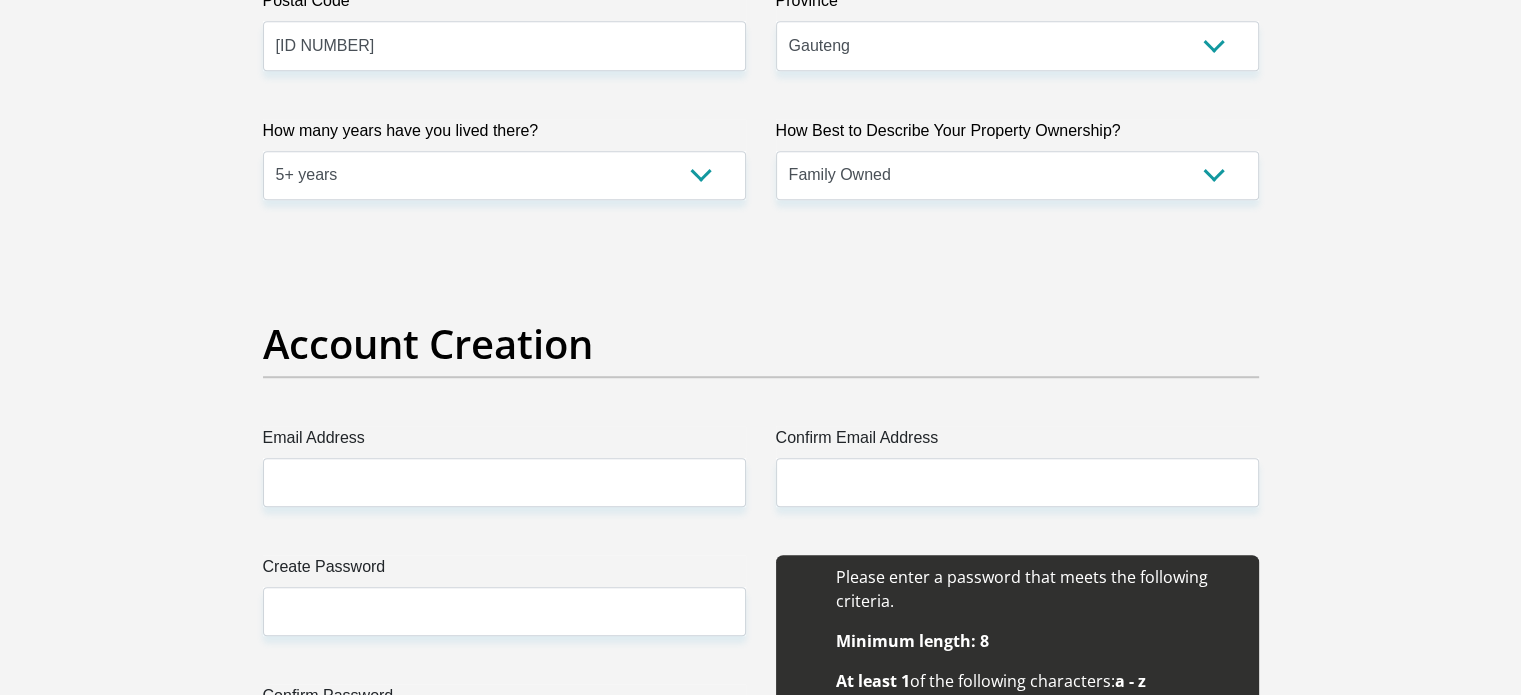 scroll, scrollTop: 1536, scrollLeft: 0, axis: vertical 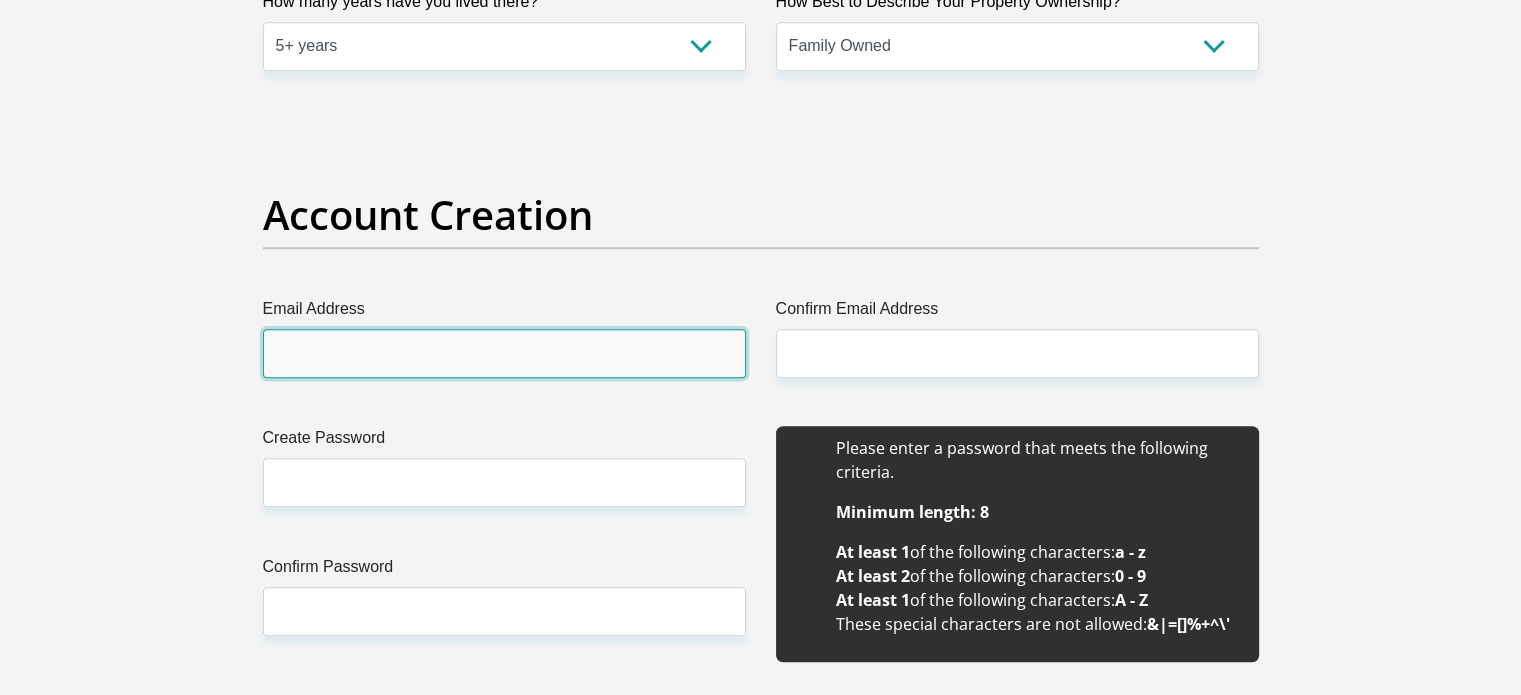 click on "Email Address" at bounding box center (504, 353) 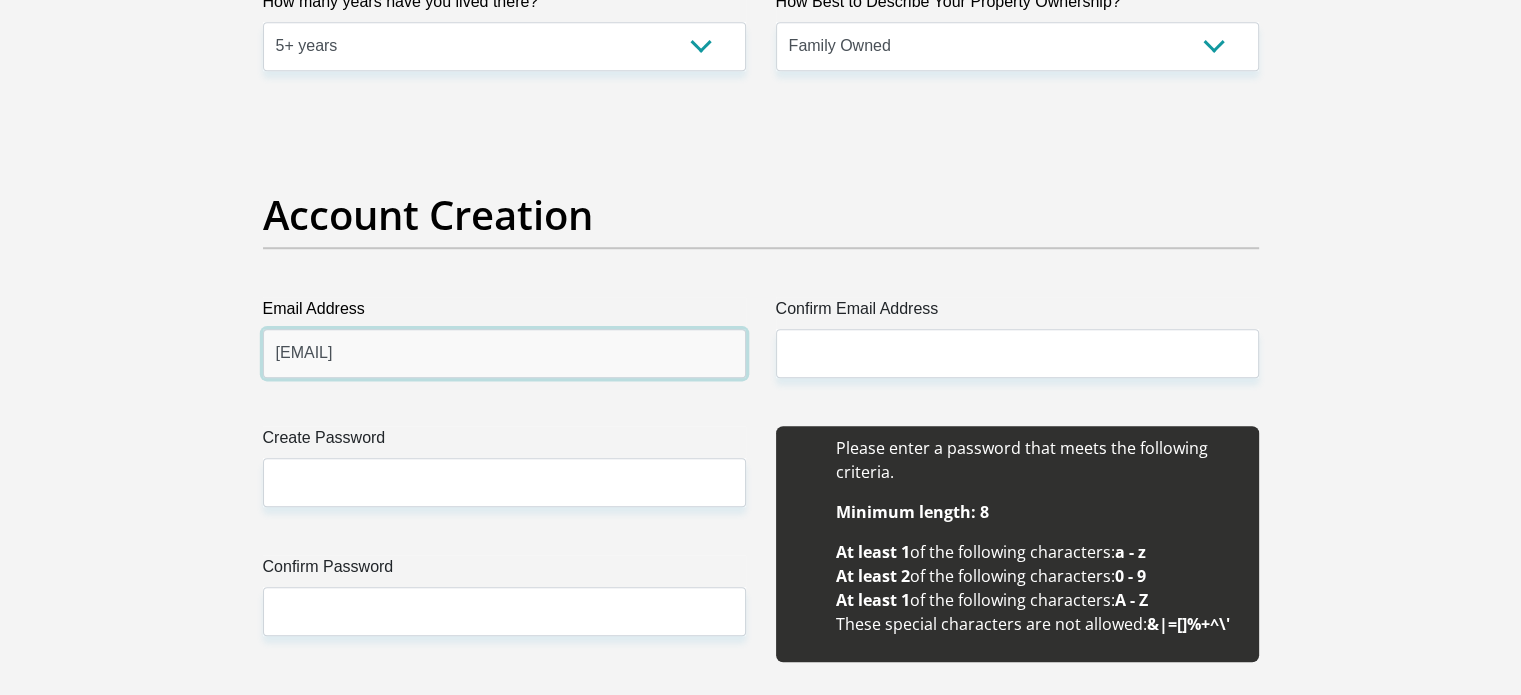 type on "nt.hobyani@gmail.com" 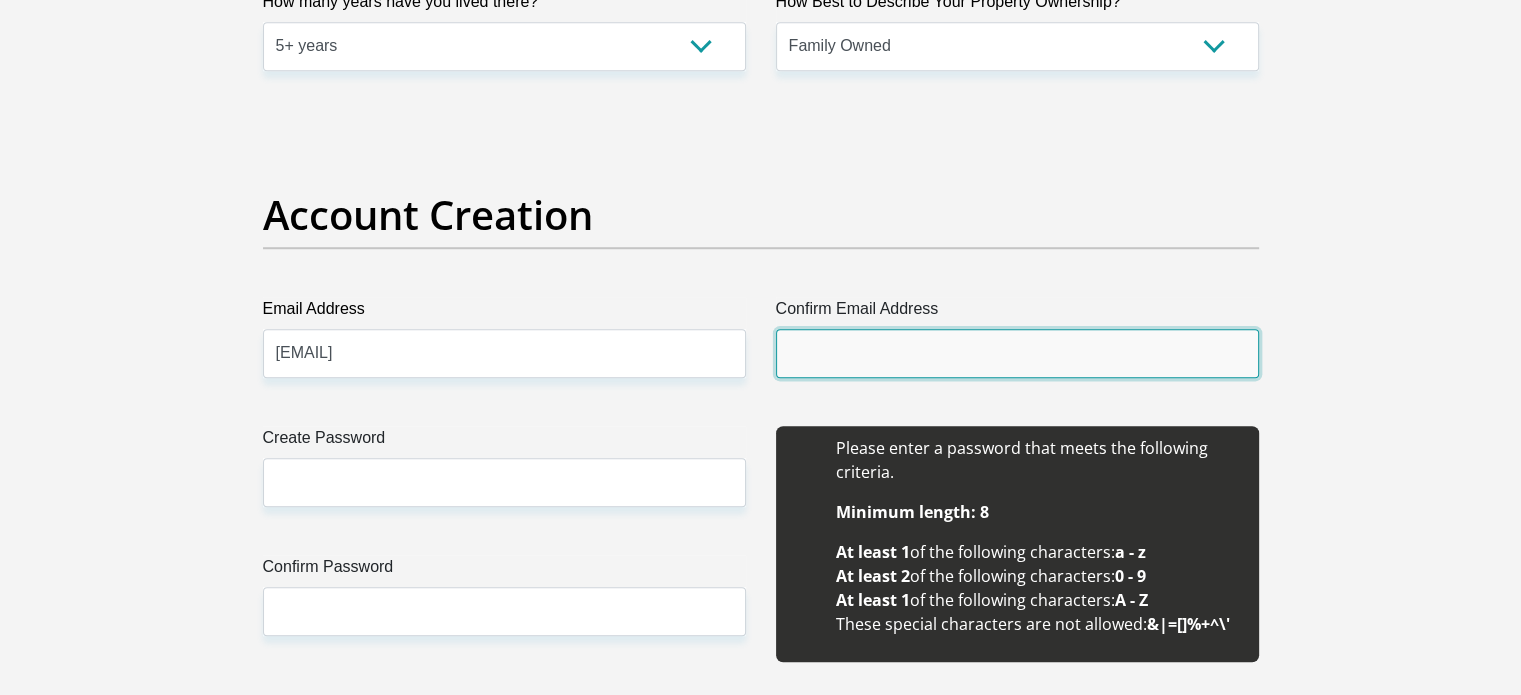 click on "Confirm Email Address" at bounding box center (1017, 353) 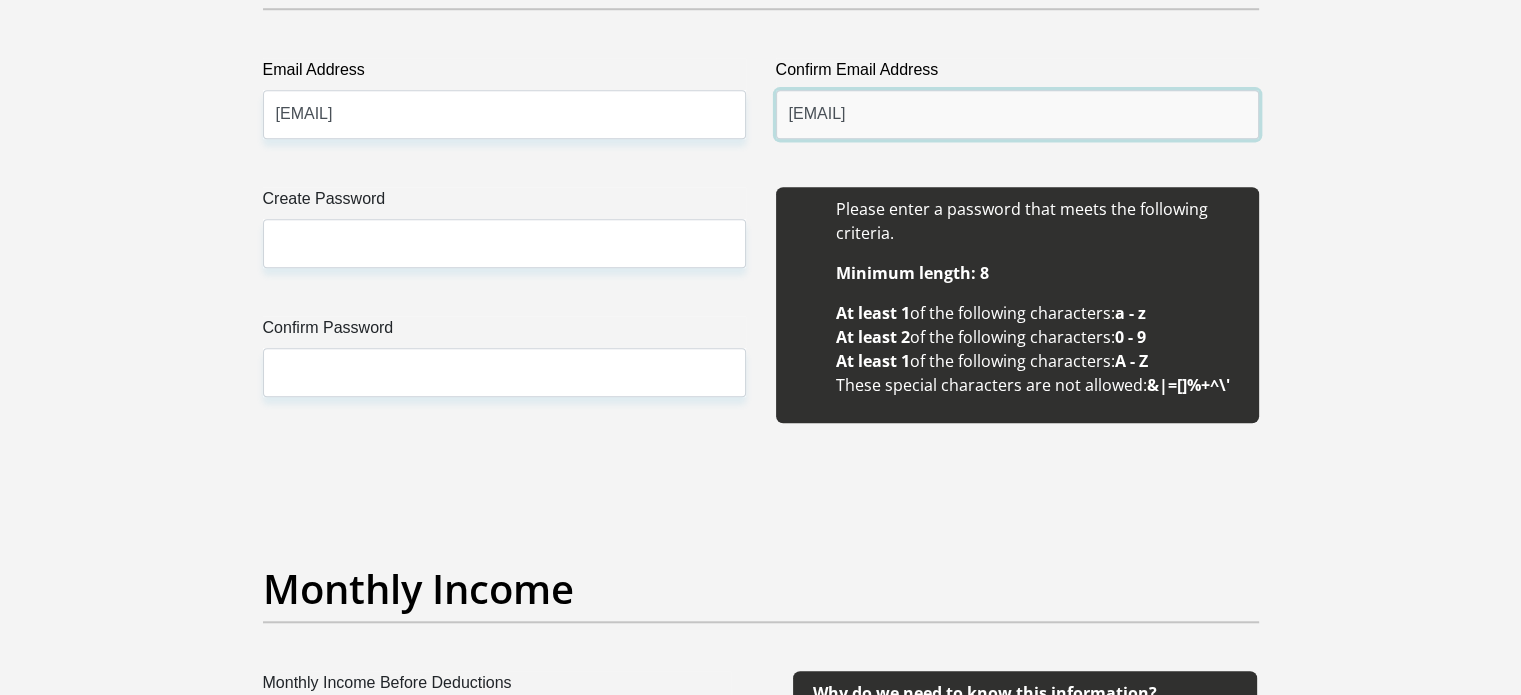 scroll, scrollTop: 1776, scrollLeft: 0, axis: vertical 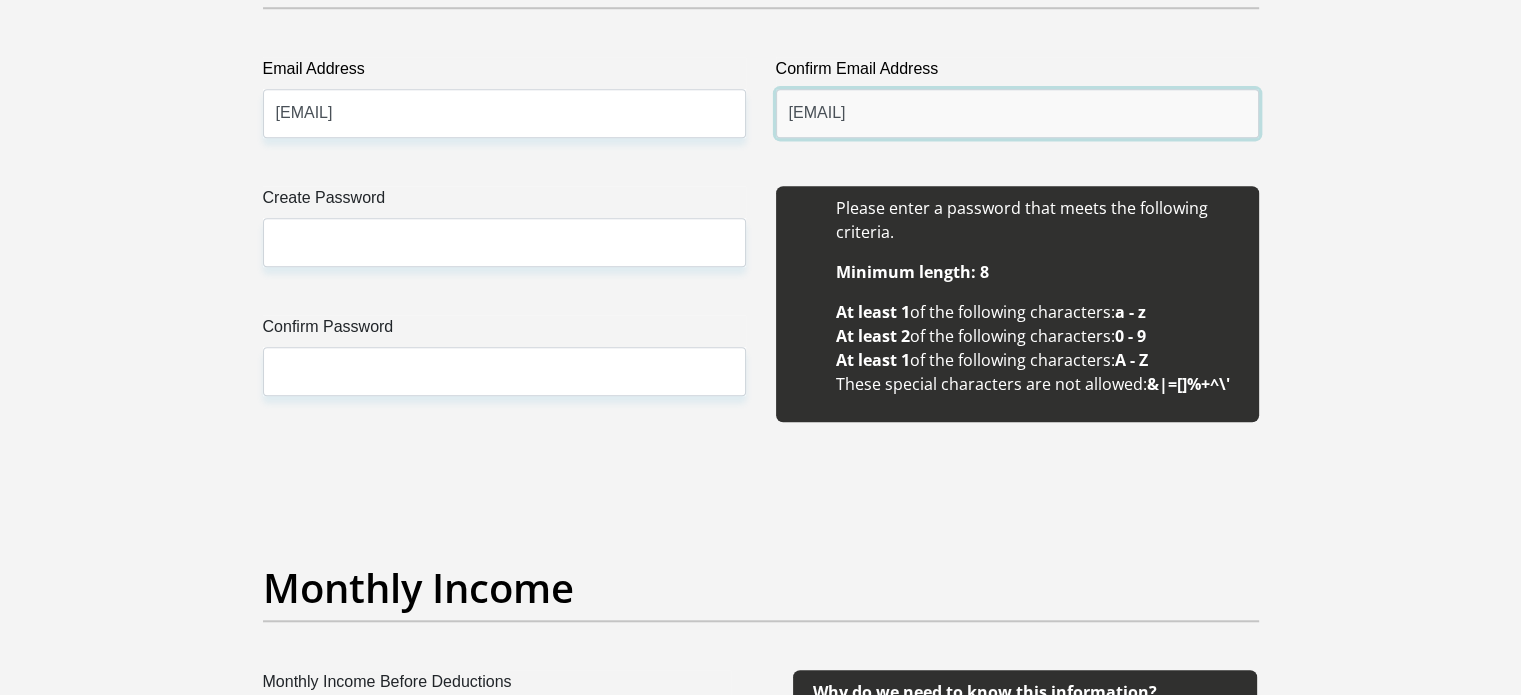 type on "nt.hobyani@gmail.com" 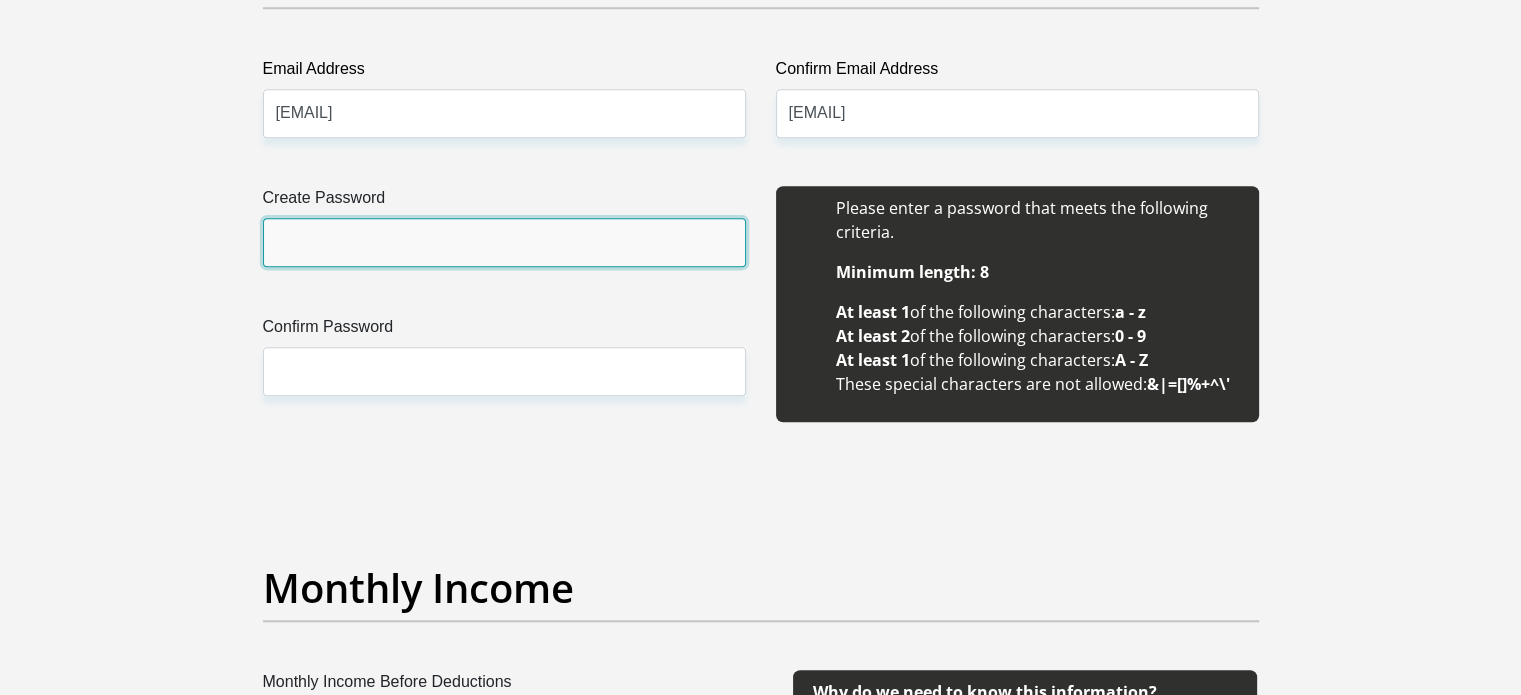 click on "Create Password" at bounding box center (504, 242) 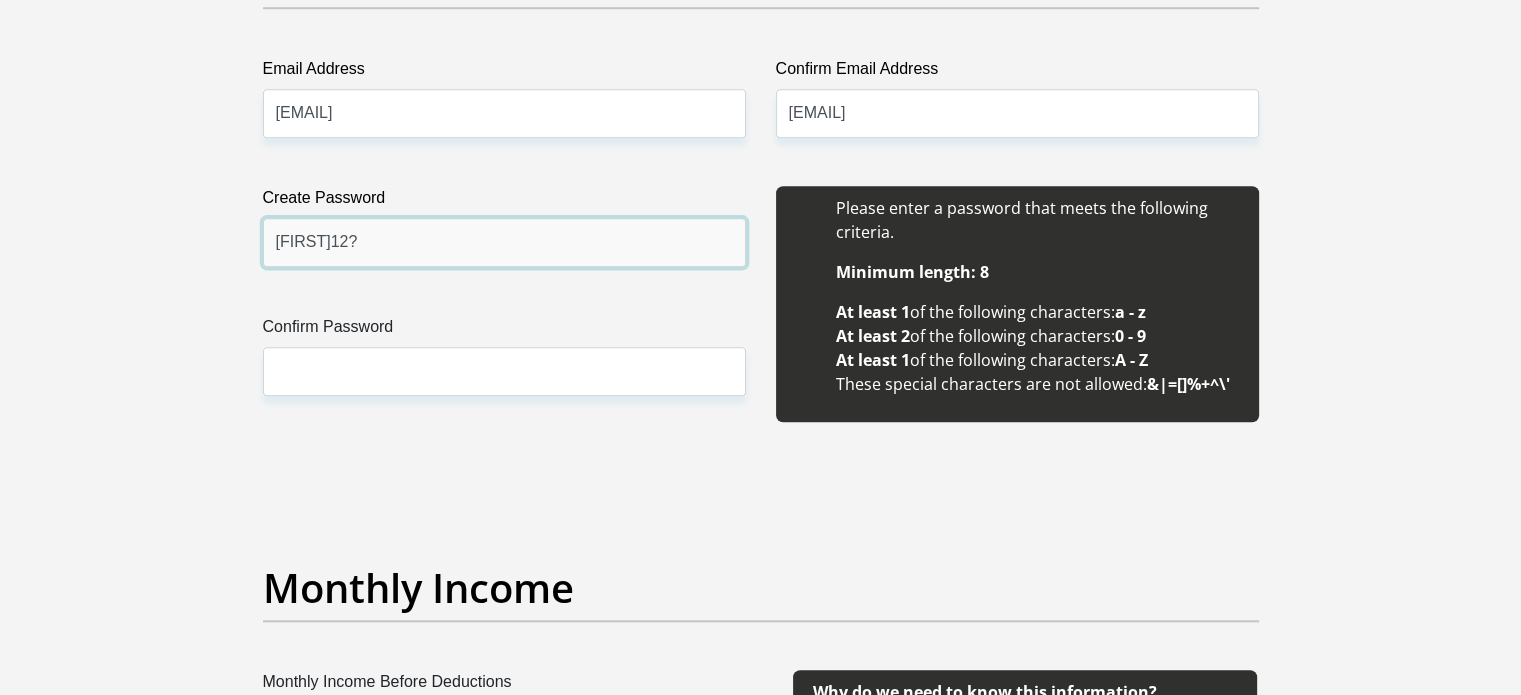 type on "Tshepo12?" 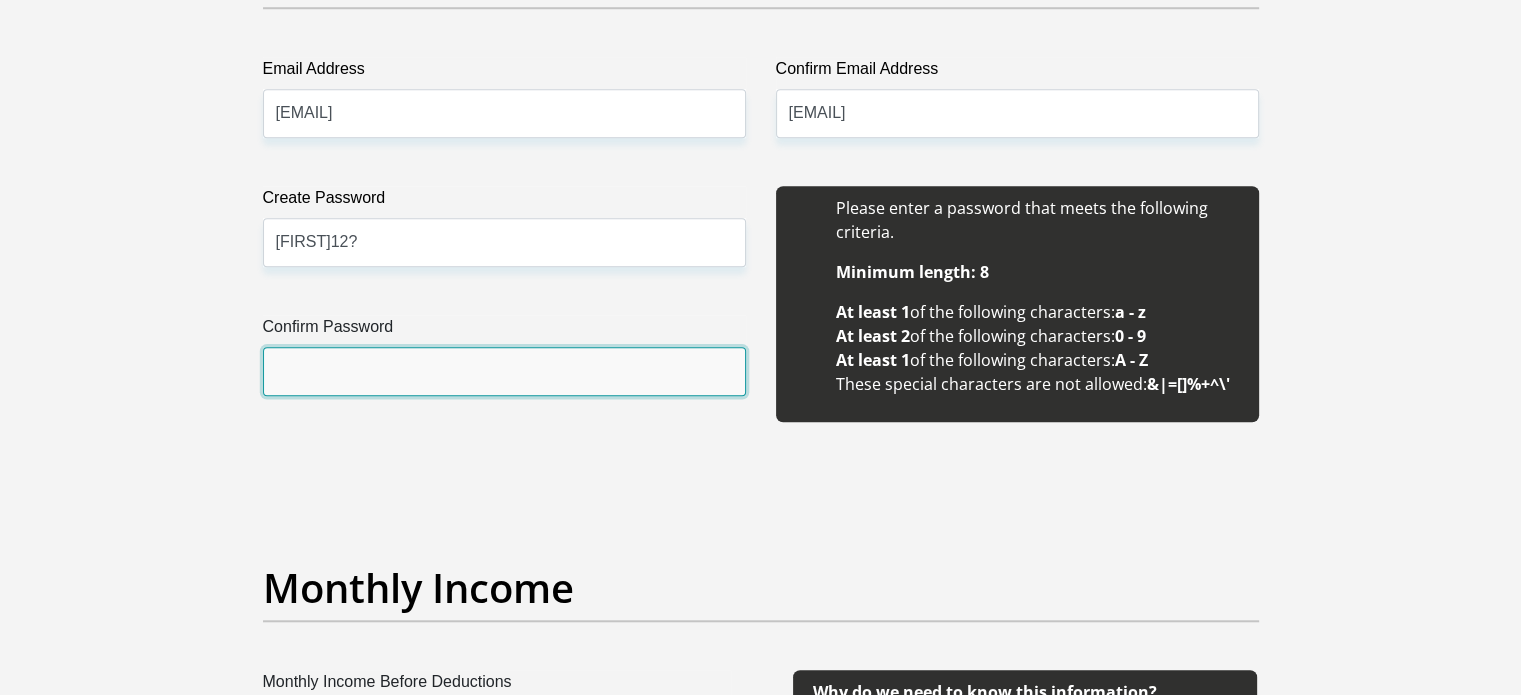 click on "Confirm Password" at bounding box center [504, 371] 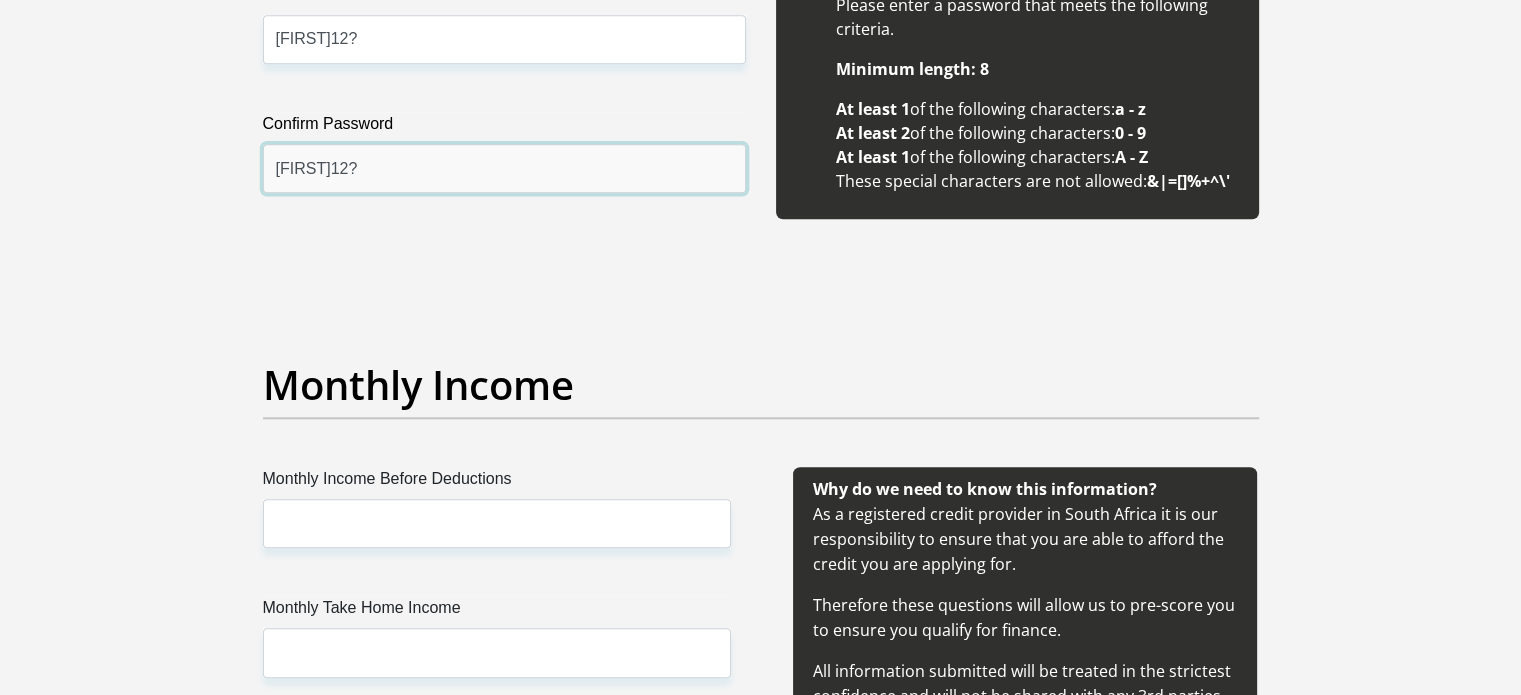 scroll, scrollTop: 2132, scrollLeft: 0, axis: vertical 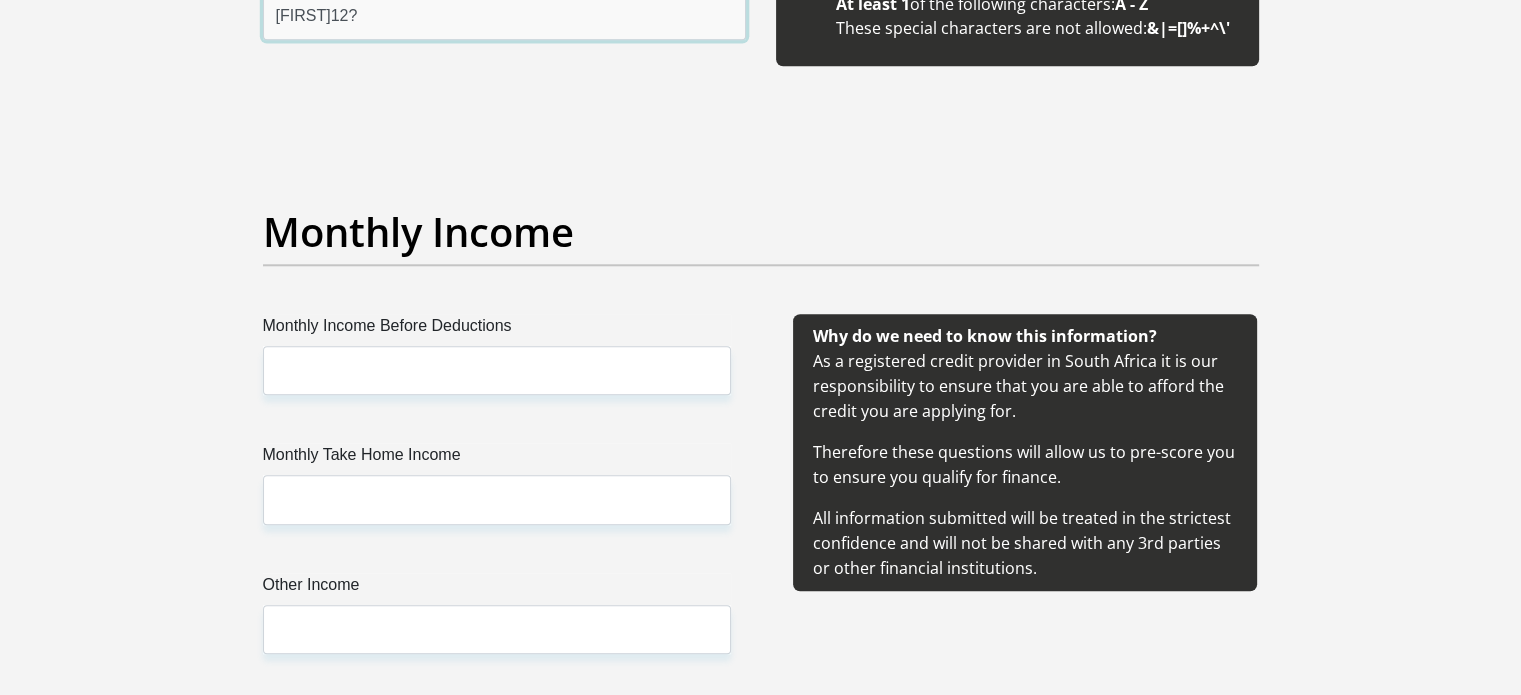 type on "Tshepo12?" 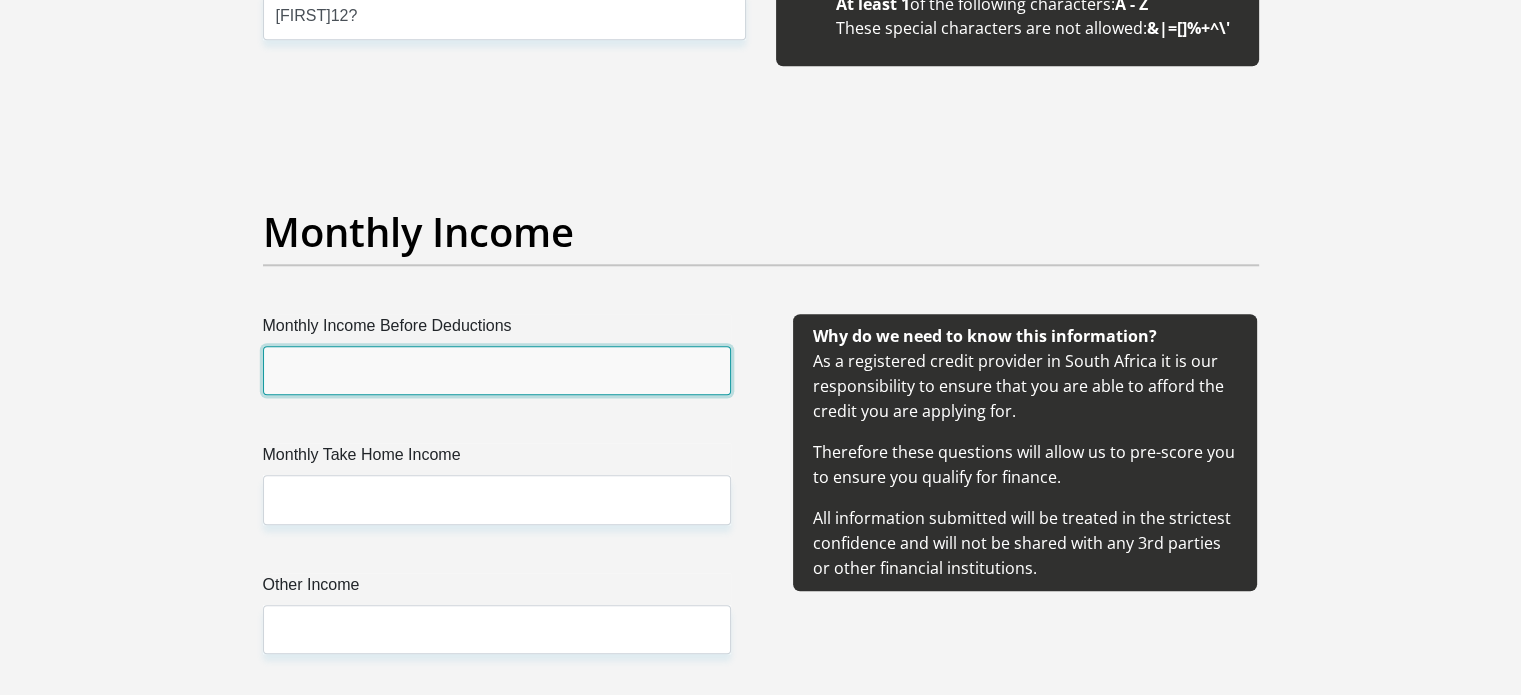 click on "Monthly Income Before Deductions" at bounding box center [497, 370] 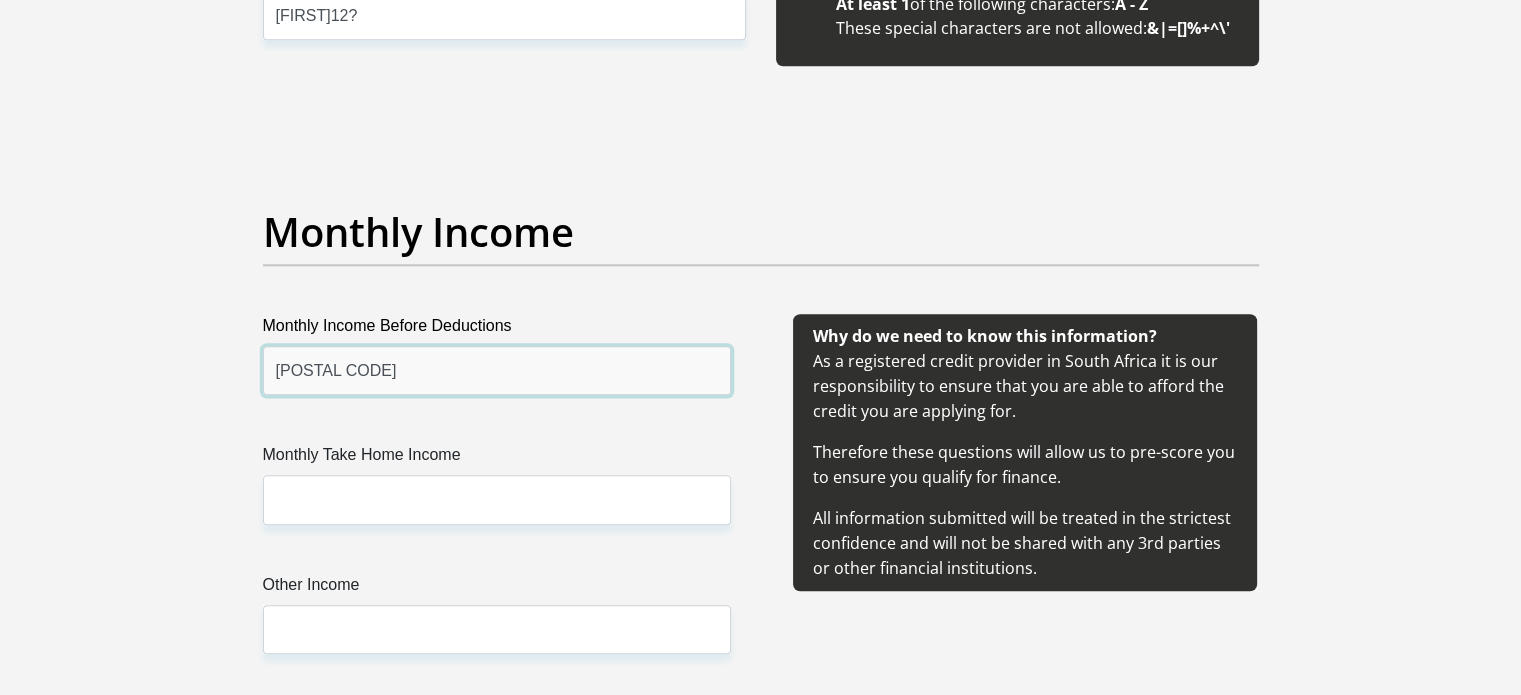type on "16131" 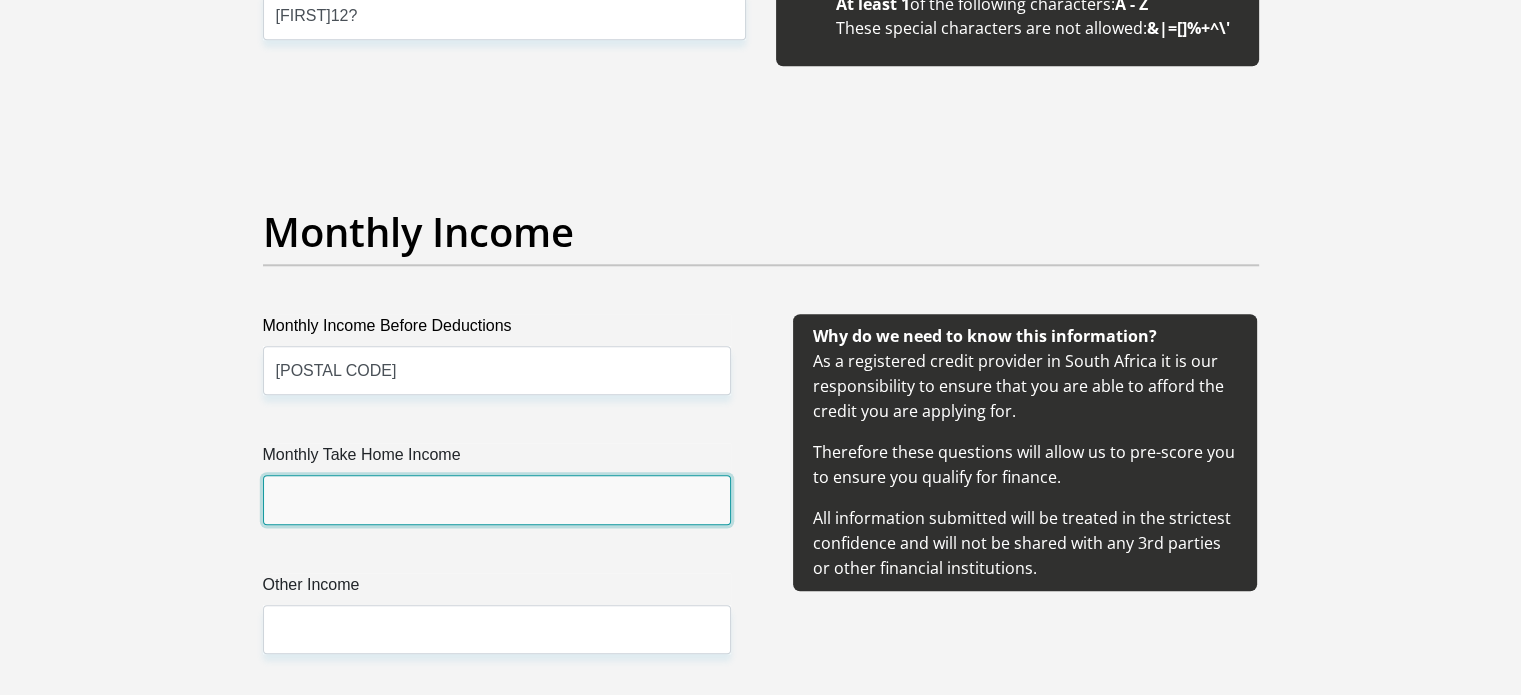 click on "Monthly Take Home Income" at bounding box center (497, 499) 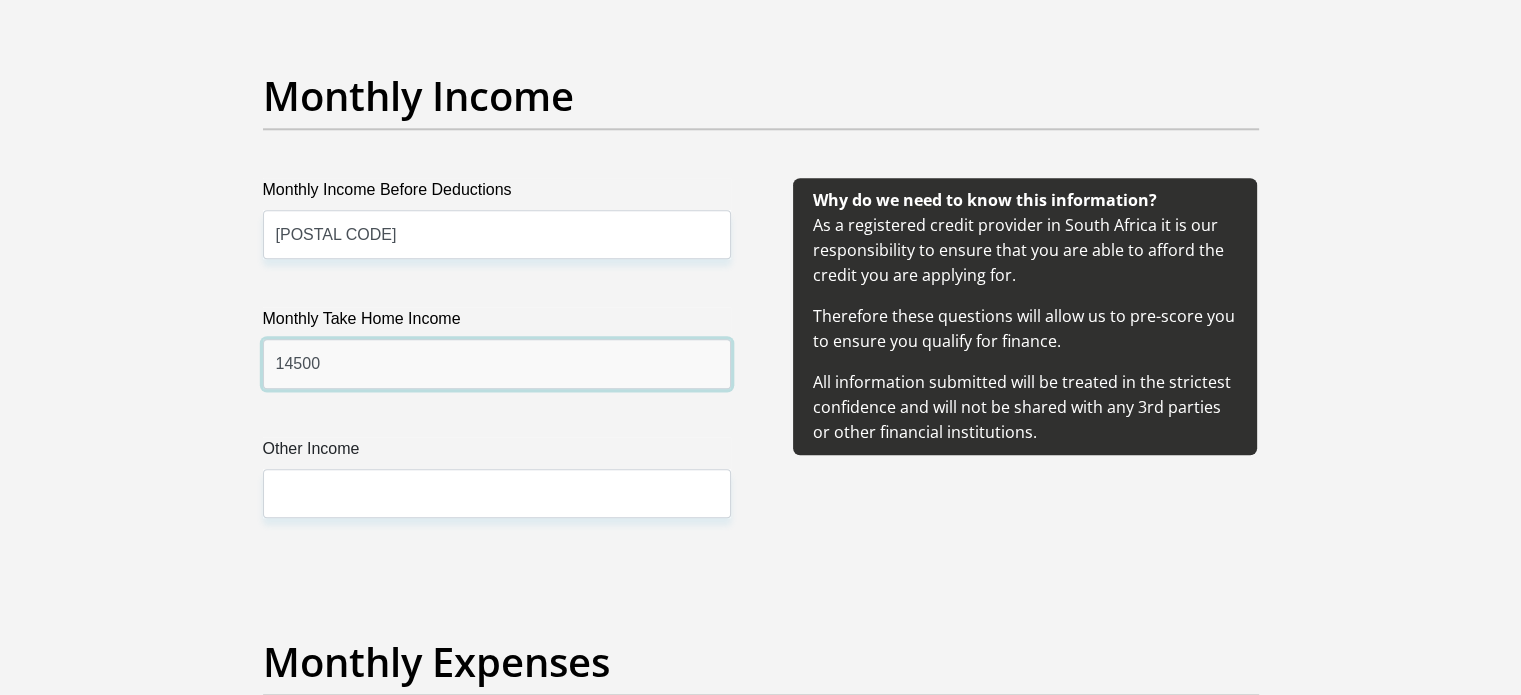scroll, scrollTop: 2271, scrollLeft: 0, axis: vertical 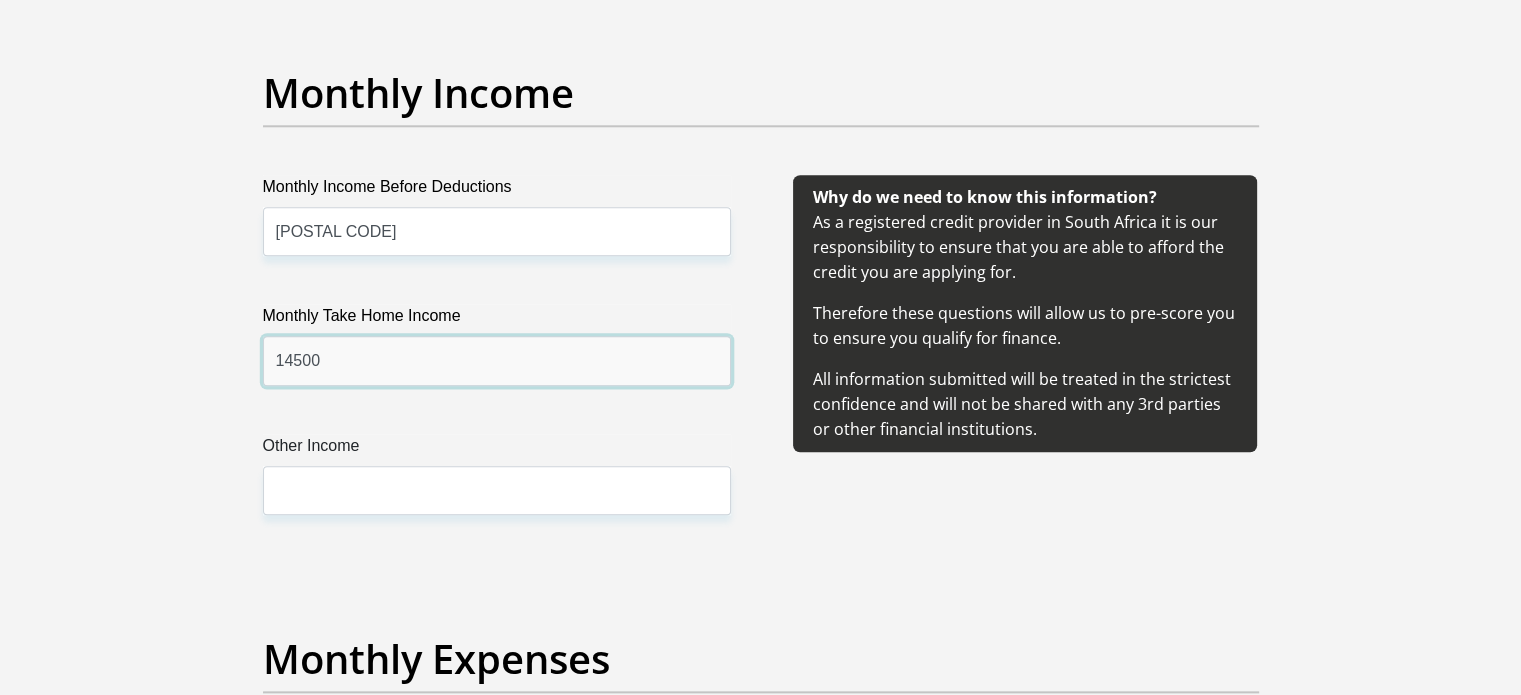 type on "14500" 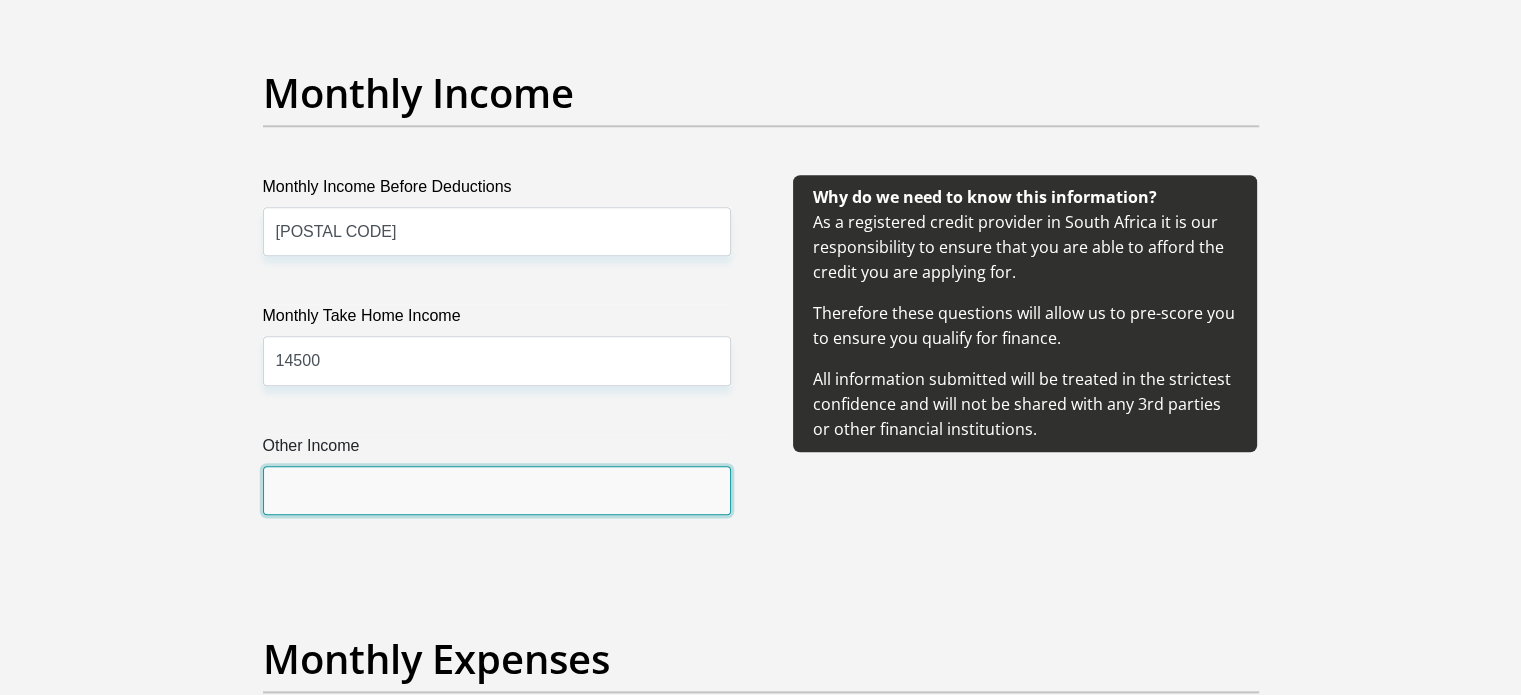 click on "Other Income" at bounding box center (497, 490) 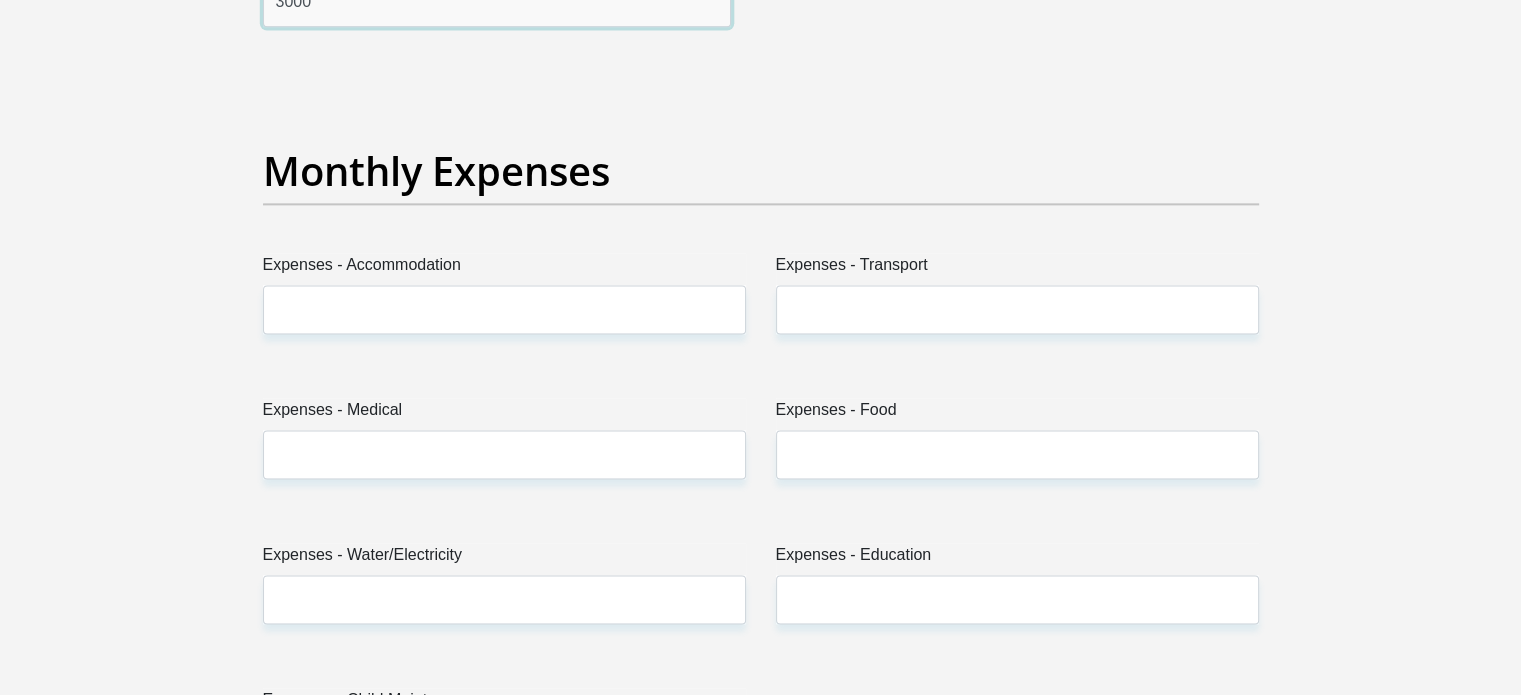 scroll, scrollTop: 2760, scrollLeft: 0, axis: vertical 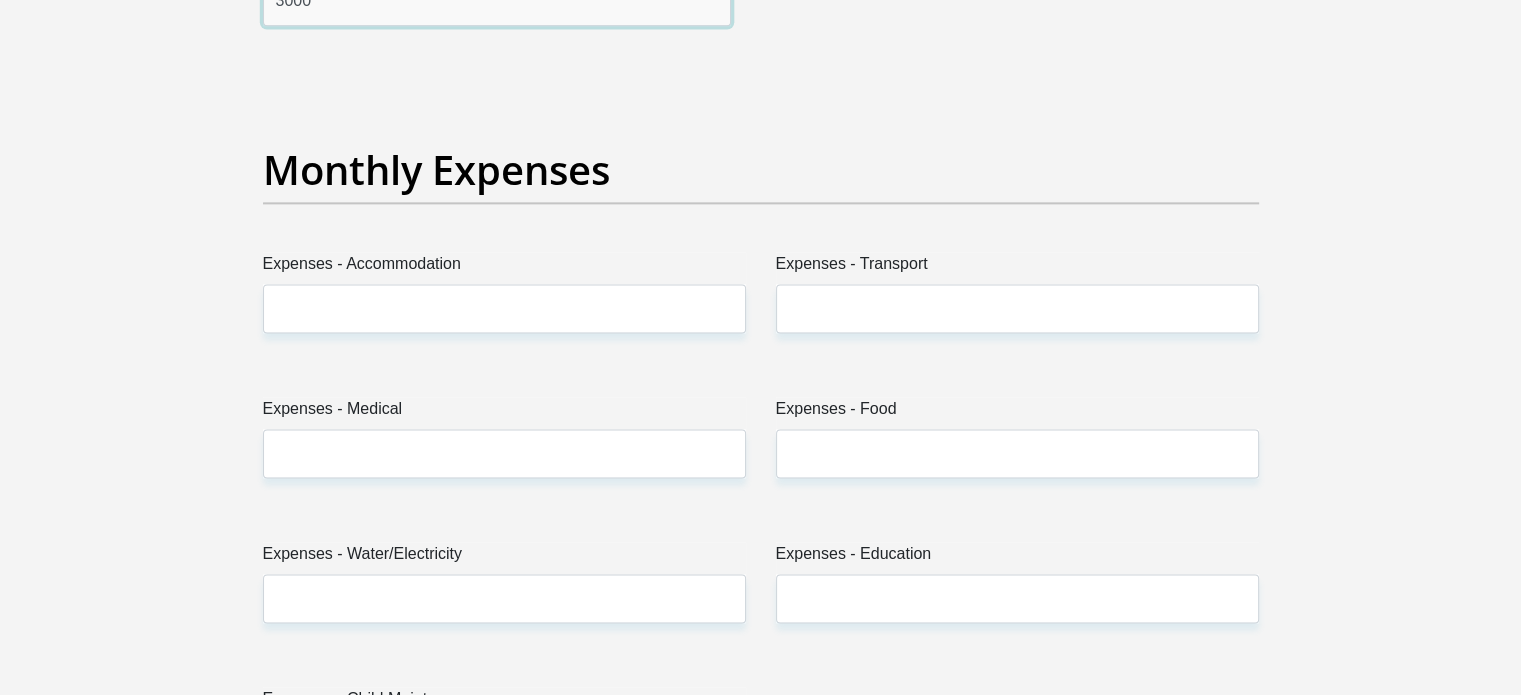 type on "3000" 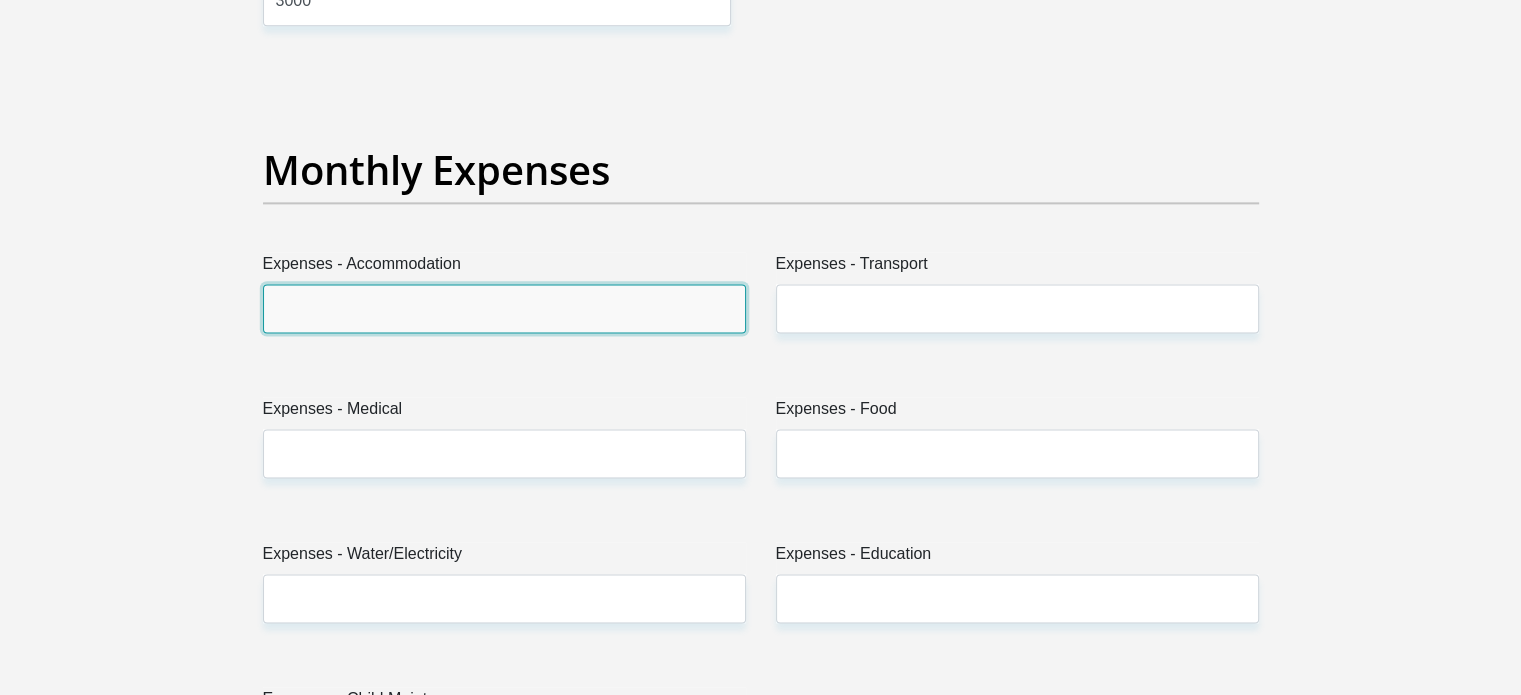 click on "Expenses - Accommodation" at bounding box center (504, 308) 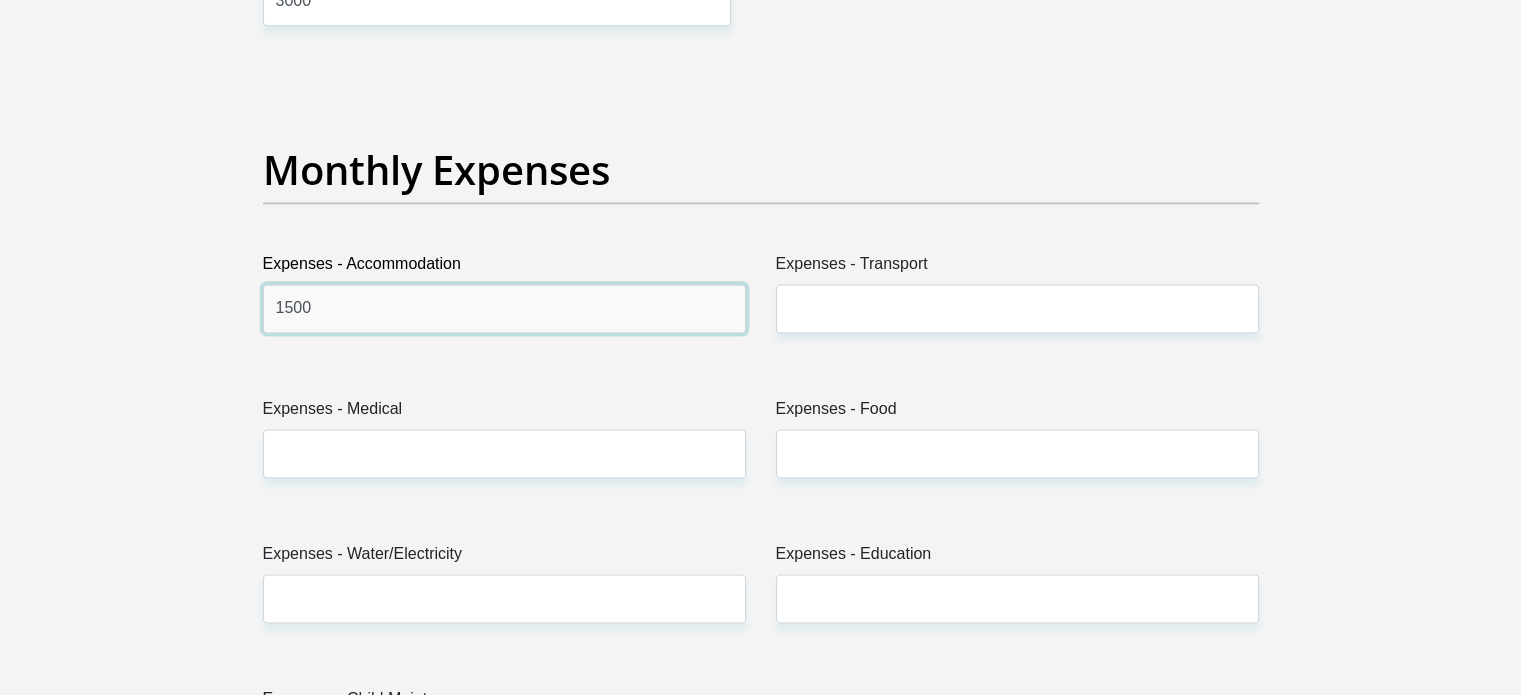 type on "1500" 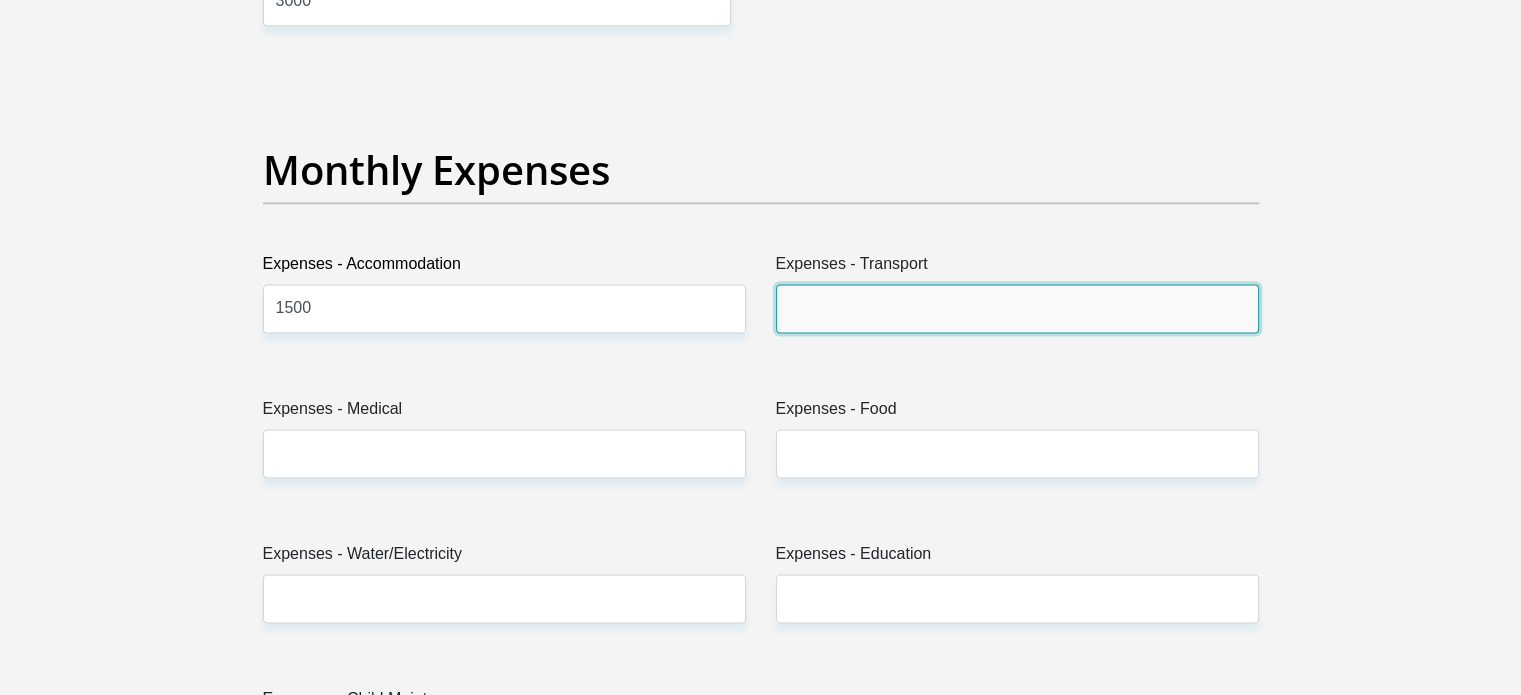 click on "Expenses - Transport" at bounding box center (1017, 308) 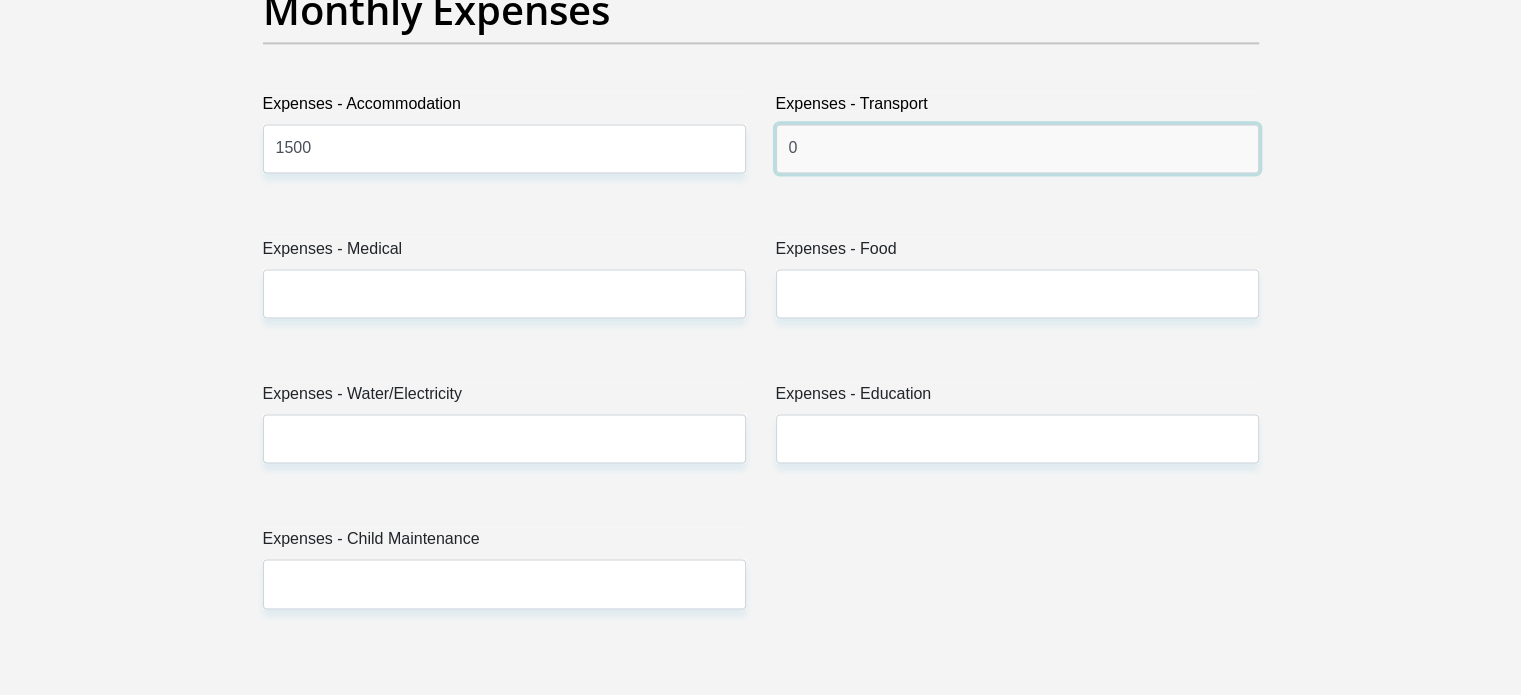 scroll, scrollTop: 2924, scrollLeft: 0, axis: vertical 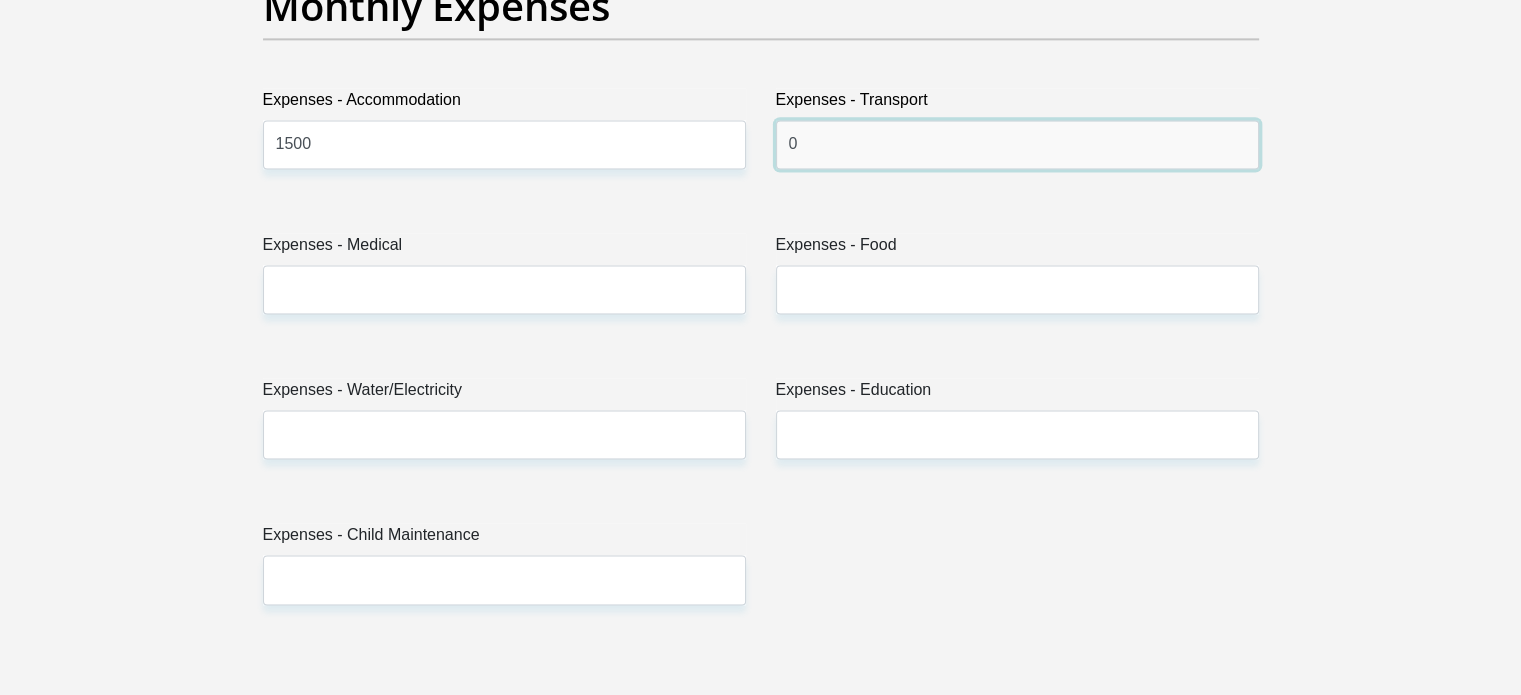 type on "0" 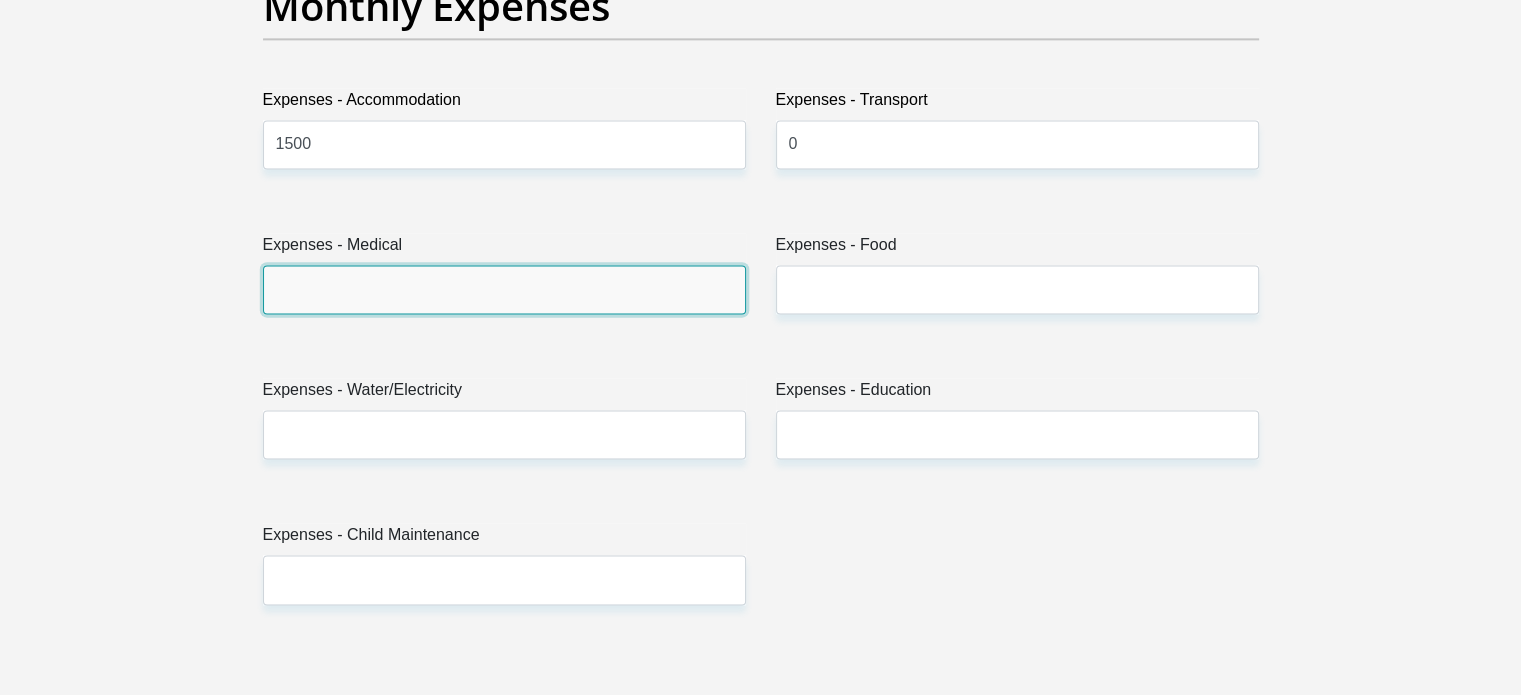 click on "Expenses - Medical" at bounding box center [504, 289] 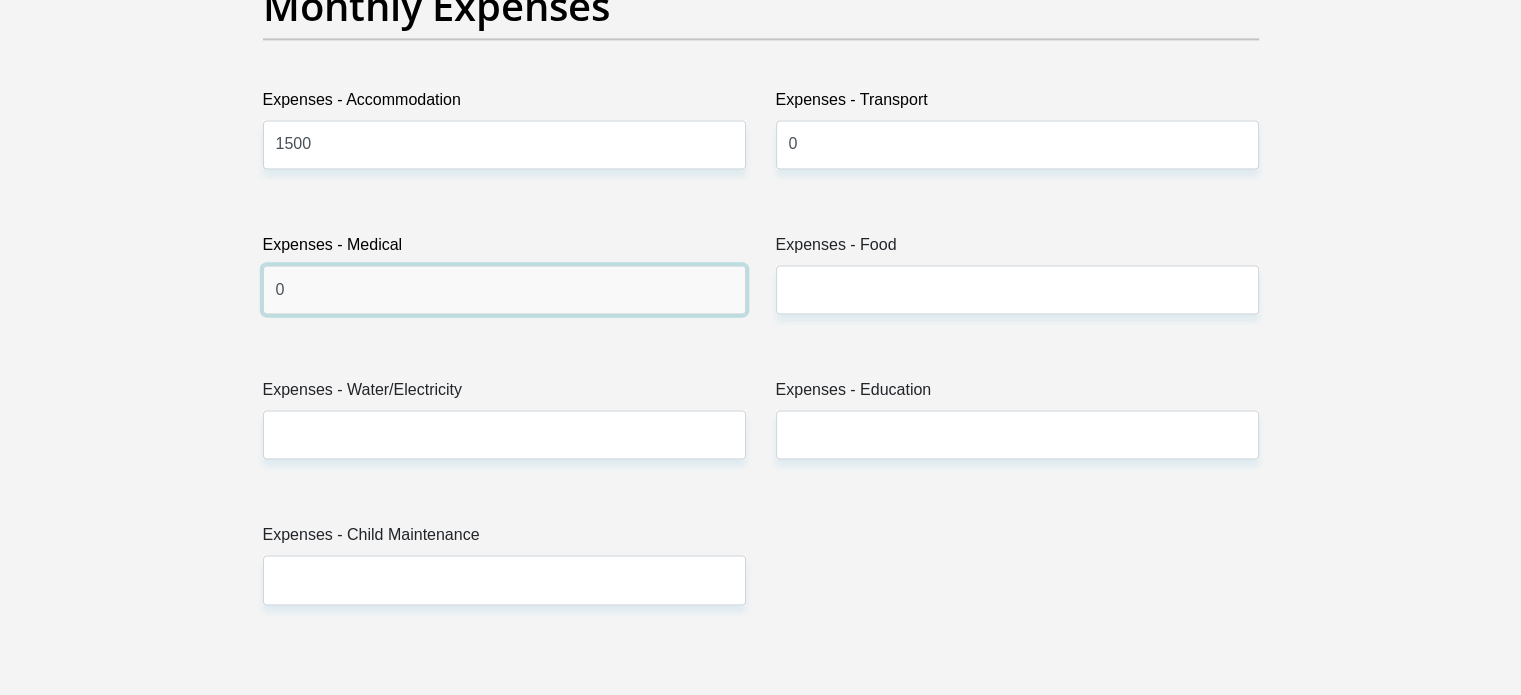 type on "0" 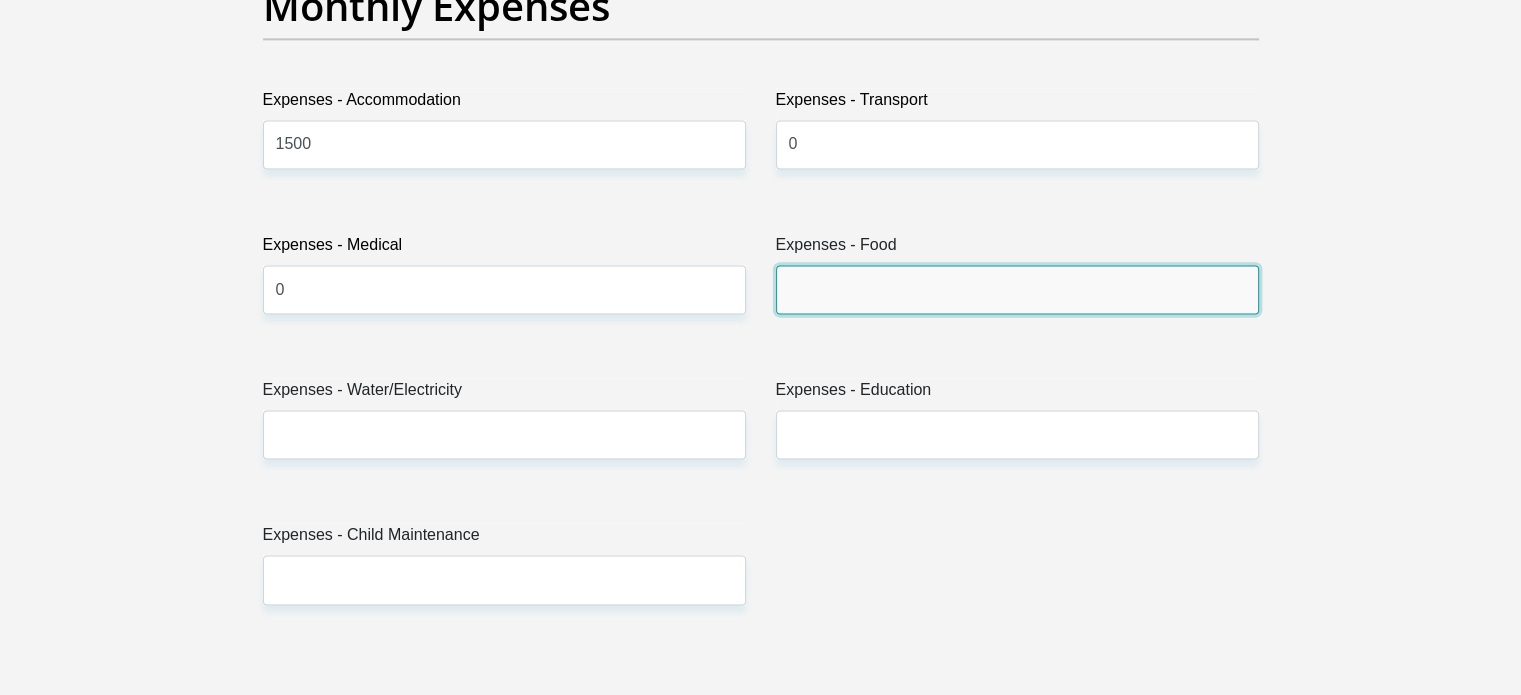click on "Expenses - Food" at bounding box center [1017, 289] 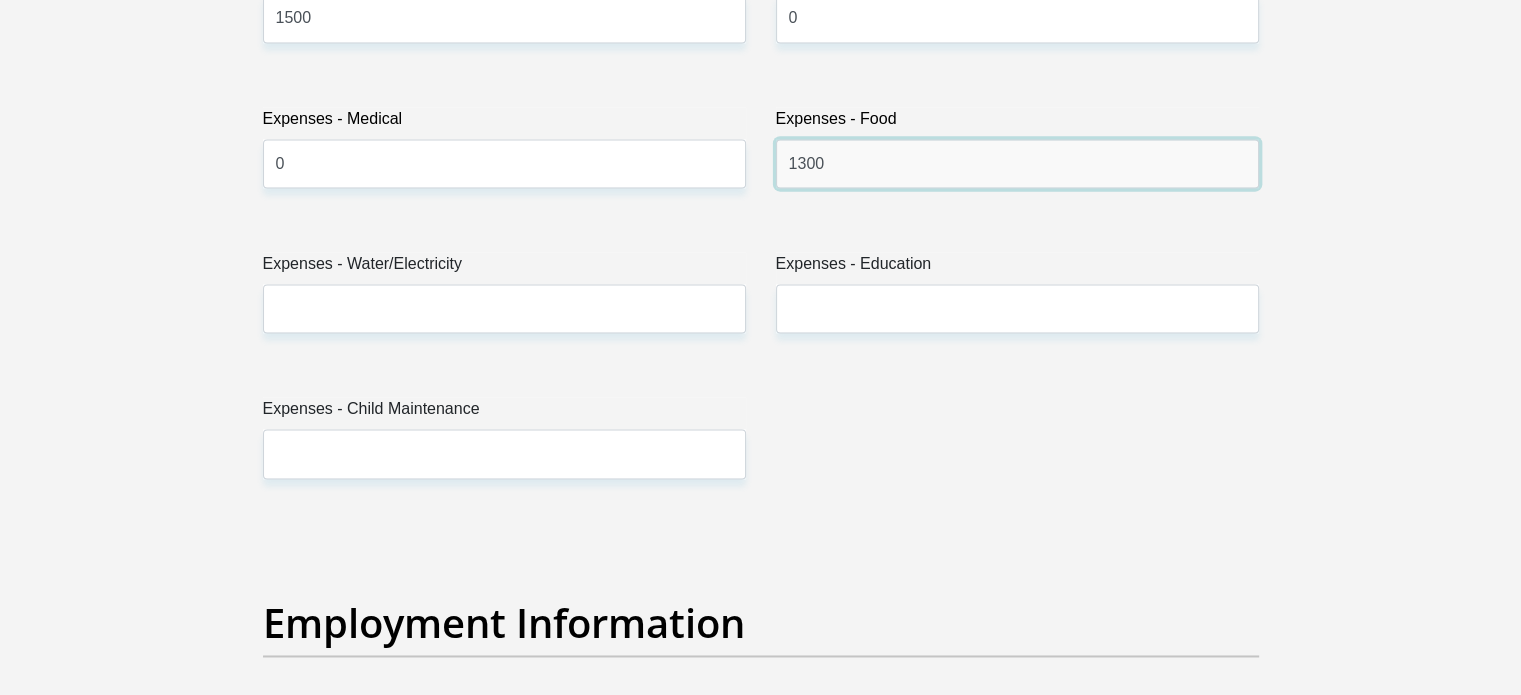 scroll, scrollTop: 3059, scrollLeft: 0, axis: vertical 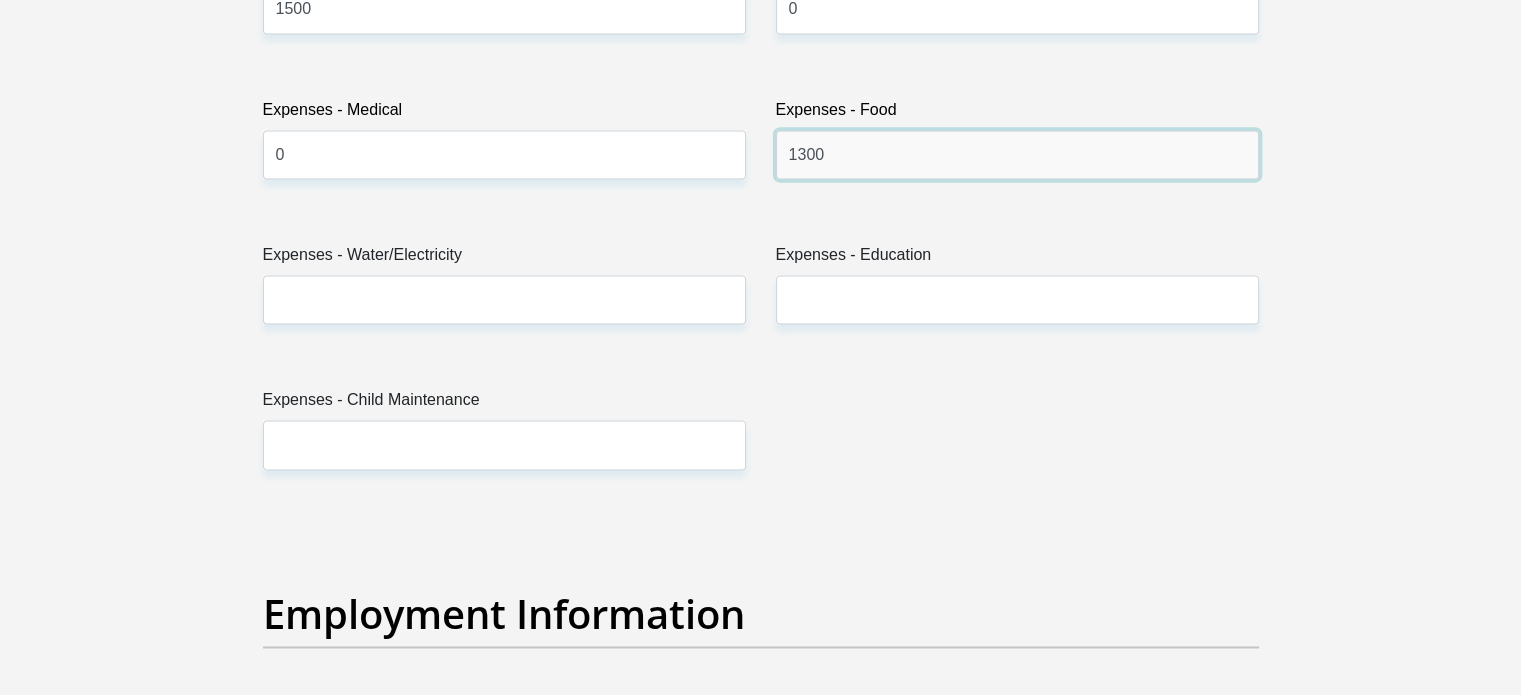 type on "1300" 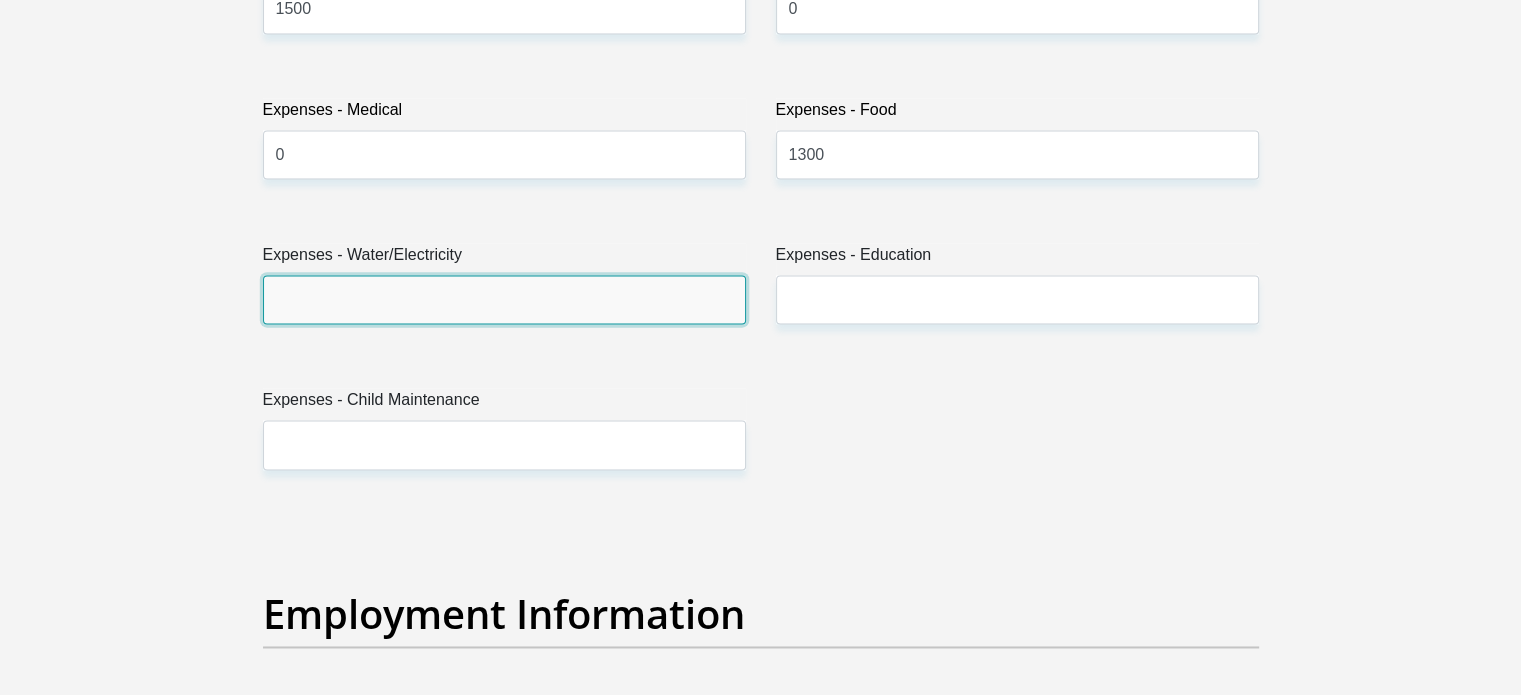 click on "Expenses - Water/Electricity" at bounding box center [504, 299] 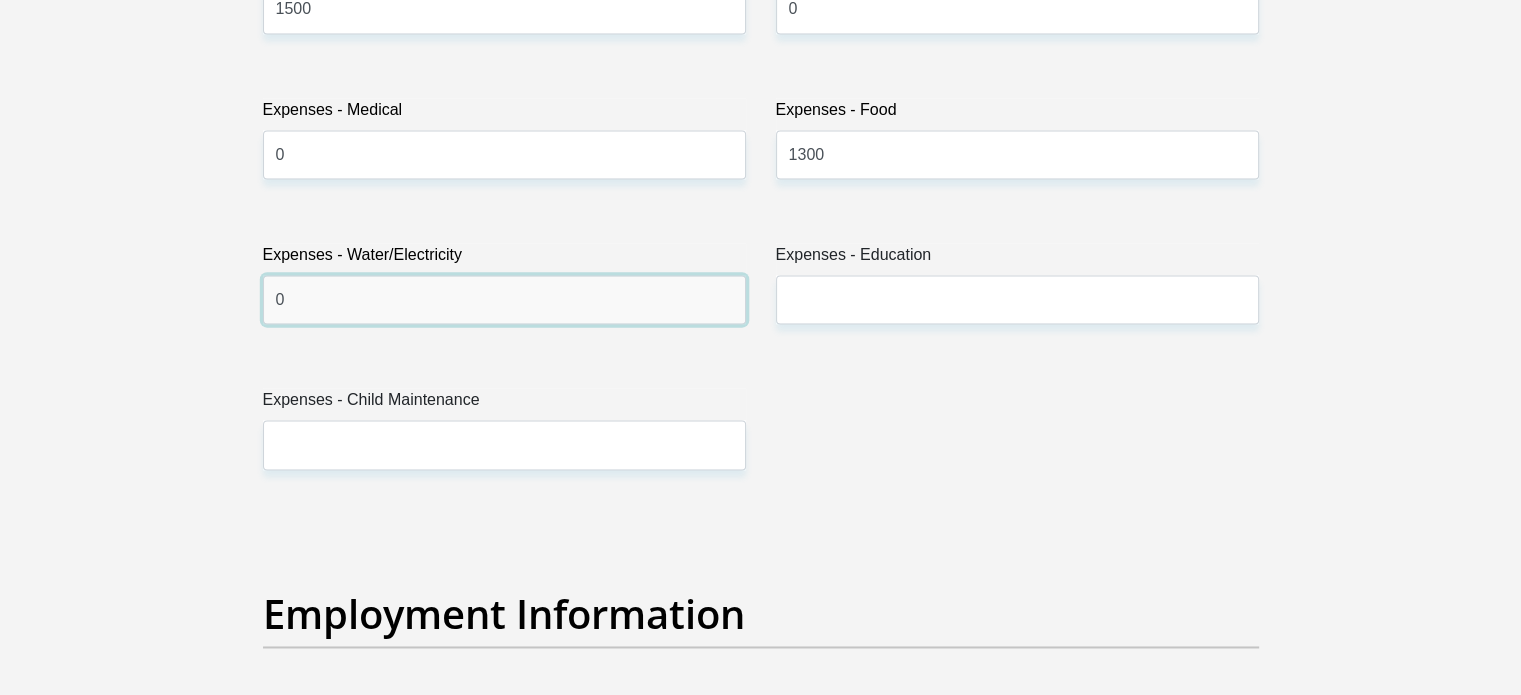 type on "0" 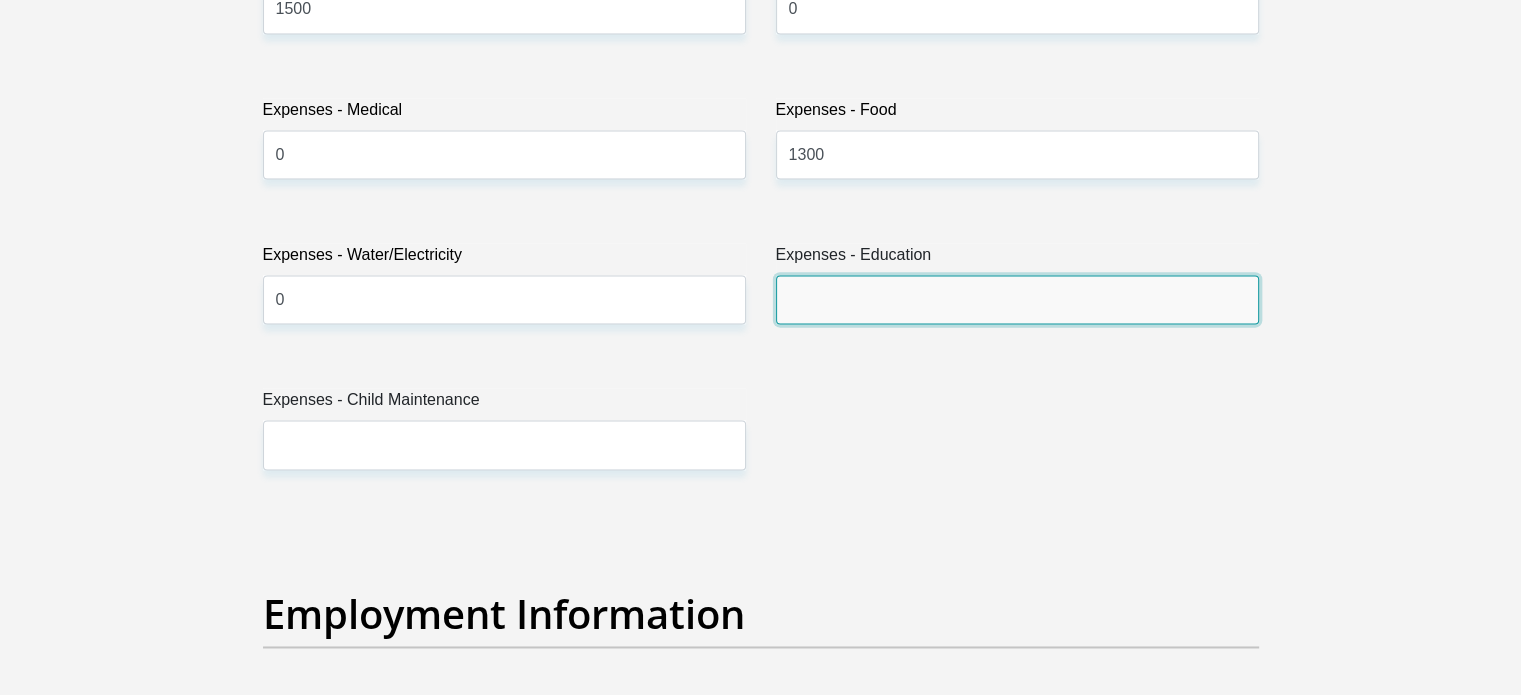 click on "Expenses - Education" at bounding box center [1017, 299] 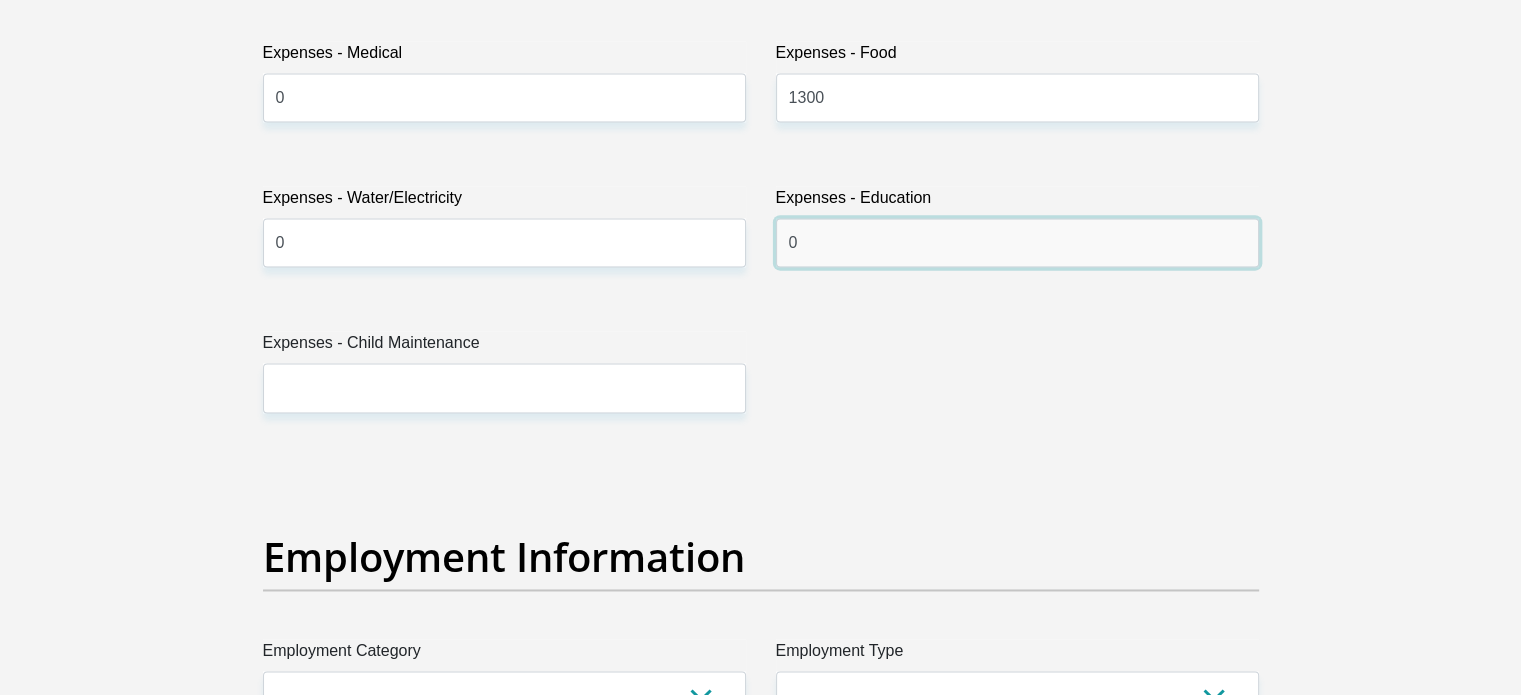 scroll, scrollTop: 3123, scrollLeft: 0, axis: vertical 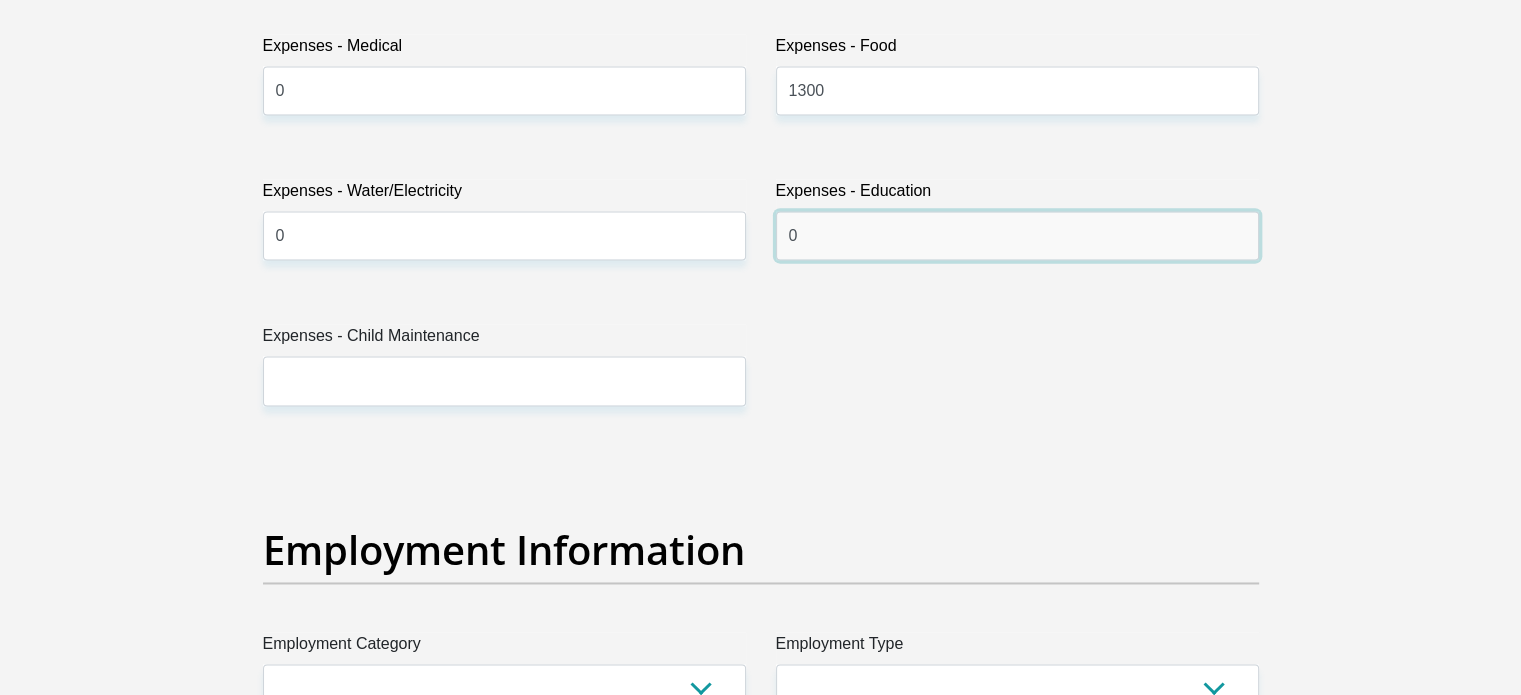type on "0" 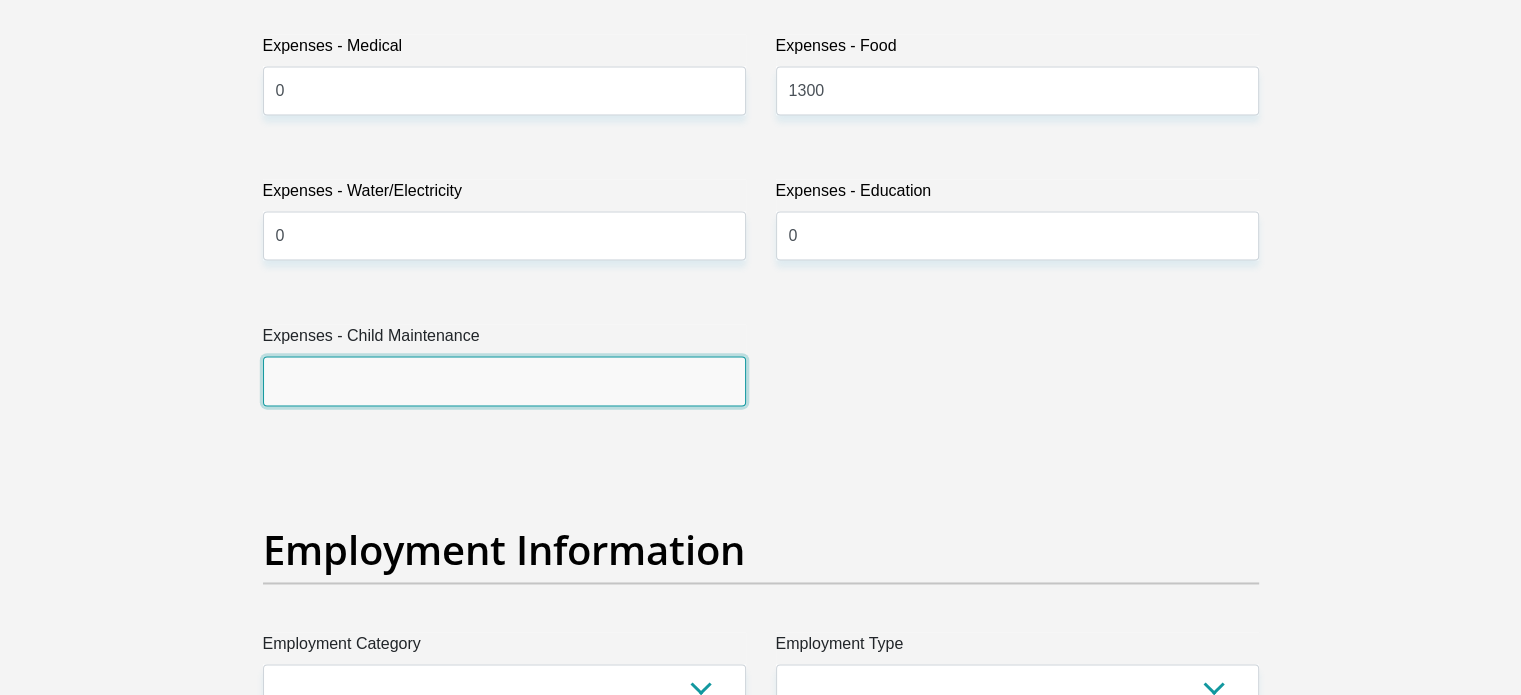 click on "Expenses - Child Maintenance" at bounding box center (504, 380) 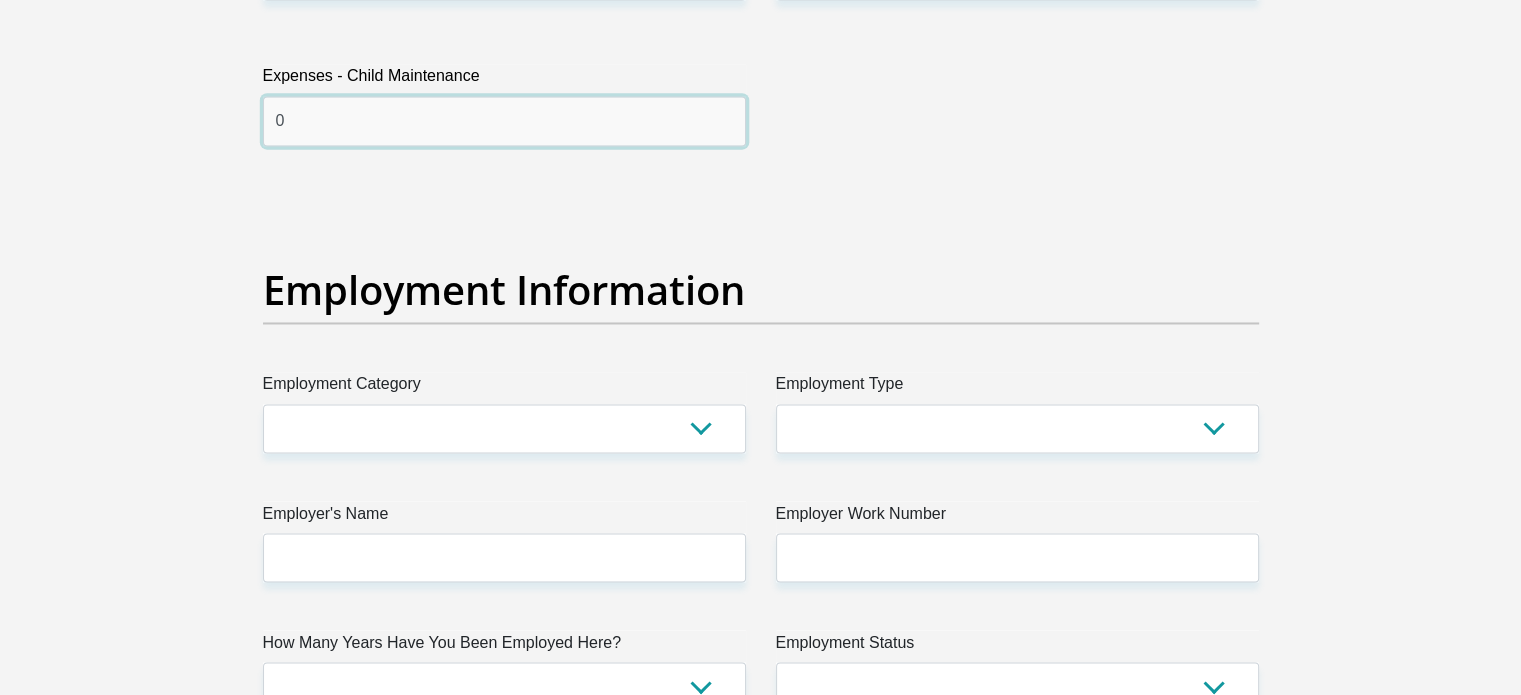 scroll, scrollTop: 3384, scrollLeft: 0, axis: vertical 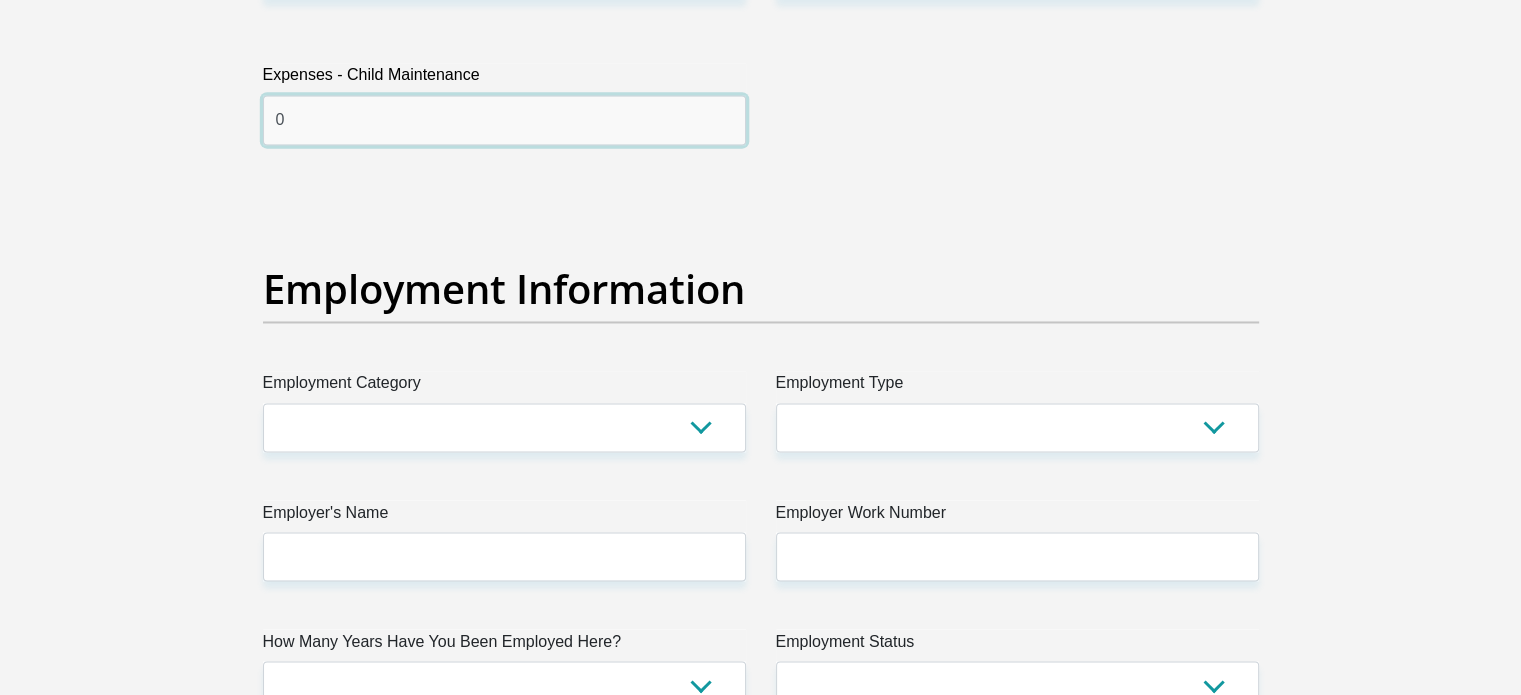 type on "0" 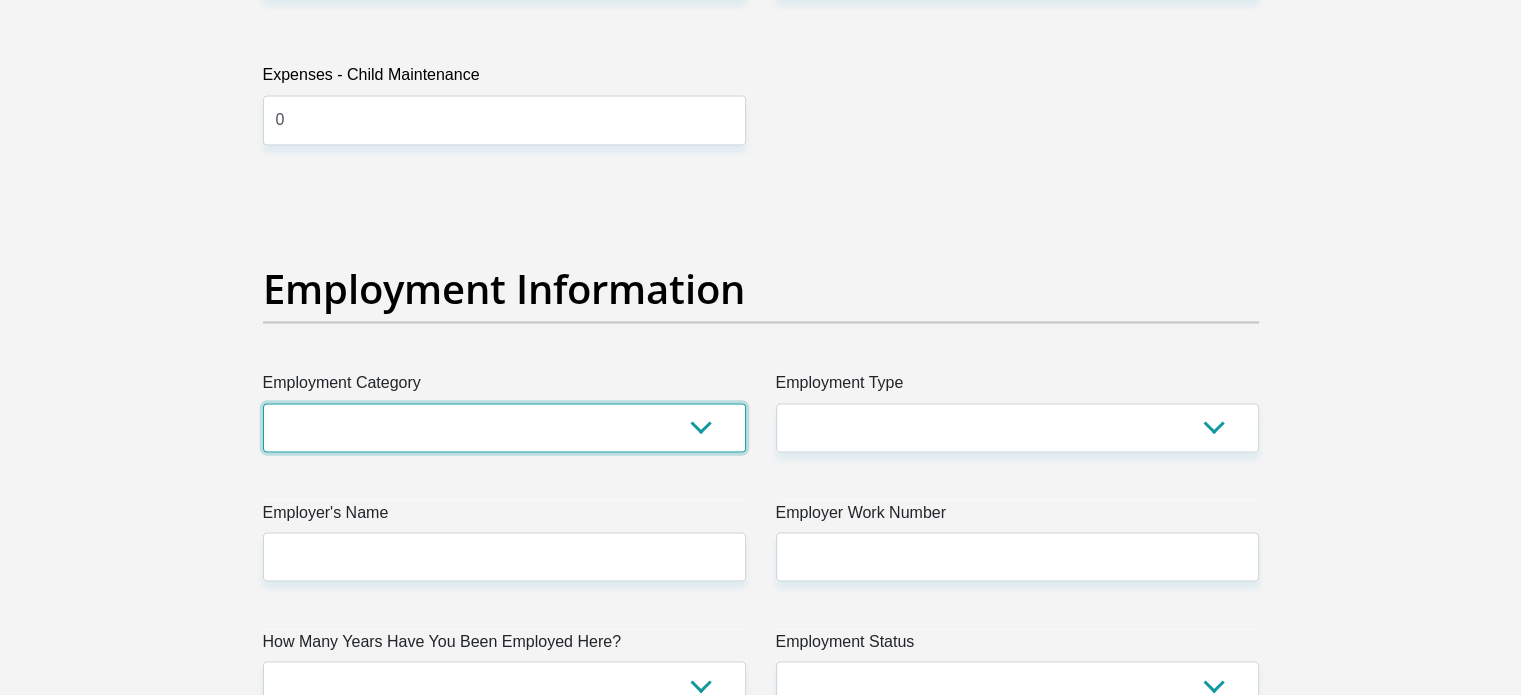 click on "AGRICULTURE
ALCOHOL & TOBACCO
CONSTRUCTION MATERIALS
METALLURGY
EQUIPMENT FOR RENEWABLE ENERGY
SPECIALIZED CONTRACTORS
CAR
GAMING (INCL. INTERNET
OTHER WHOLESALE
UNLICENSED PHARMACEUTICALS
CURRENCY EXCHANGE HOUSES
OTHER FINANCIAL INSTITUTIONS & INSURANCE
REAL ESTATE AGENTS
OIL & GAS
OTHER MATERIALS (E.G. IRON ORE)
PRECIOUS STONES & PRECIOUS METALS
POLITICAL ORGANIZATIONS
RELIGIOUS ORGANIZATIONS(NOT SECTS)
ACTI. HAVING BUSINESS DEAL WITH PUBLIC ADMINISTRATION
LAUNDROMATS" at bounding box center [504, 427] 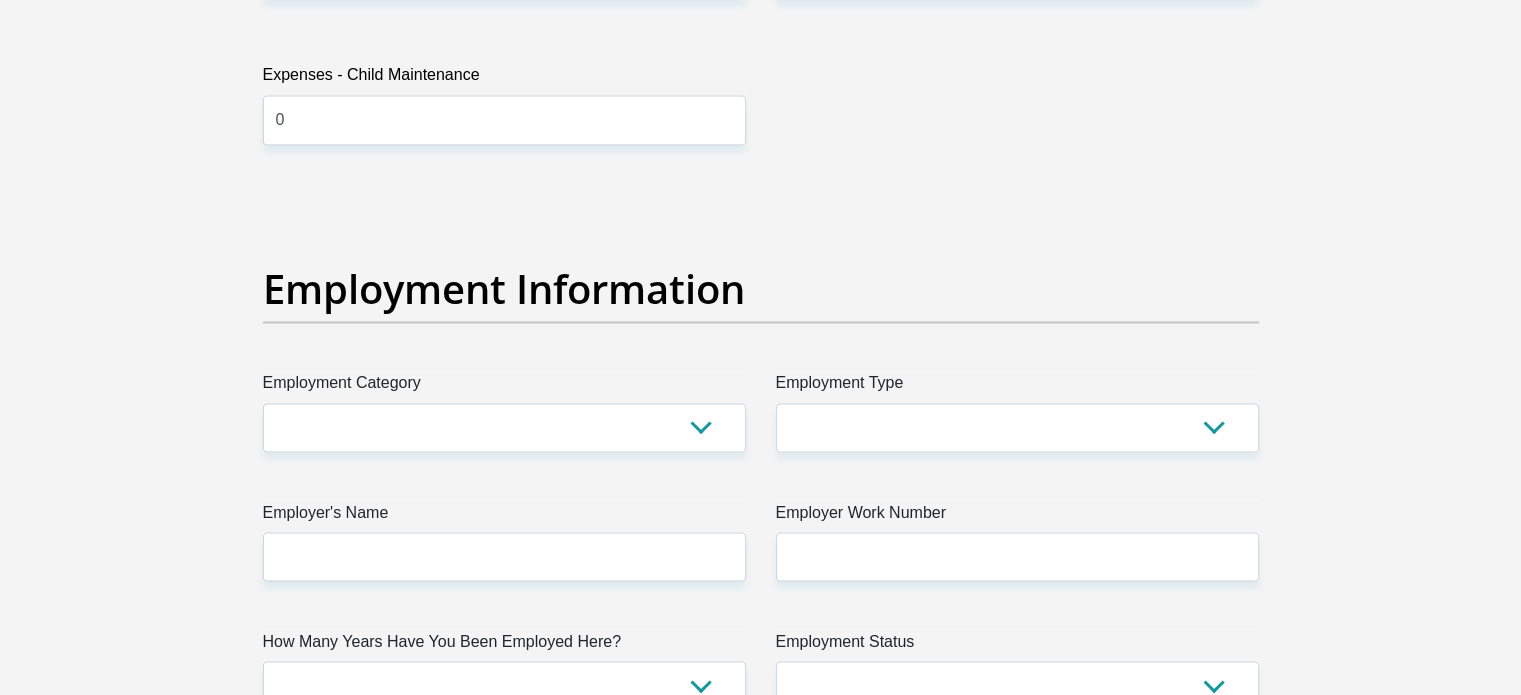 click on "Personal Details
Title
Mr
Ms
Mrs
Dr
Other
First Name
Tshepo
Surname
Hobyani
ID Number
0003155642089
Please input valid ID number
Race
Black
Coloured
Indian
White
Other
Contact Number
0799065312
Please input valid contact number" at bounding box center [760, 189] 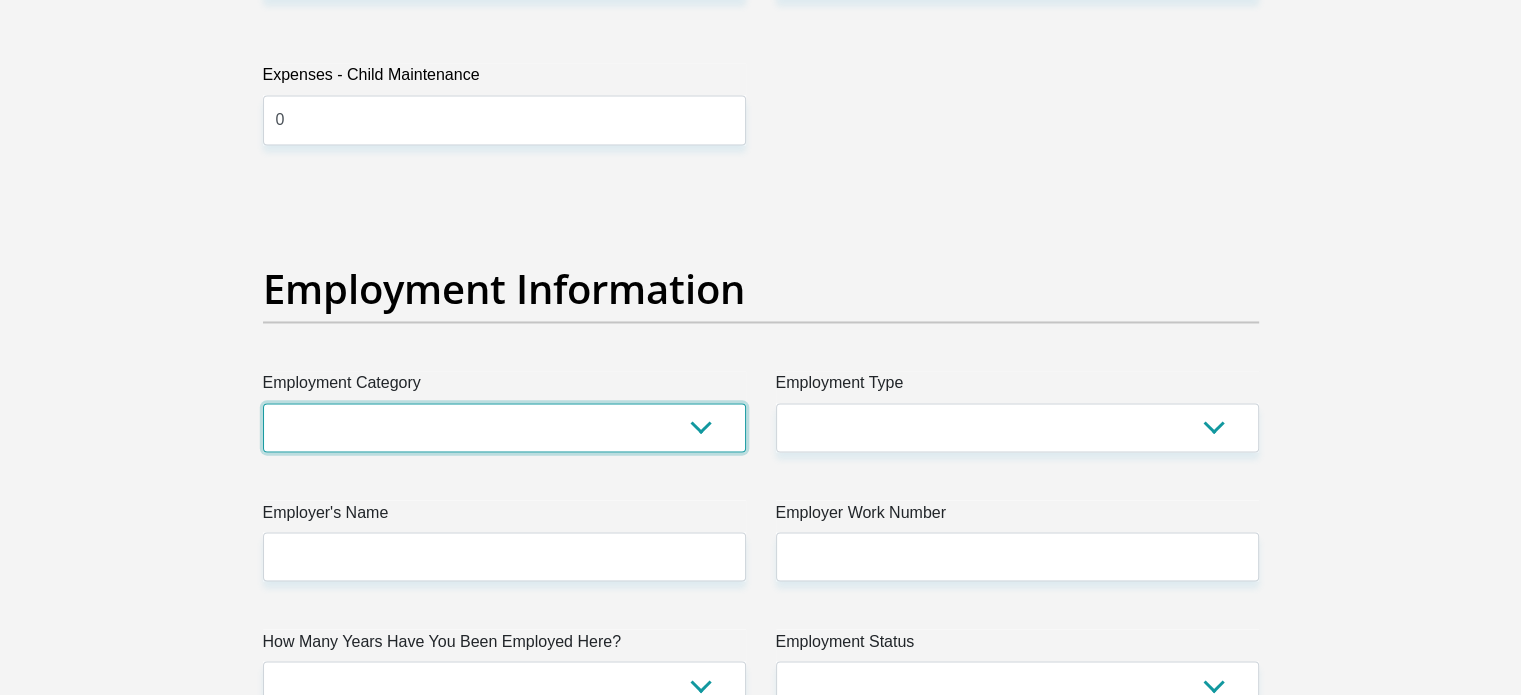 click on "AGRICULTURE
ALCOHOL & TOBACCO
CONSTRUCTION MATERIALS
METALLURGY
EQUIPMENT FOR RENEWABLE ENERGY
SPECIALIZED CONTRACTORS
CAR
GAMING (INCL. INTERNET
OTHER WHOLESALE
UNLICENSED PHARMACEUTICALS
CURRENCY EXCHANGE HOUSES
OTHER FINANCIAL INSTITUTIONS & INSURANCE
REAL ESTATE AGENTS
OIL & GAS
OTHER MATERIALS (E.G. IRON ORE)
PRECIOUS STONES & PRECIOUS METALS
POLITICAL ORGANIZATIONS
RELIGIOUS ORGANIZATIONS(NOT SECTS)
ACTI. HAVING BUSINESS DEAL WITH PUBLIC ADMINISTRATION
LAUNDROMATS" at bounding box center [504, 427] 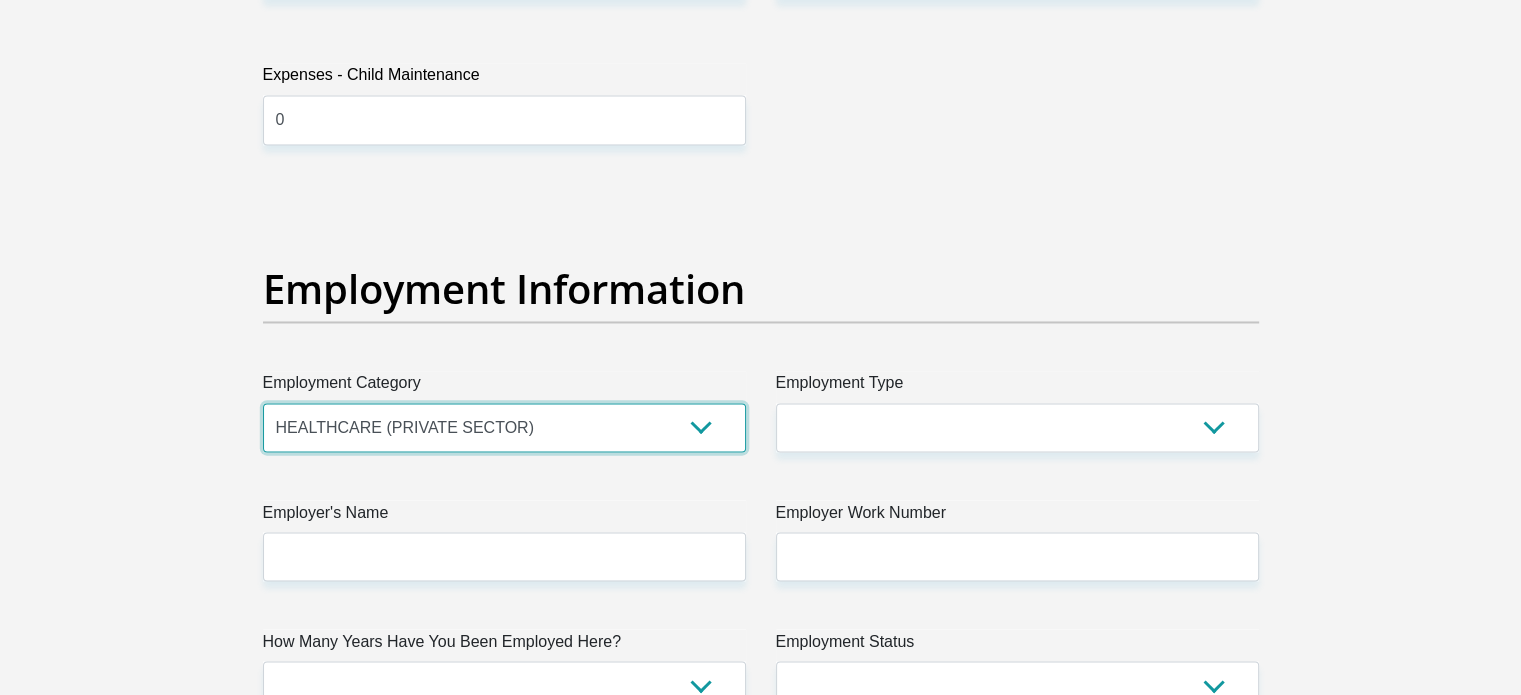 click on "AGRICULTURE
ALCOHOL & TOBACCO
CONSTRUCTION MATERIALS
METALLURGY
EQUIPMENT FOR RENEWABLE ENERGY
SPECIALIZED CONTRACTORS
CAR
GAMING (INCL. INTERNET
OTHER WHOLESALE
UNLICENSED PHARMACEUTICALS
CURRENCY EXCHANGE HOUSES
OTHER FINANCIAL INSTITUTIONS & INSURANCE
REAL ESTATE AGENTS
OIL & GAS
OTHER MATERIALS (E.G. IRON ORE)
PRECIOUS STONES & PRECIOUS METALS
POLITICAL ORGANIZATIONS
RELIGIOUS ORGANIZATIONS(NOT SECTS)
ACTI. HAVING BUSINESS DEAL WITH PUBLIC ADMINISTRATION
LAUNDROMATS" at bounding box center (504, 427) 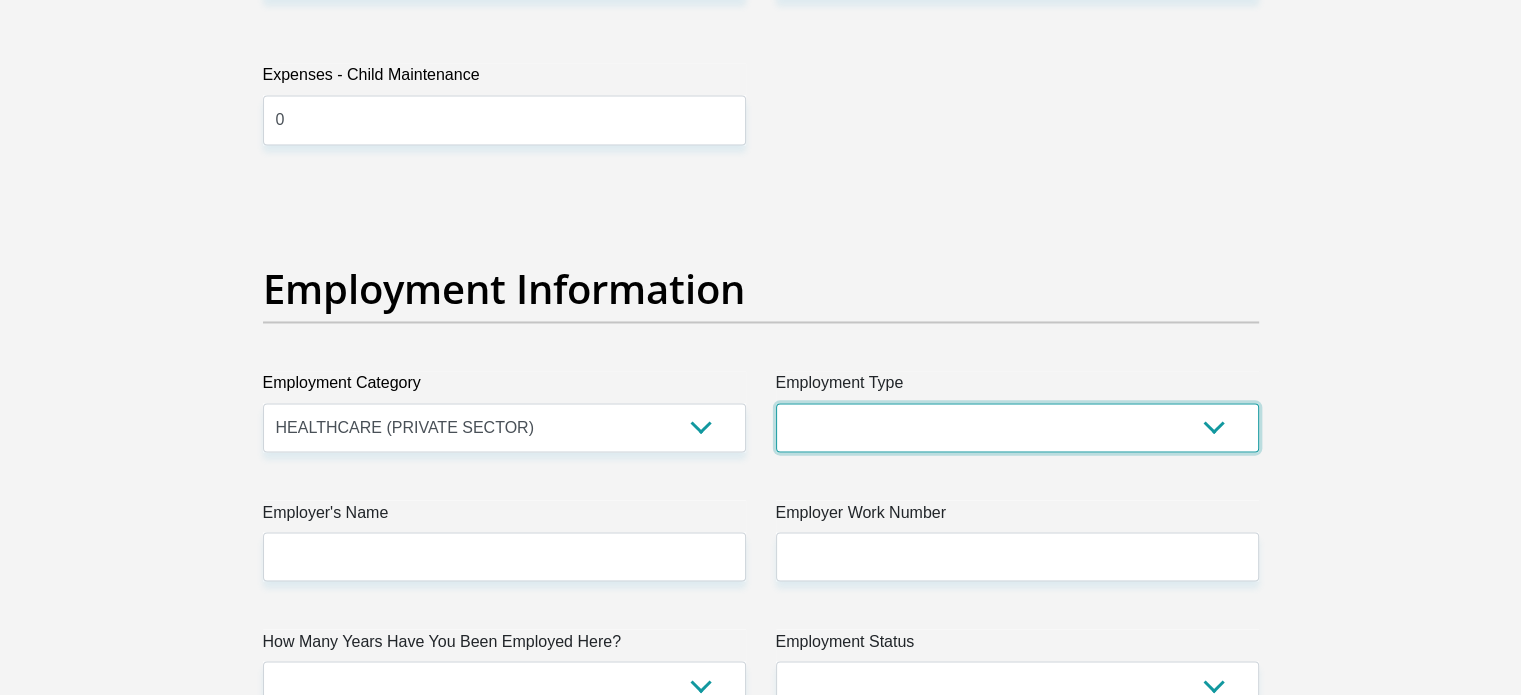 click on "College/Lecturer
Craft Seller
Creative
Driver
Executive
Farmer
Forces - Non Commissioned
Forces - Officer
Hawker
Housewife
Labourer
Licenced Professional
Manager
Miner
Non Licenced Professional
Office Staff/Clerk
Outside Worker
Pensioner
Permanent Teacher
Production/Manufacturing
Sales
Self-Employed
Semi-Professional Worker
Service Industry  Social Worker  Student" at bounding box center [1017, 427] 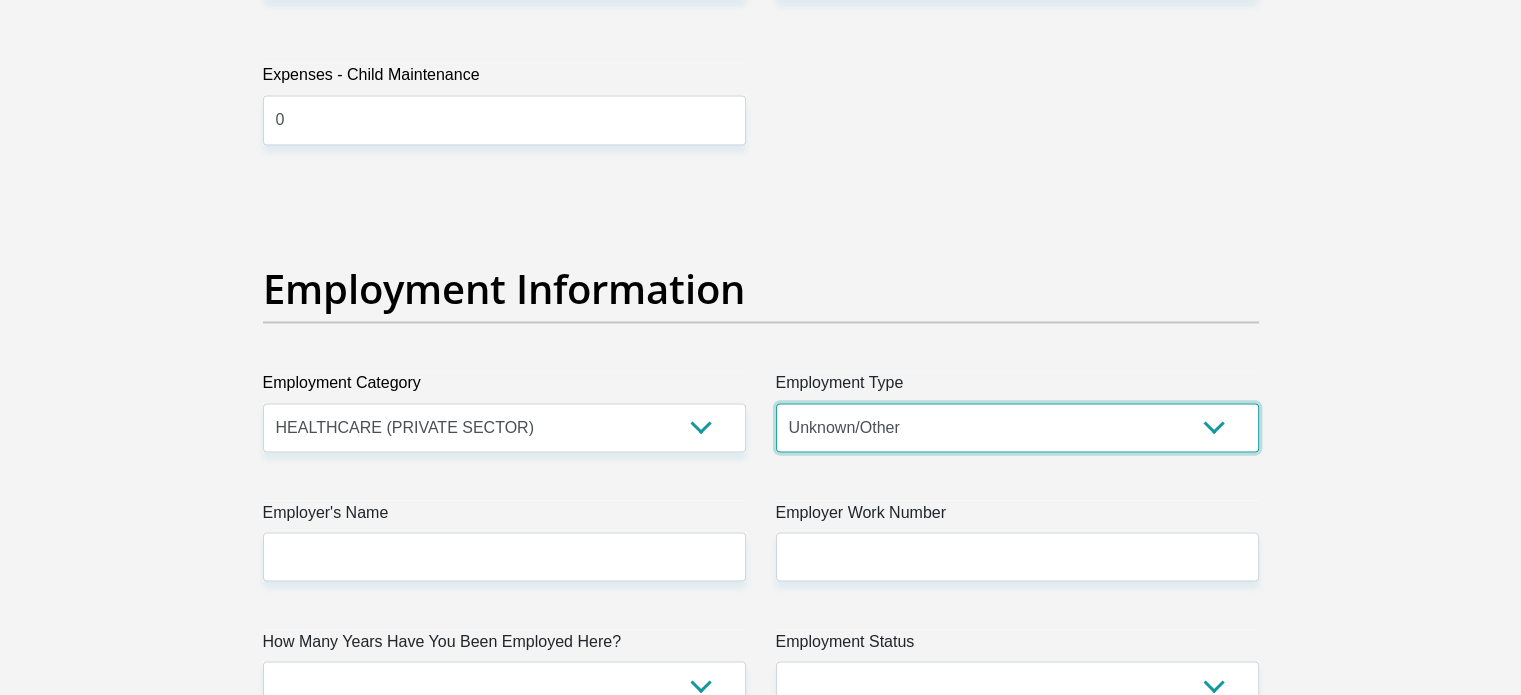click on "College/Lecturer
Craft Seller
Creative
Driver
Executive
Farmer
Forces - Non Commissioned
Forces - Officer
Hawker
Housewife
Labourer
Licenced Professional
Manager
Miner
Non Licenced Professional
Office Staff/Clerk
Outside Worker
Pensioner
Permanent Teacher
Production/Manufacturing
Sales
Self-Employed
Semi-Professional Worker
Service Industry  Social Worker  Student" at bounding box center (1017, 427) 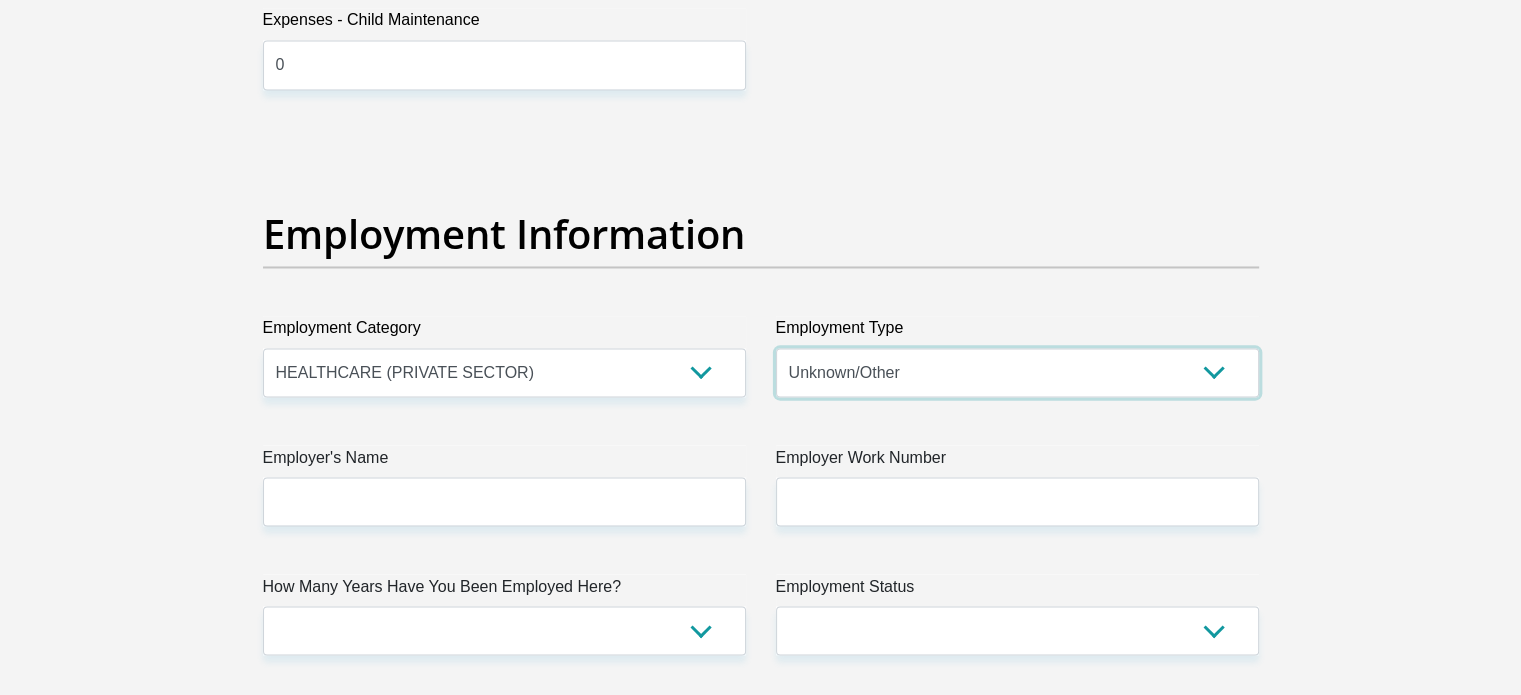 scroll, scrollTop: 3440, scrollLeft: 0, axis: vertical 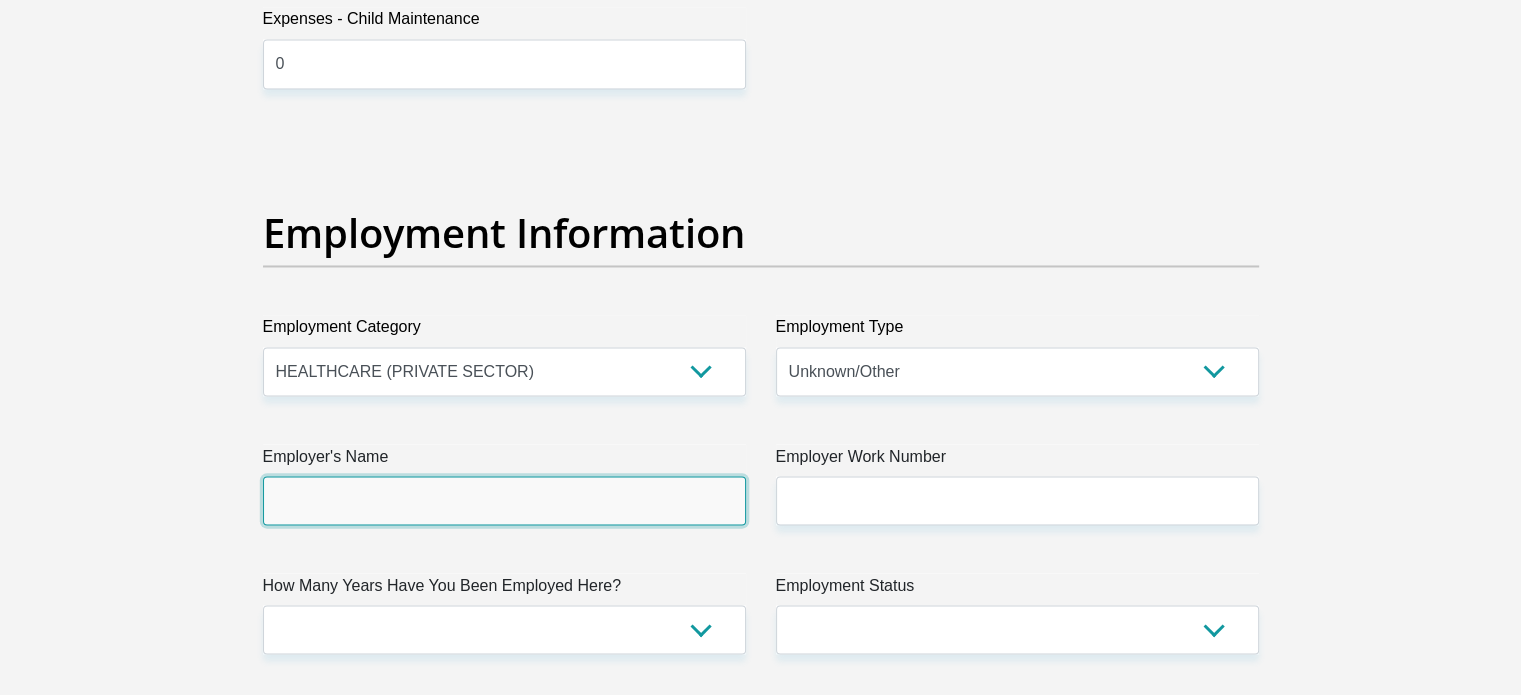 click on "Employer's Name" at bounding box center [504, 500] 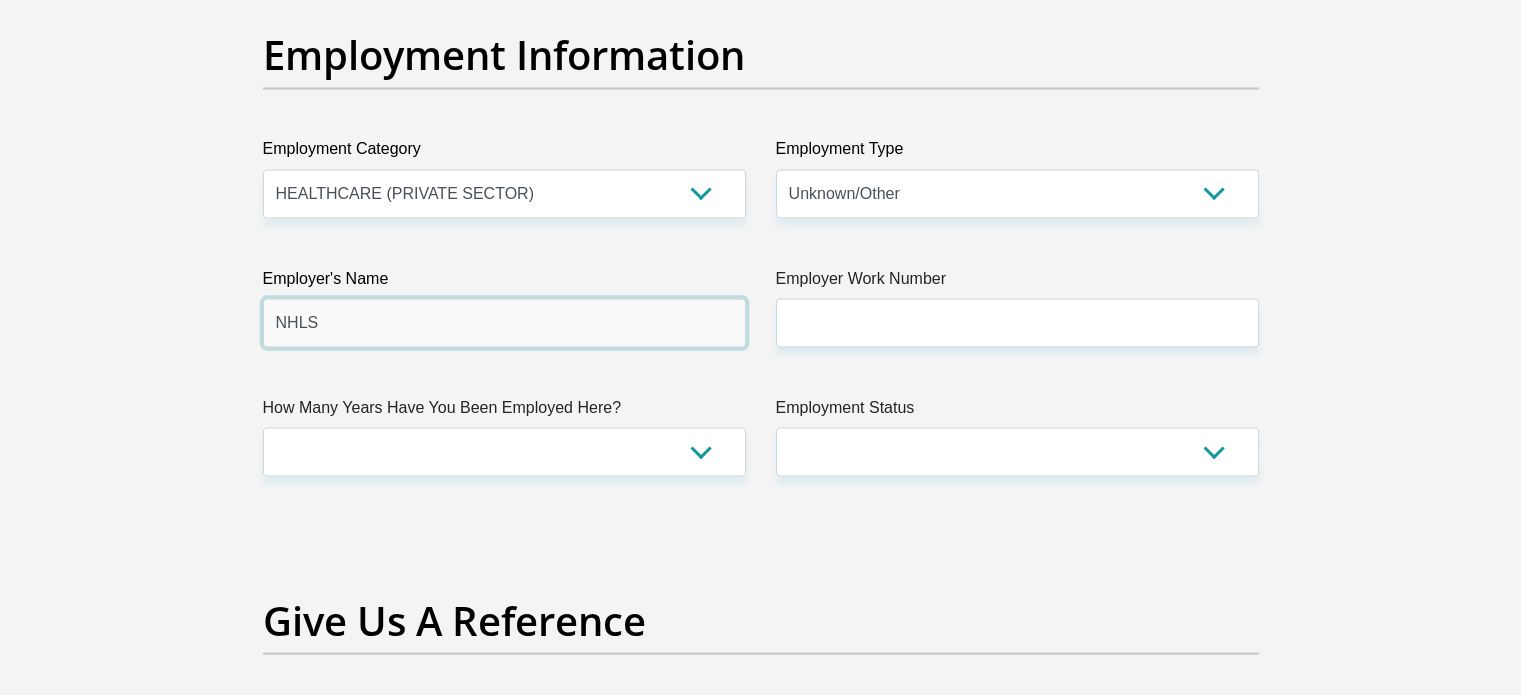 scroll, scrollTop: 3619, scrollLeft: 0, axis: vertical 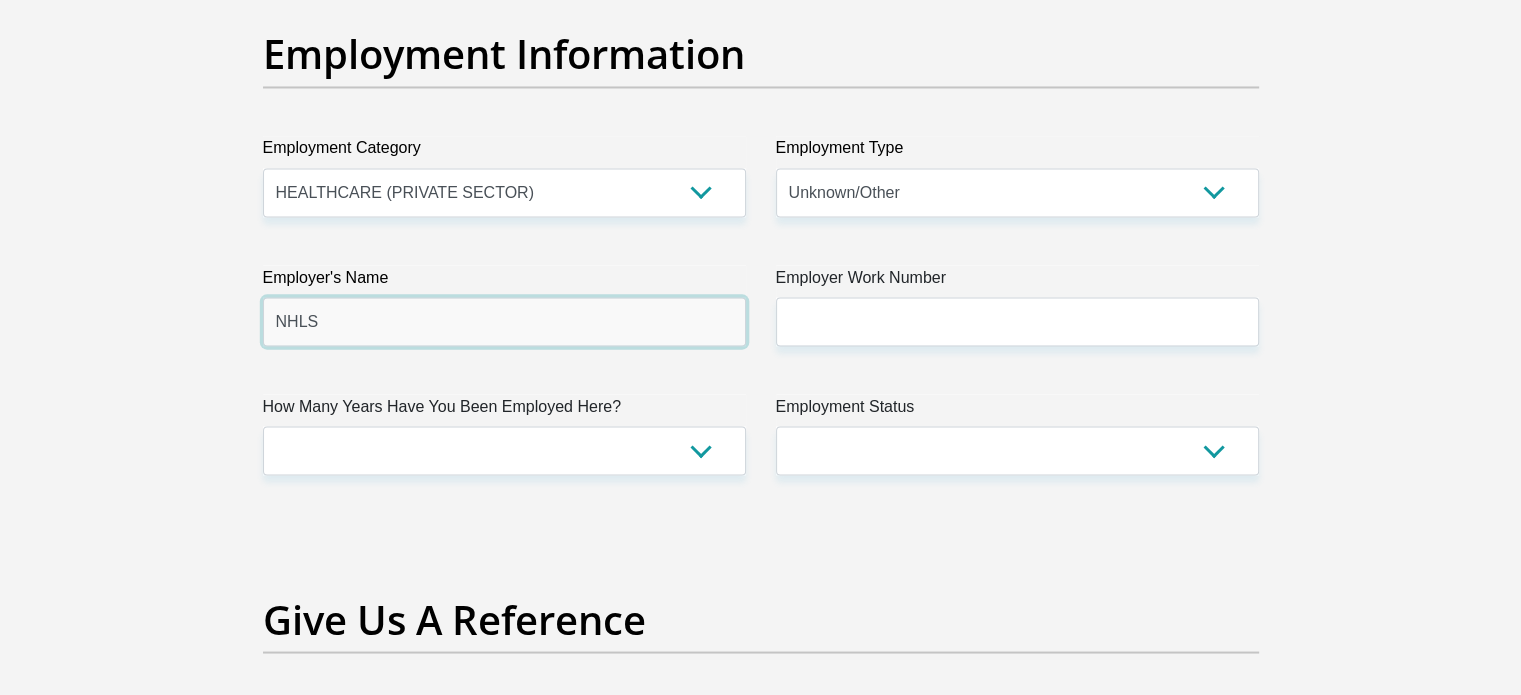 type on "NHLS" 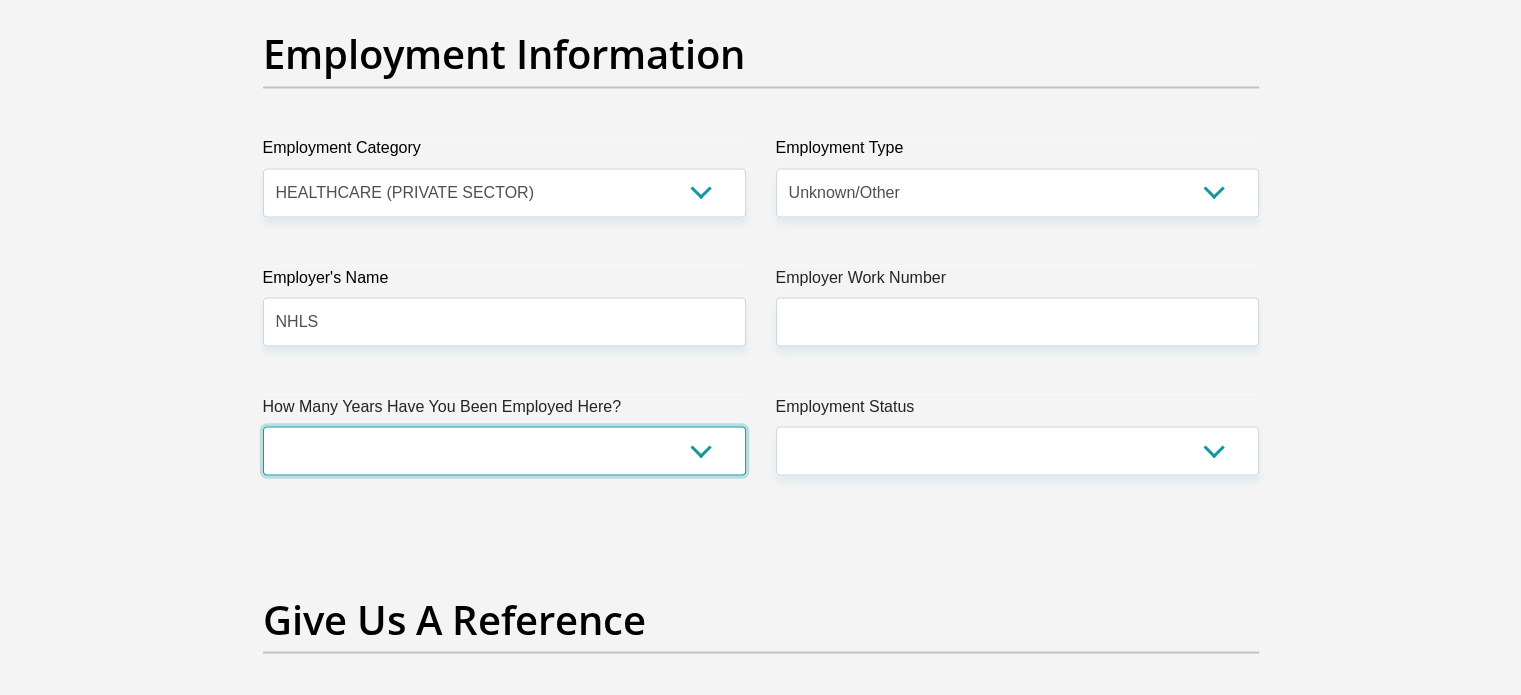 click on "less than 1 year
1-3 years
3-5 years
5+ years" at bounding box center [504, 450] 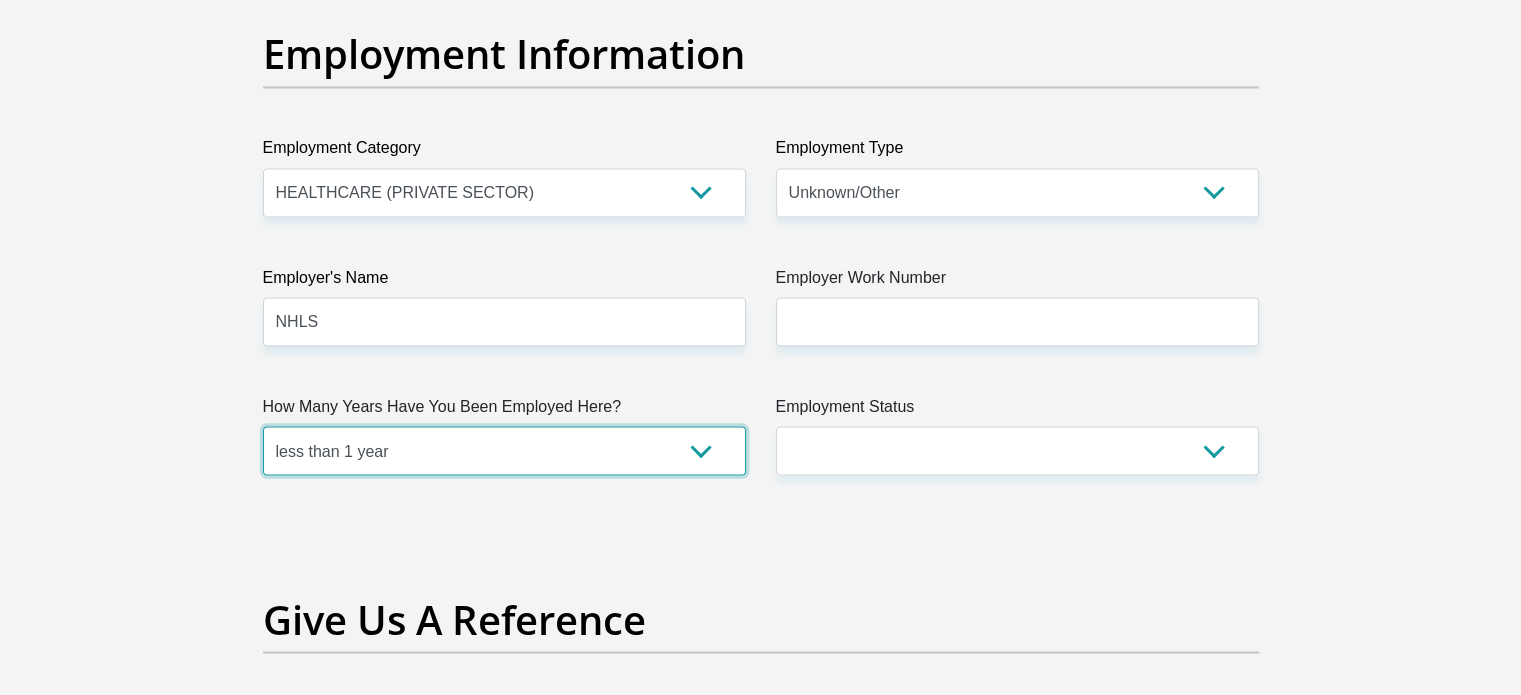 click on "less than 1 year
1-3 years
3-5 years
5+ years" at bounding box center [504, 450] 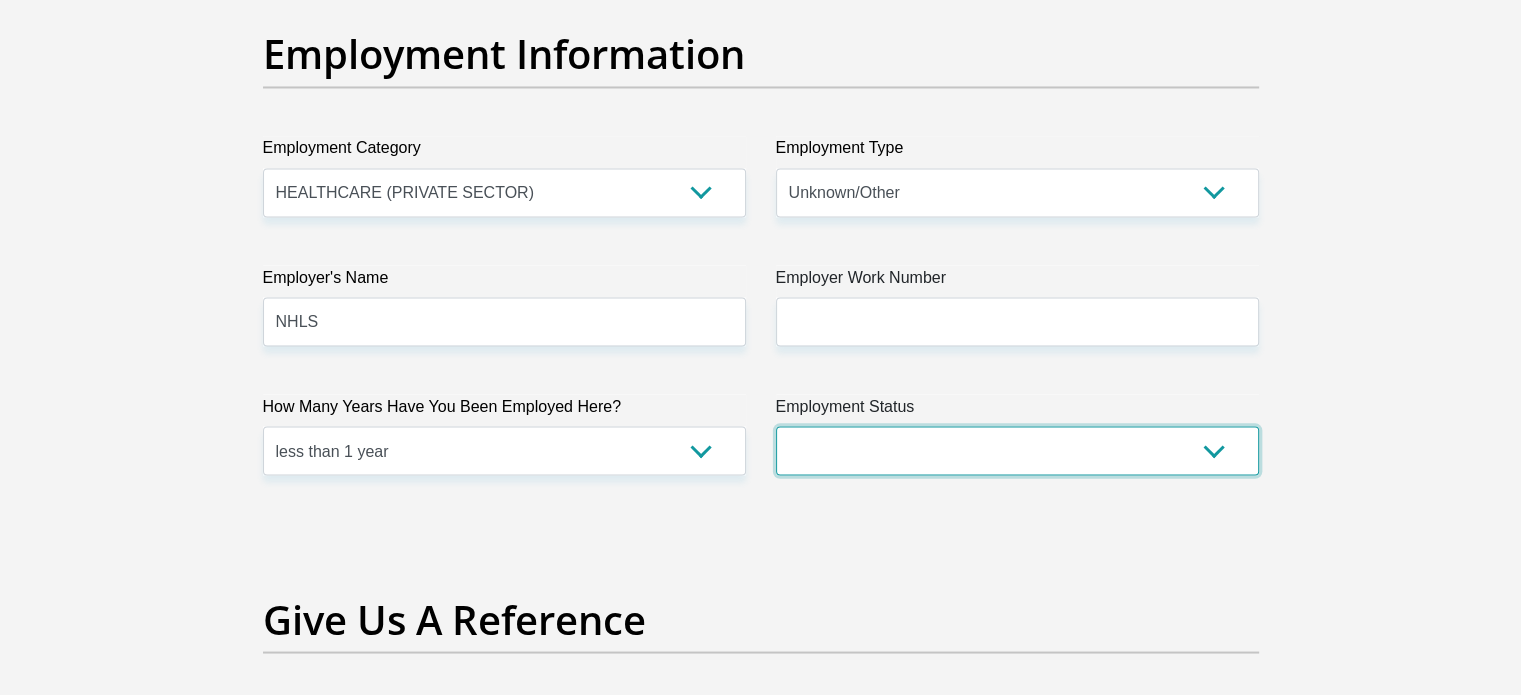 click on "Permanent/Full-time
Part-time/Casual
Contract Worker
Self-Employed
Housewife
Retired
Student
Medically Boarded
Disability
Unemployed" at bounding box center (1017, 450) 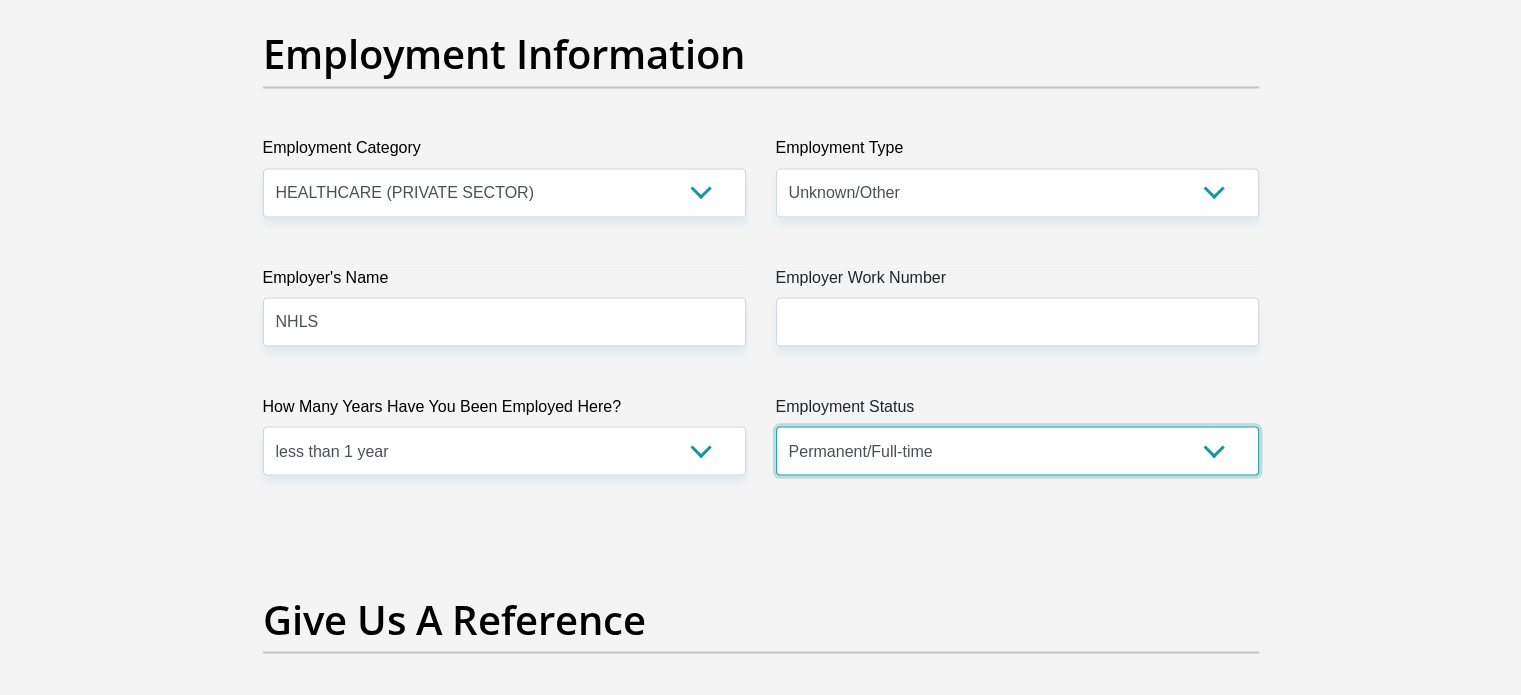 click on "Permanent/Full-time
Part-time/Casual
Contract Worker
Self-Employed
Housewife
Retired
Student
Medically Boarded
Disability
Unemployed" at bounding box center (1017, 450) 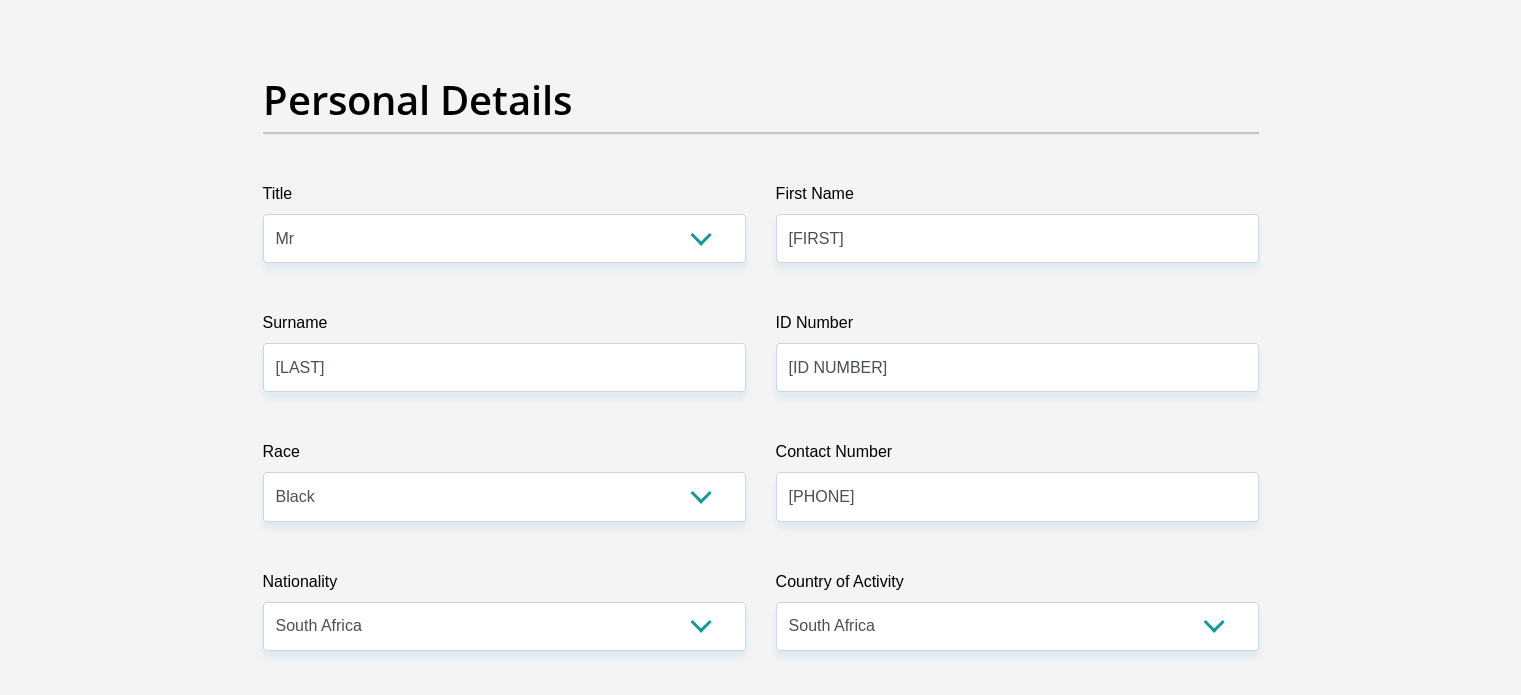 scroll, scrollTop: 0, scrollLeft: 0, axis: both 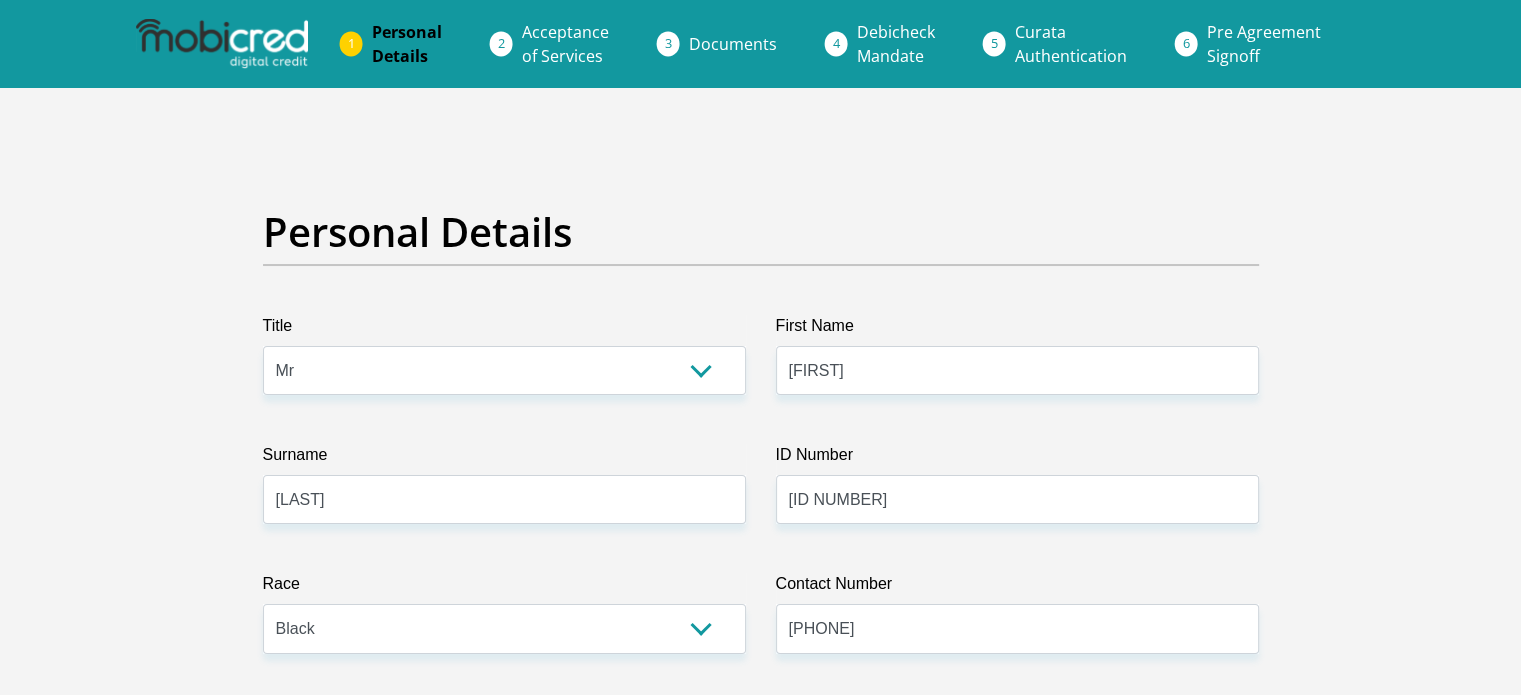 drag, startPoint x: 506, startPoint y: 293, endPoint x: 705, endPoint y: 182, distance: 227.864 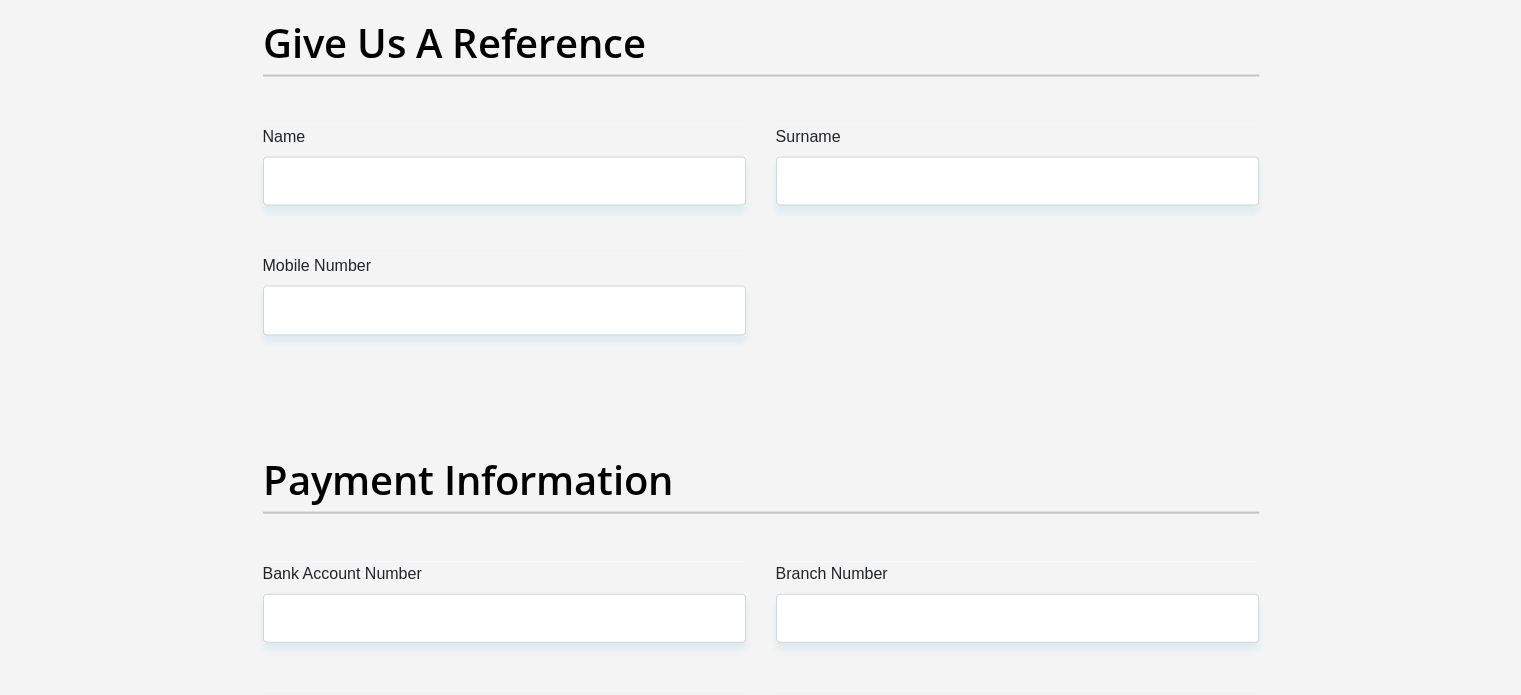 scroll, scrollTop: 4196, scrollLeft: 0, axis: vertical 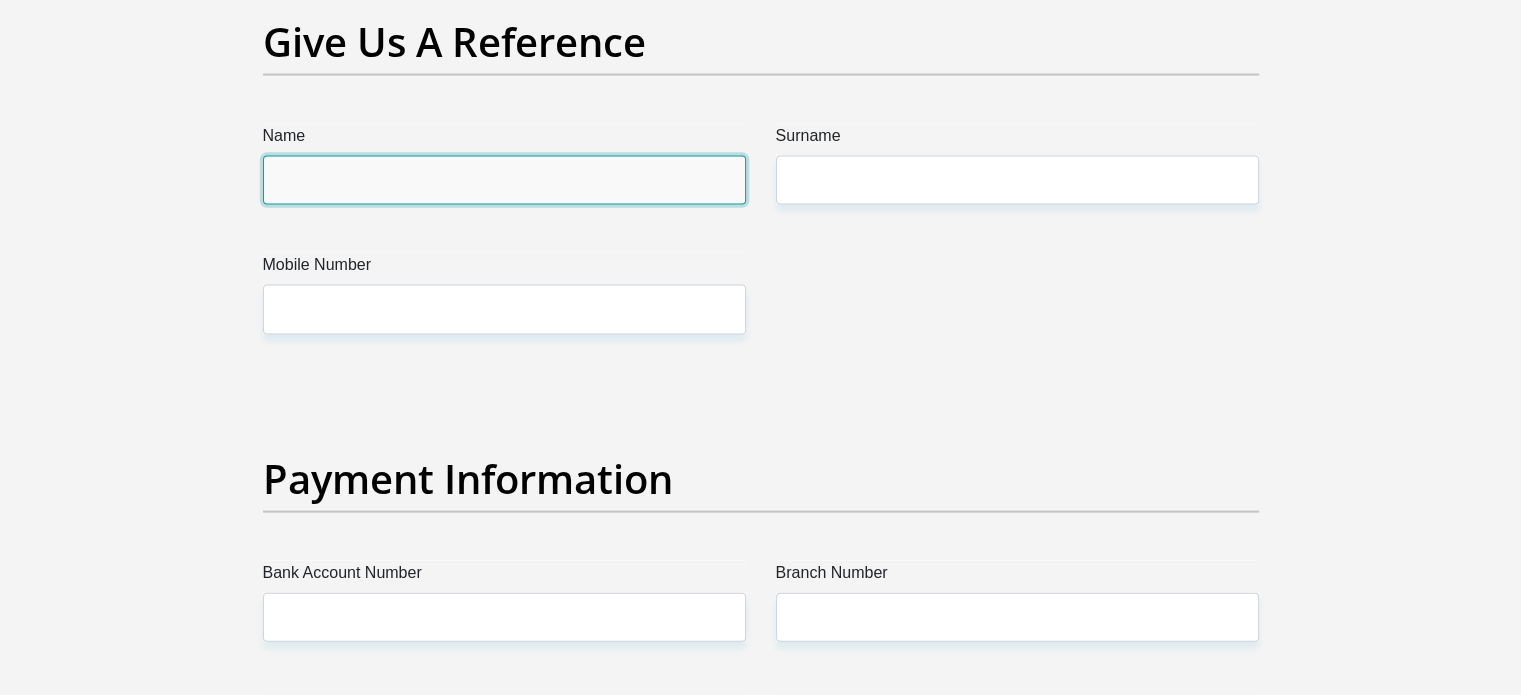 click on "Name" at bounding box center [504, 180] 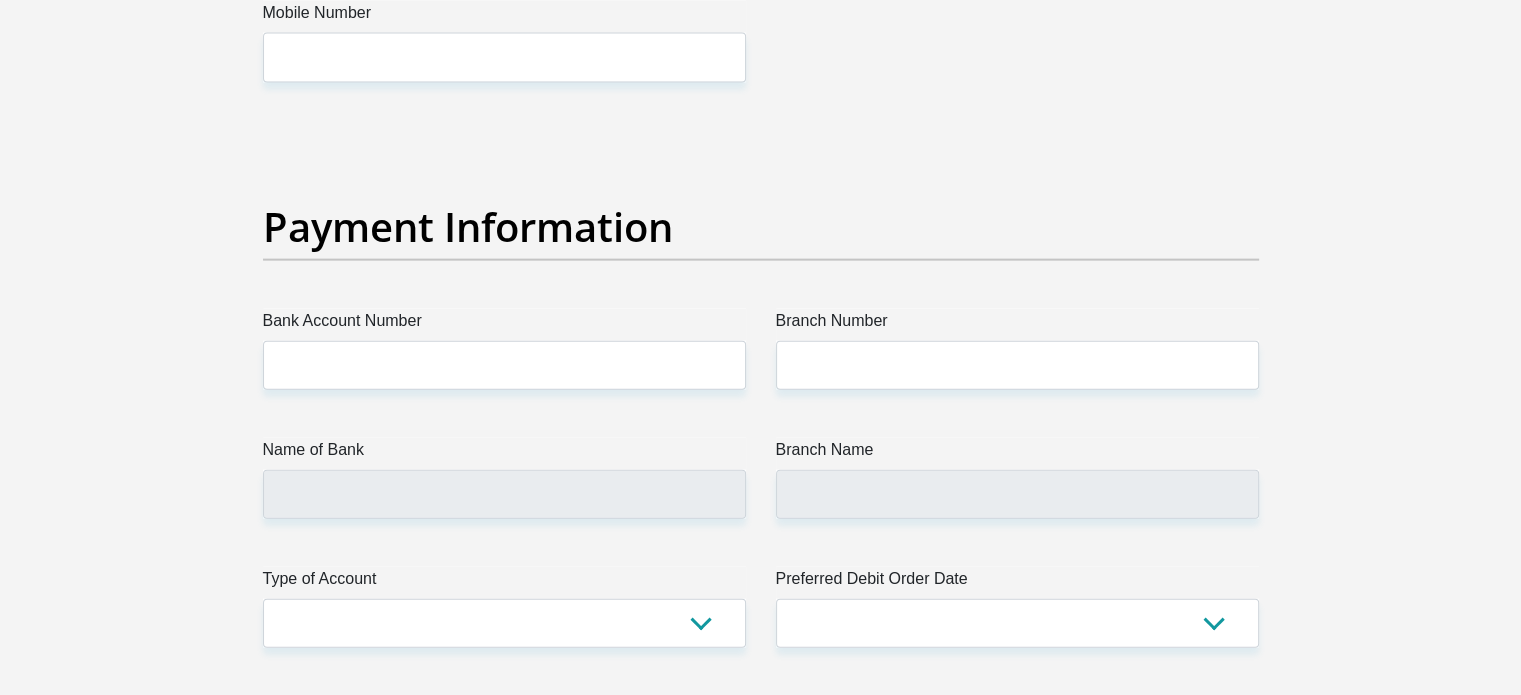 scroll, scrollTop: 4456, scrollLeft: 0, axis: vertical 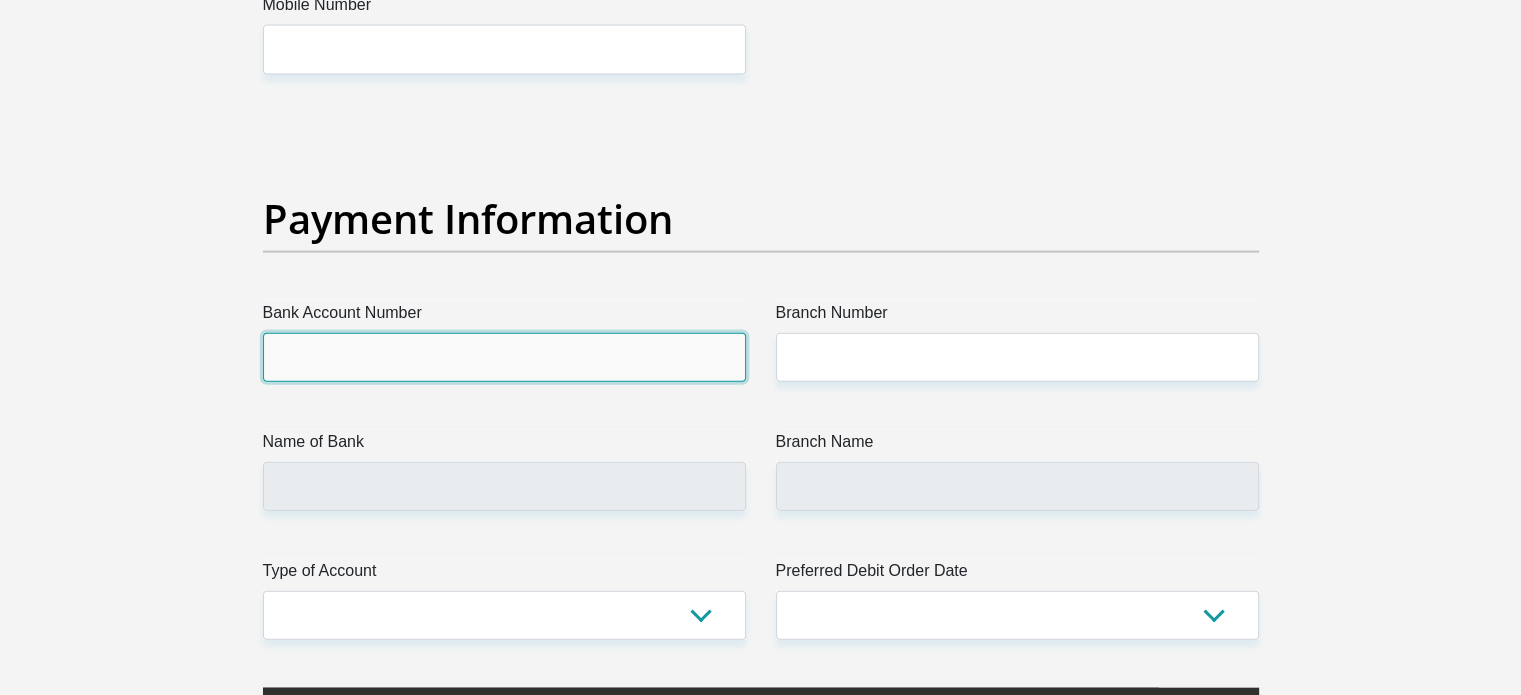 click on "Bank Account Number" at bounding box center [504, 357] 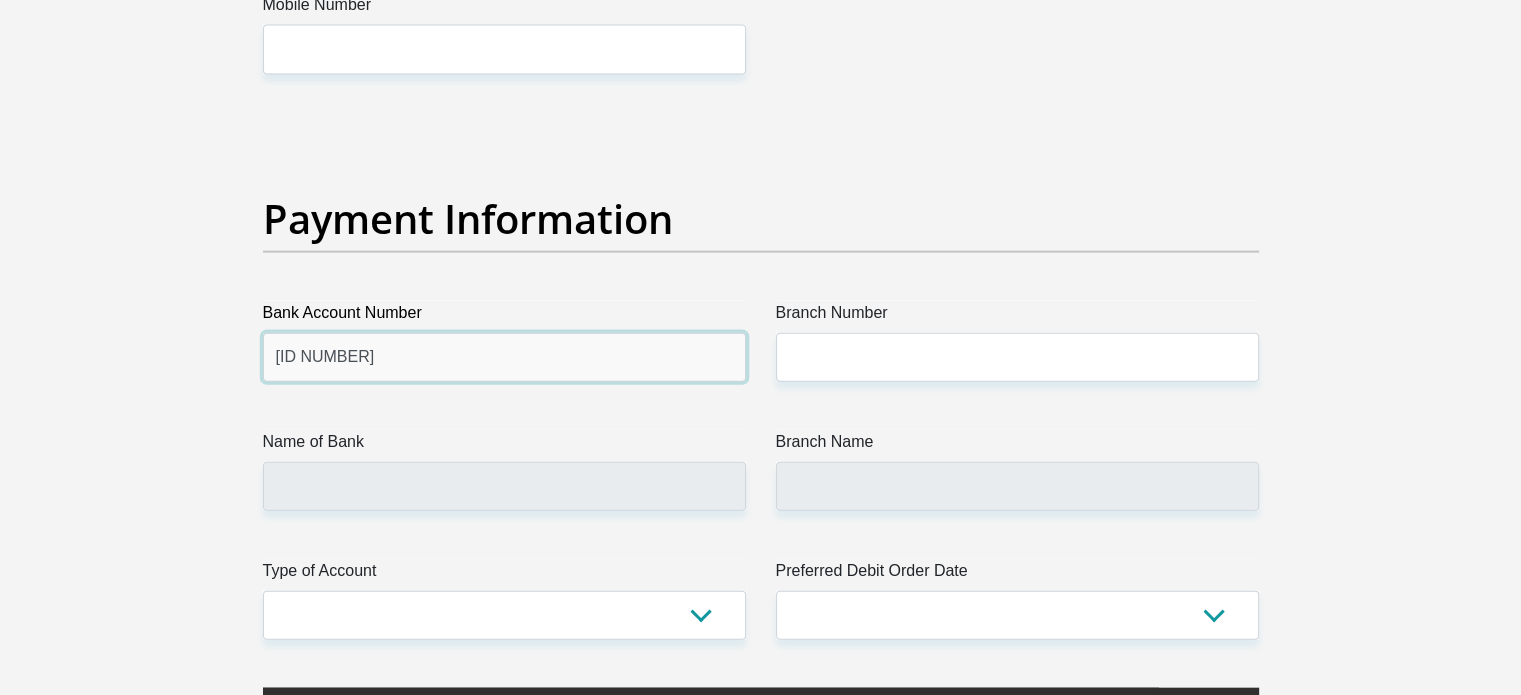 type on "1587637543" 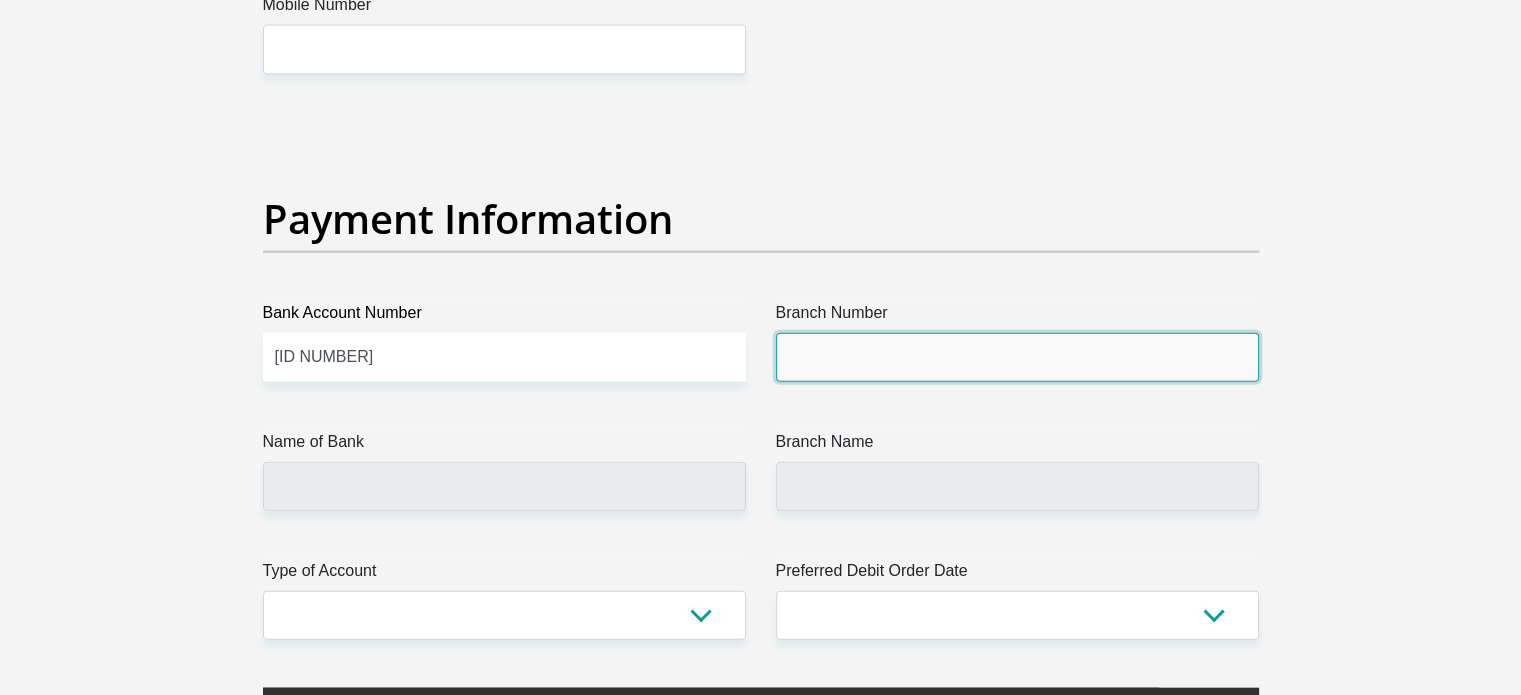 click on "Branch Number" at bounding box center [1017, 357] 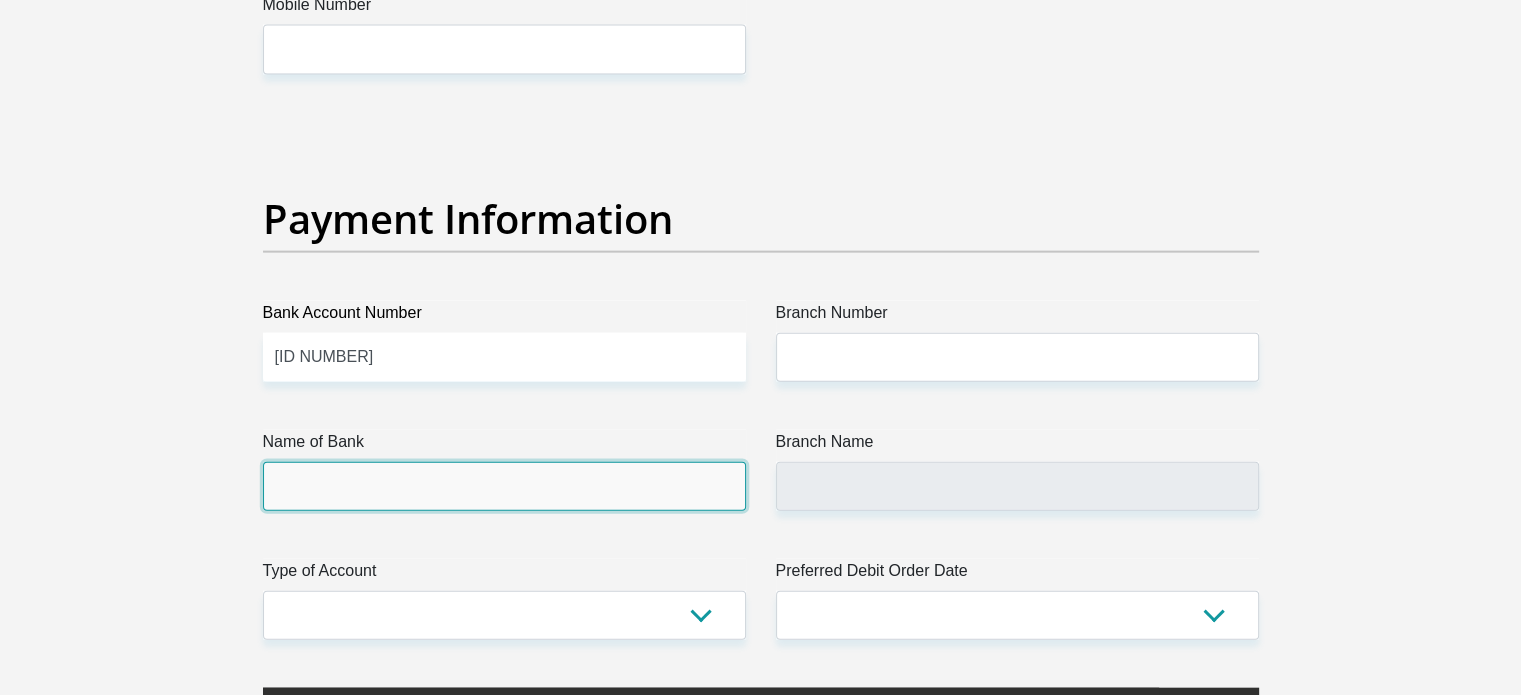 click on "Name of Bank" at bounding box center (504, 486) 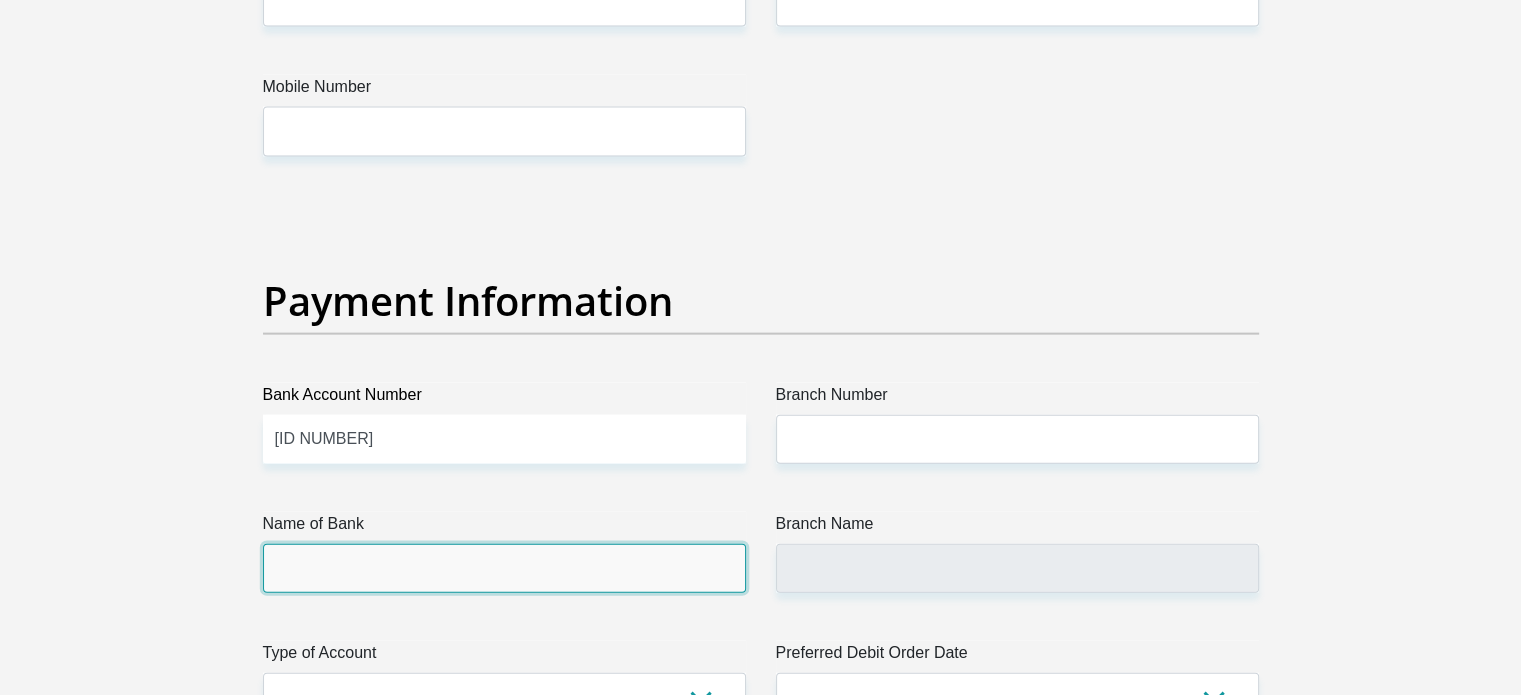 scroll, scrollTop: 4370, scrollLeft: 0, axis: vertical 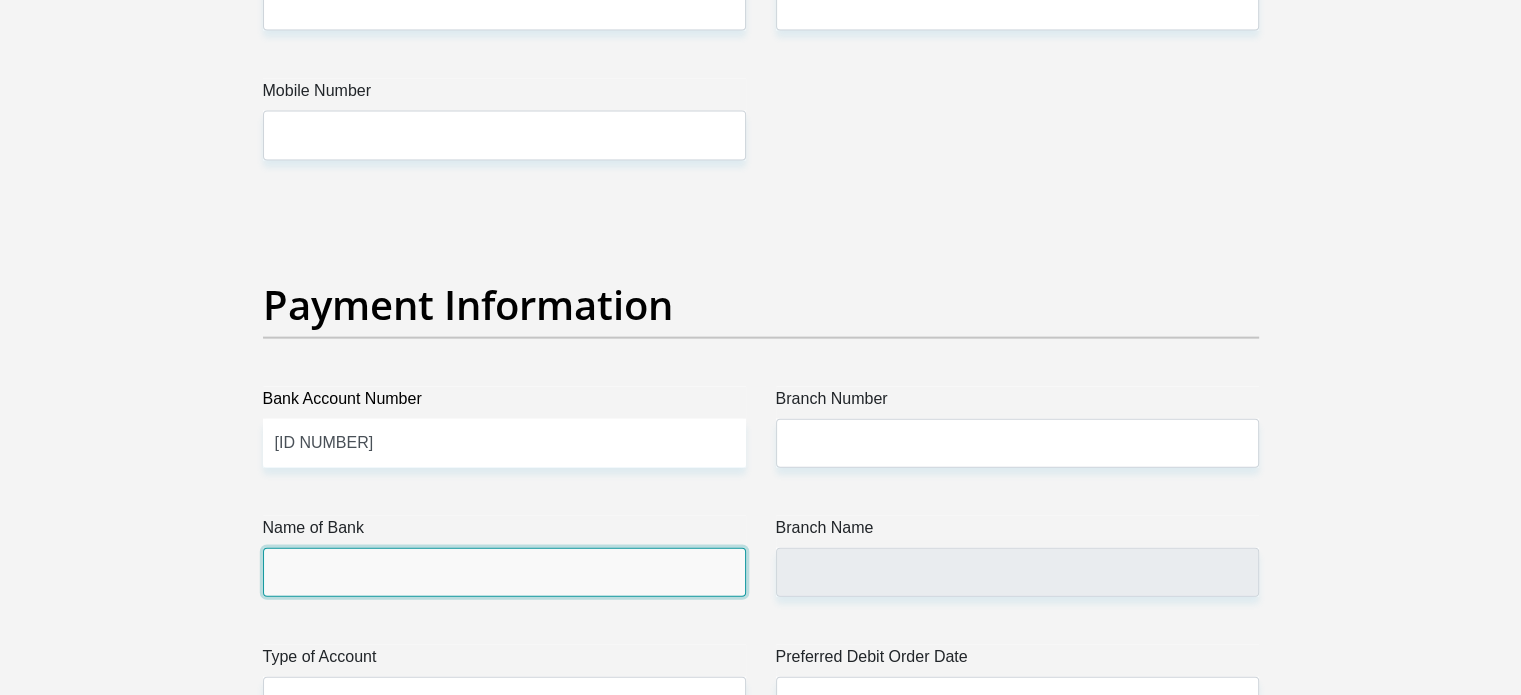 click on "Name of Bank" at bounding box center [504, 572] 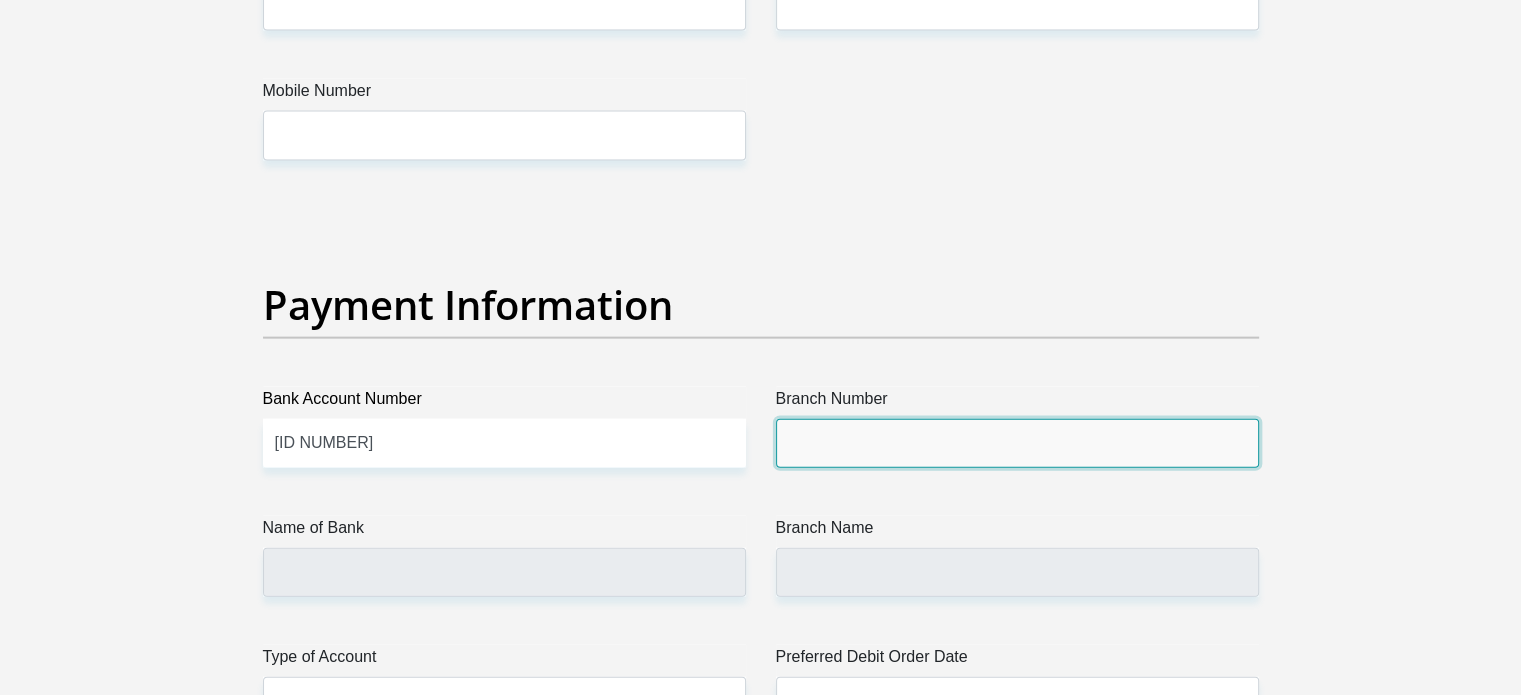click on "Branch Number" at bounding box center (1017, 443) 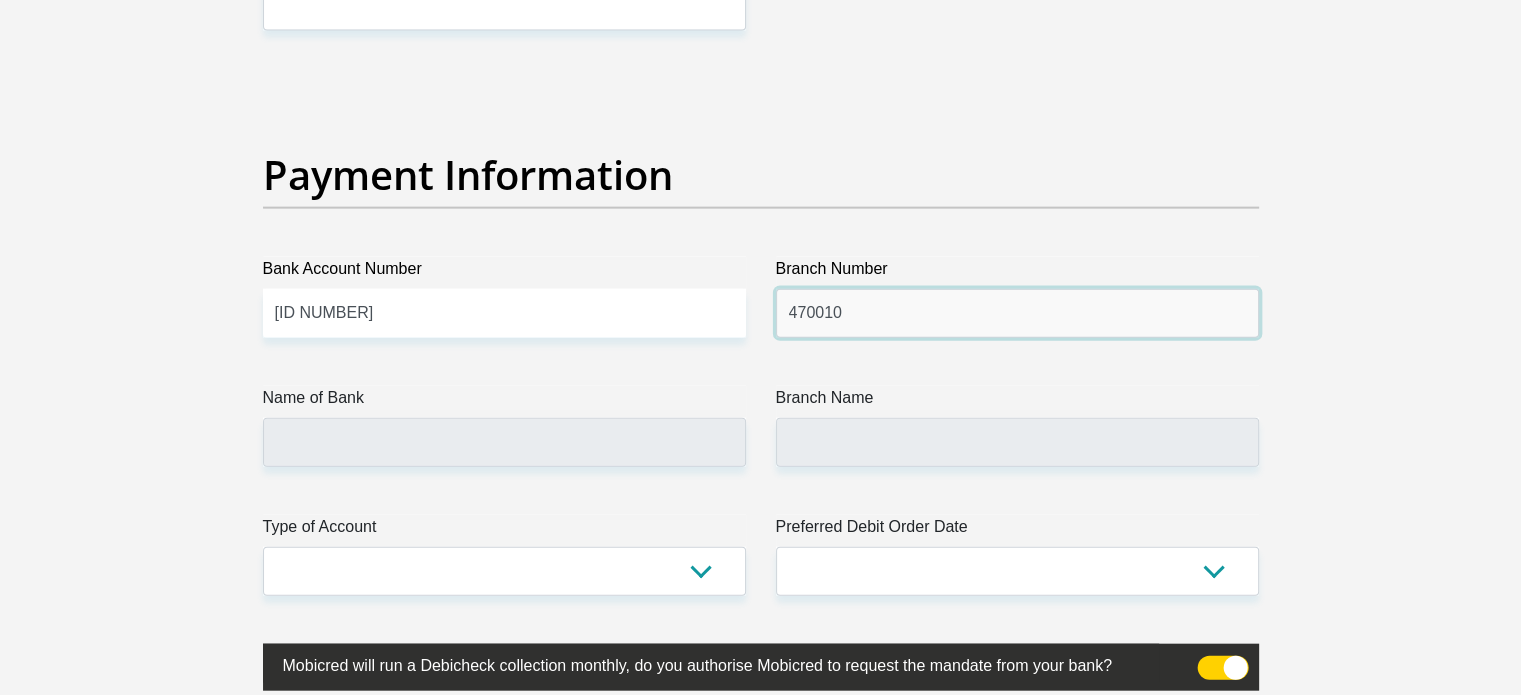 scroll, scrollTop: 4554, scrollLeft: 0, axis: vertical 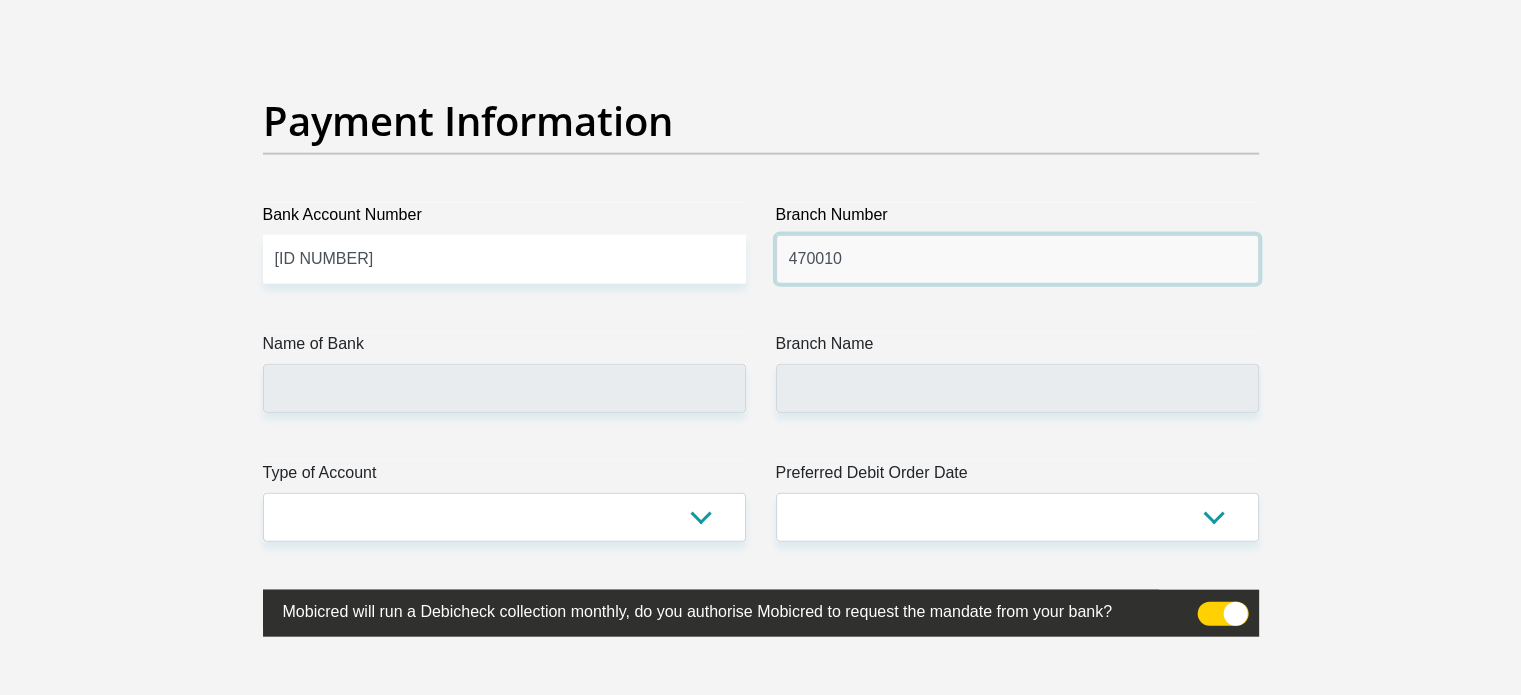 type on "470010" 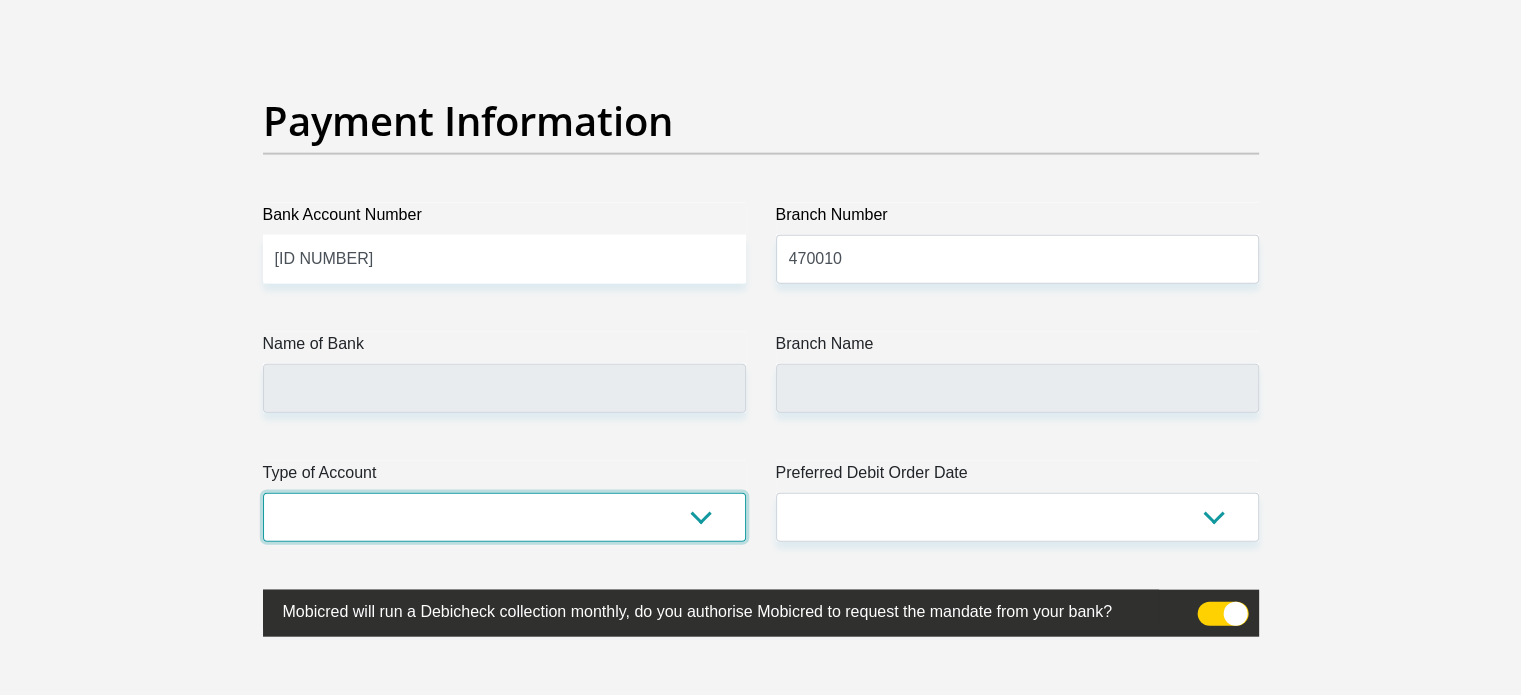 click on "Cheque
Savings" at bounding box center (504, 517) 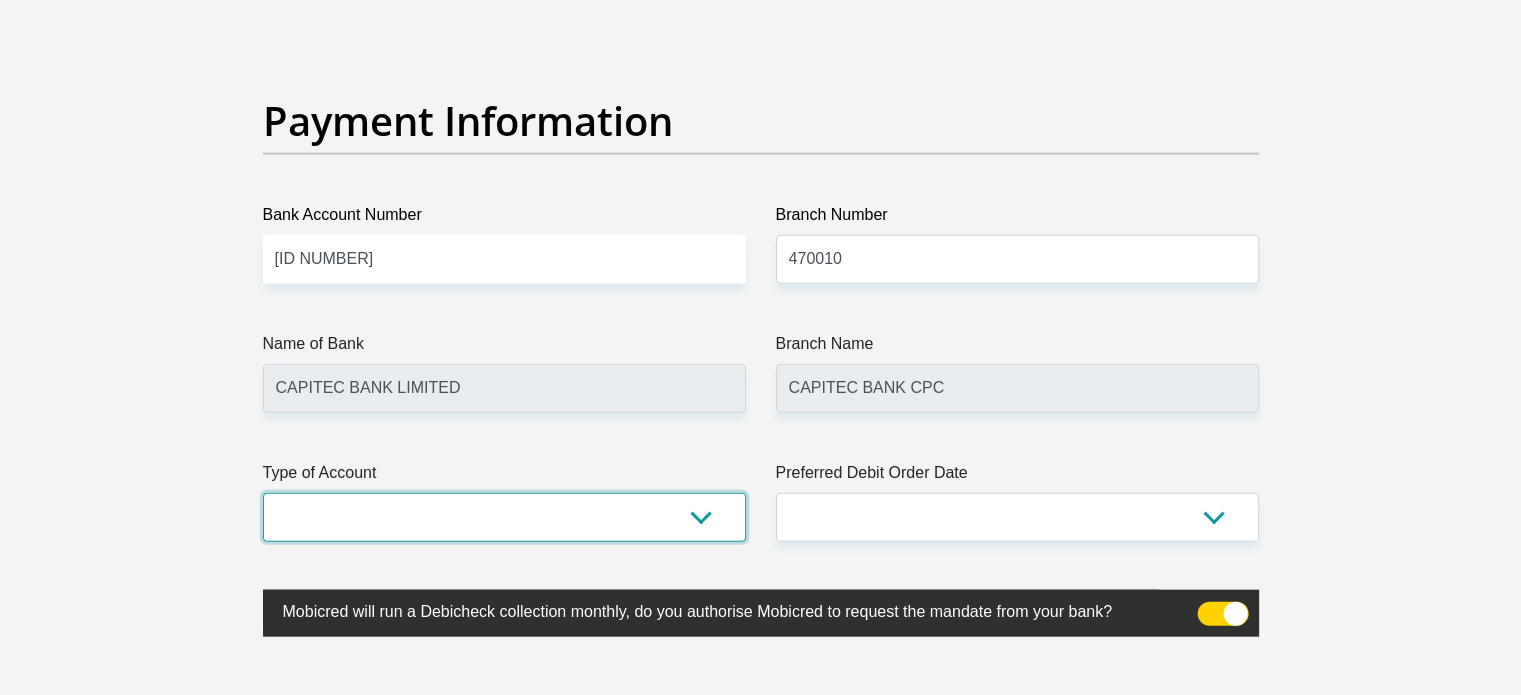 select on "SAV" 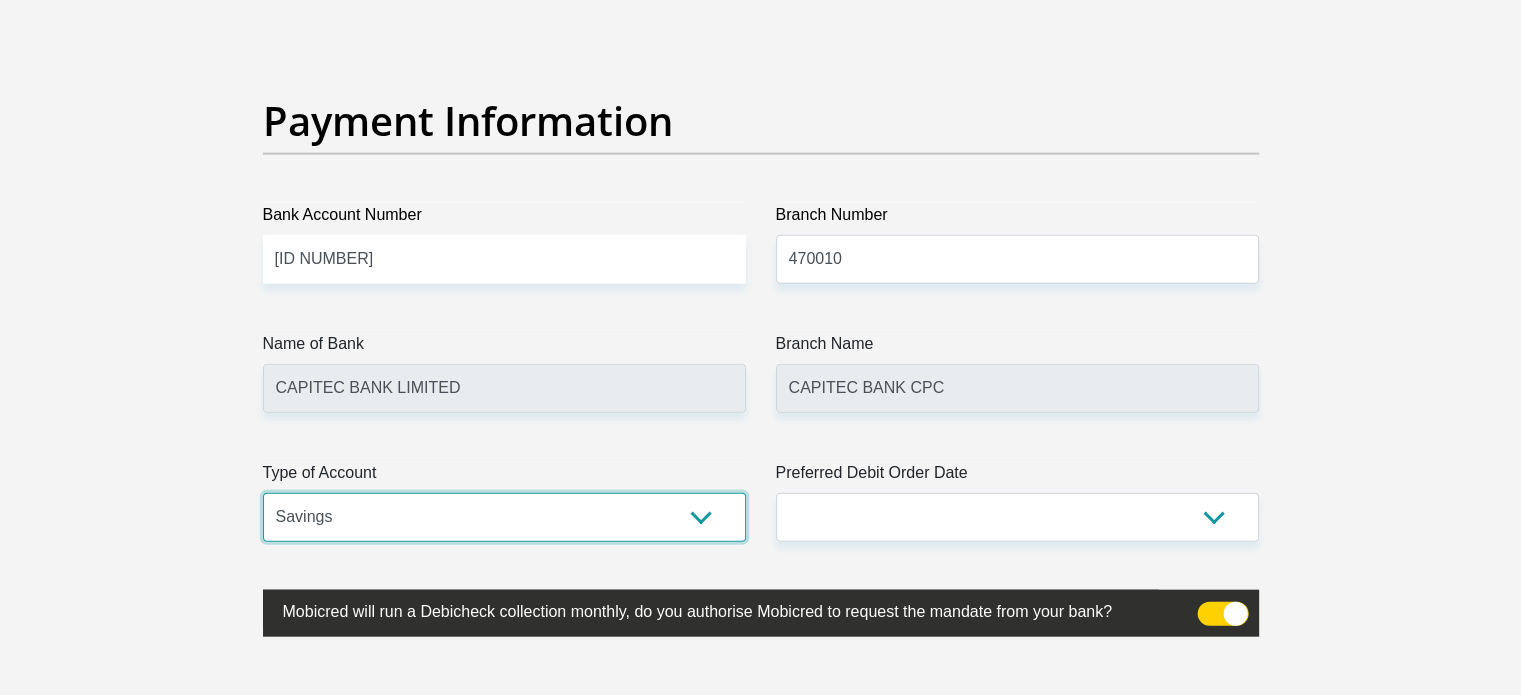 click on "Cheque
Savings" at bounding box center (504, 517) 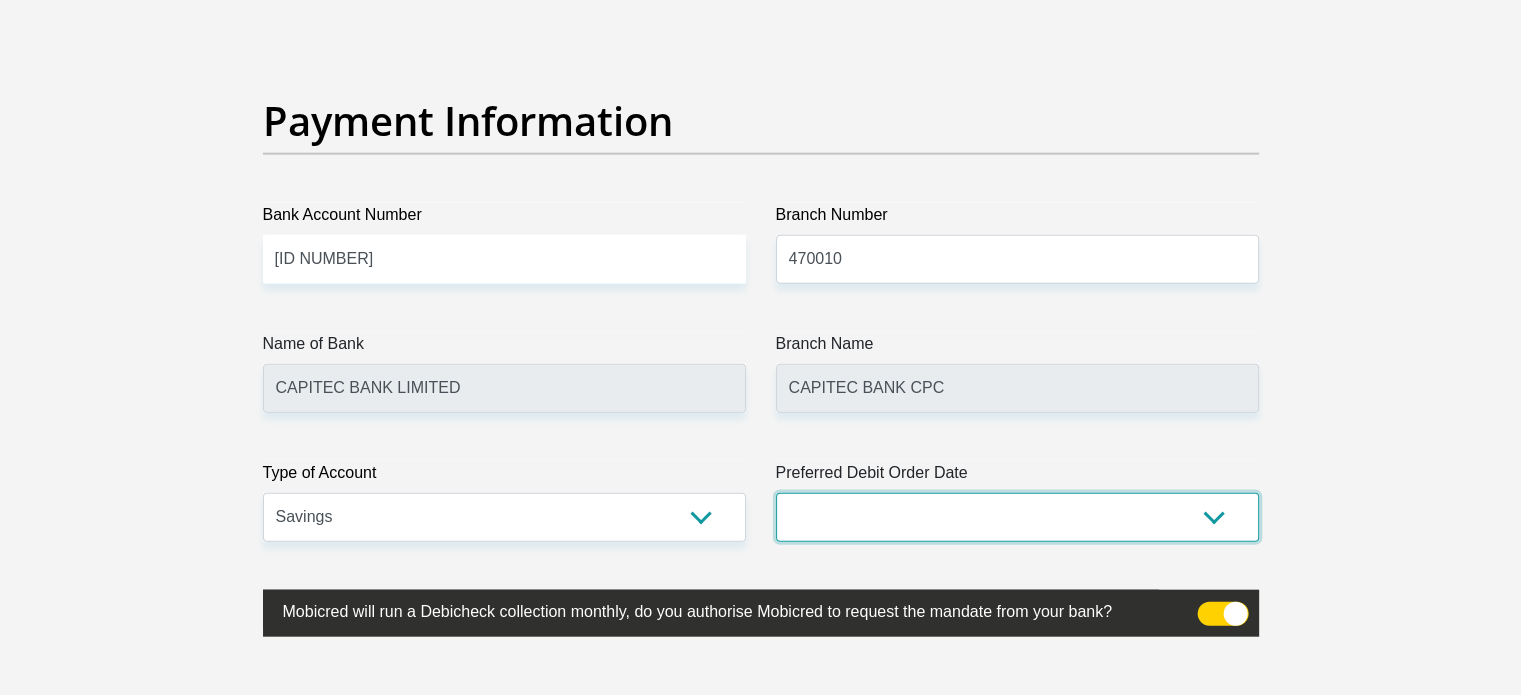 click on "1st
2nd
3rd
4th
5th
7th
18th
19th
20th
21st
22nd
23rd
24th
25th
26th
27th
28th
29th
30th" at bounding box center (1017, 517) 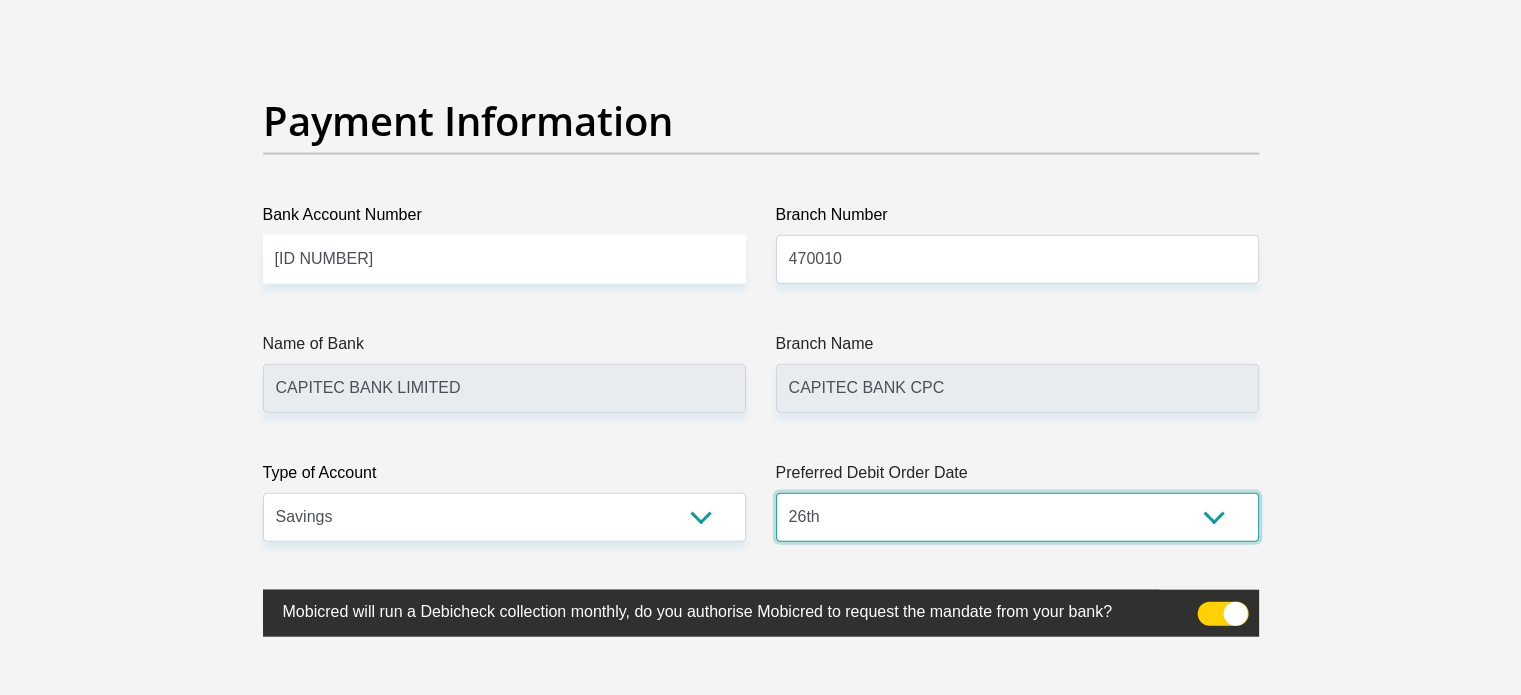 click on "1st
2nd
3rd
4th
5th
7th
18th
19th
20th
21st
22nd
23rd
24th
25th
26th
27th
28th
29th
30th" at bounding box center (1017, 517) 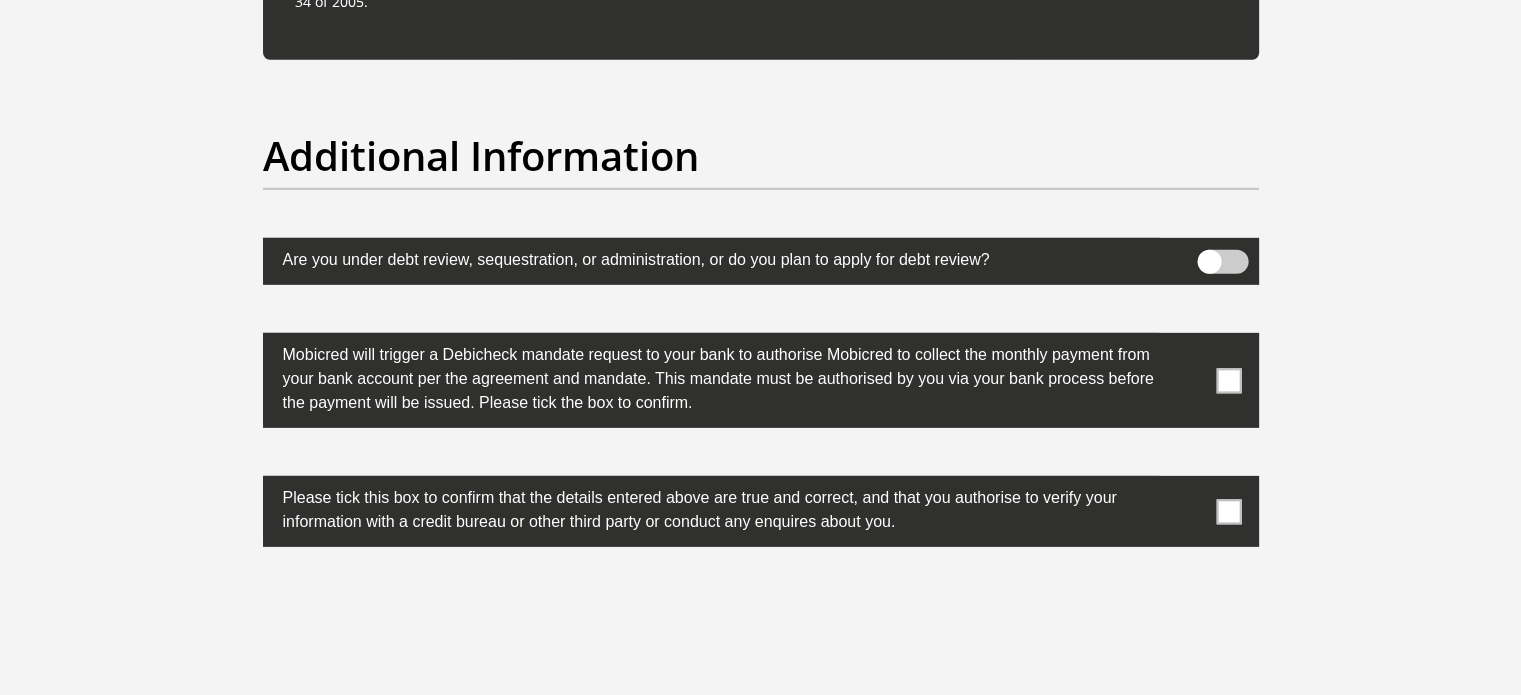 scroll, scrollTop: 6147, scrollLeft: 0, axis: vertical 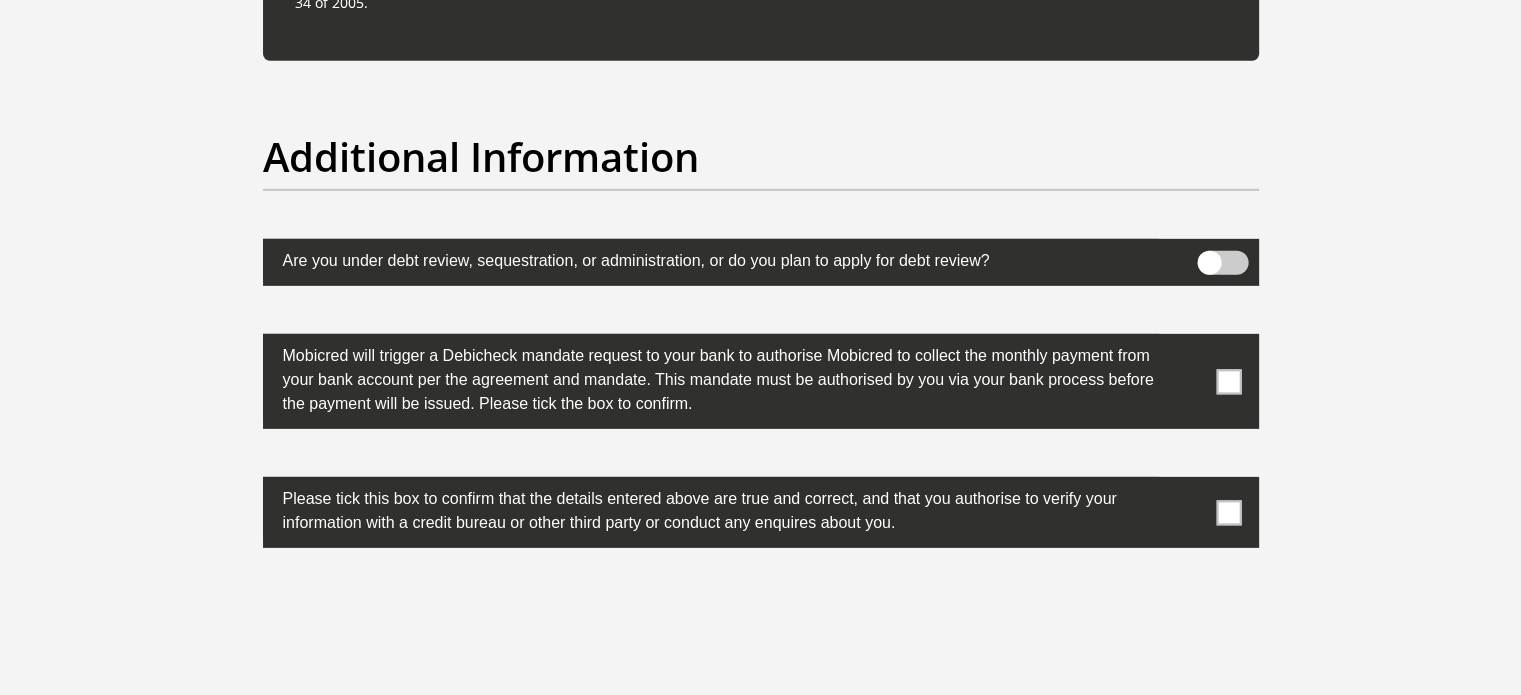 click at bounding box center (1228, 381) 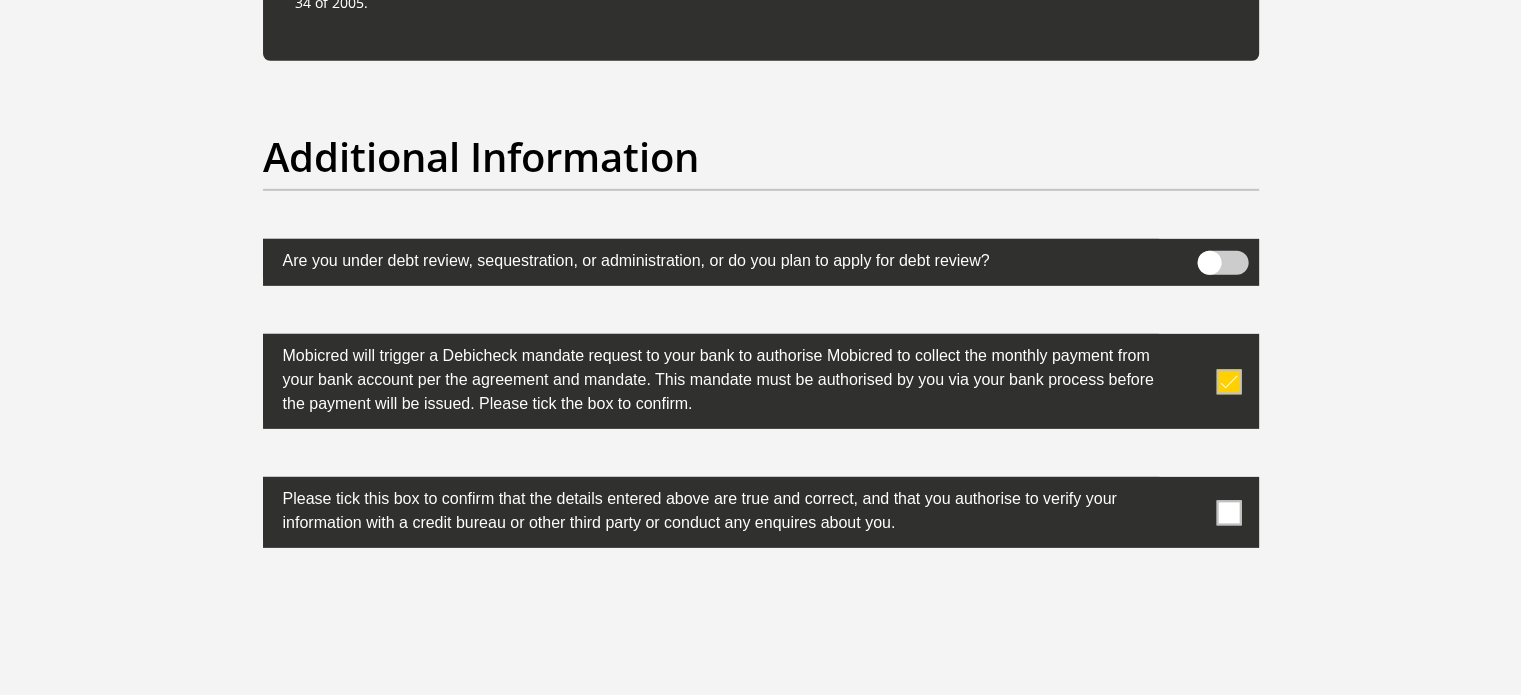 click at bounding box center [1228, 512] 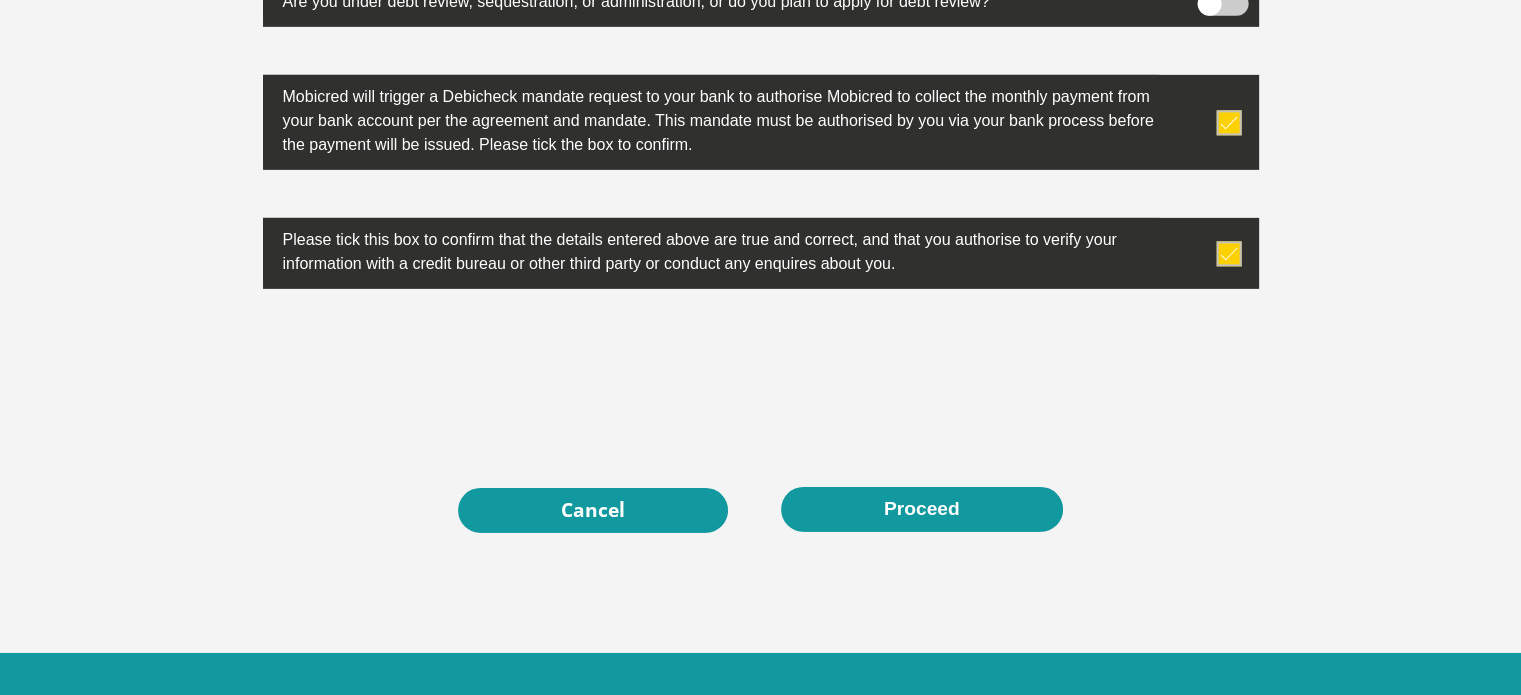 scroll, scrollTop: 6476, scrollLeft: 0, axis: vertical 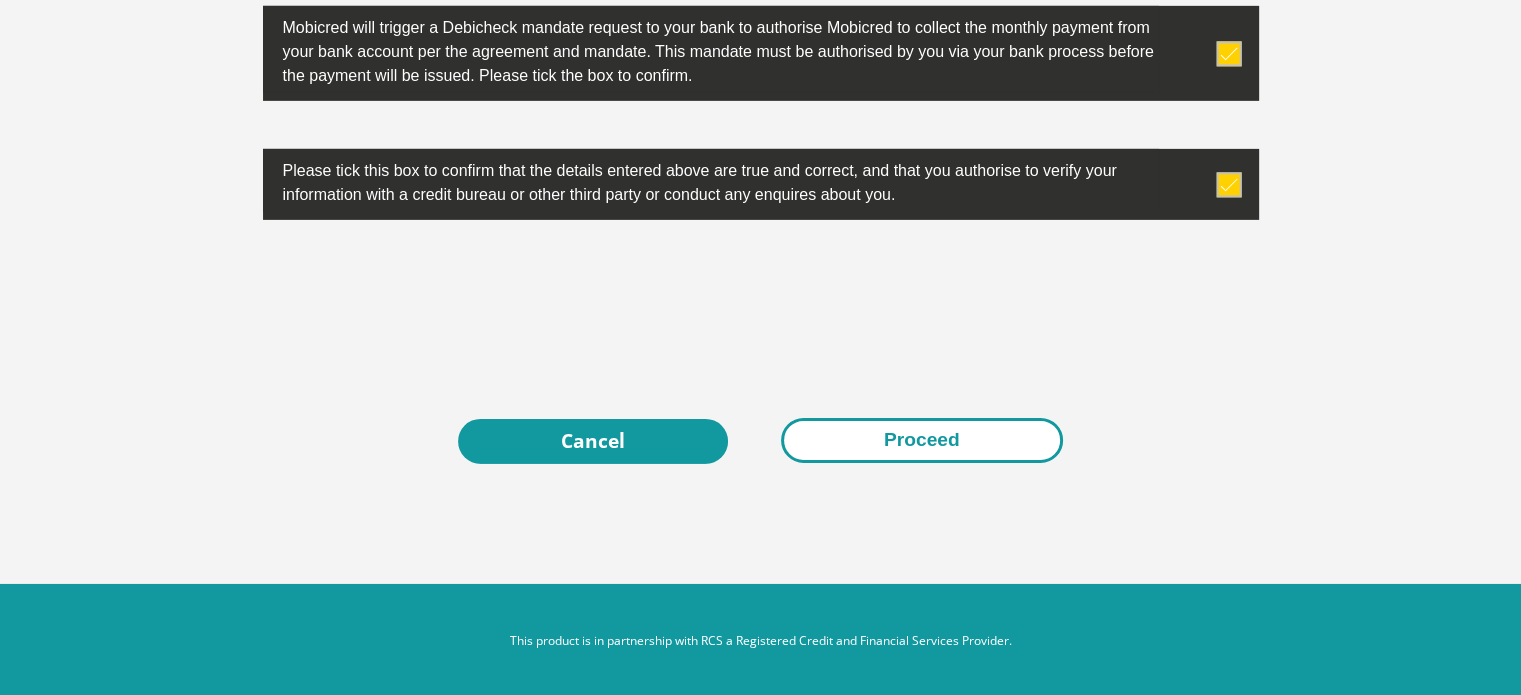 click on "Proceed" at bounding box center (922, 440) 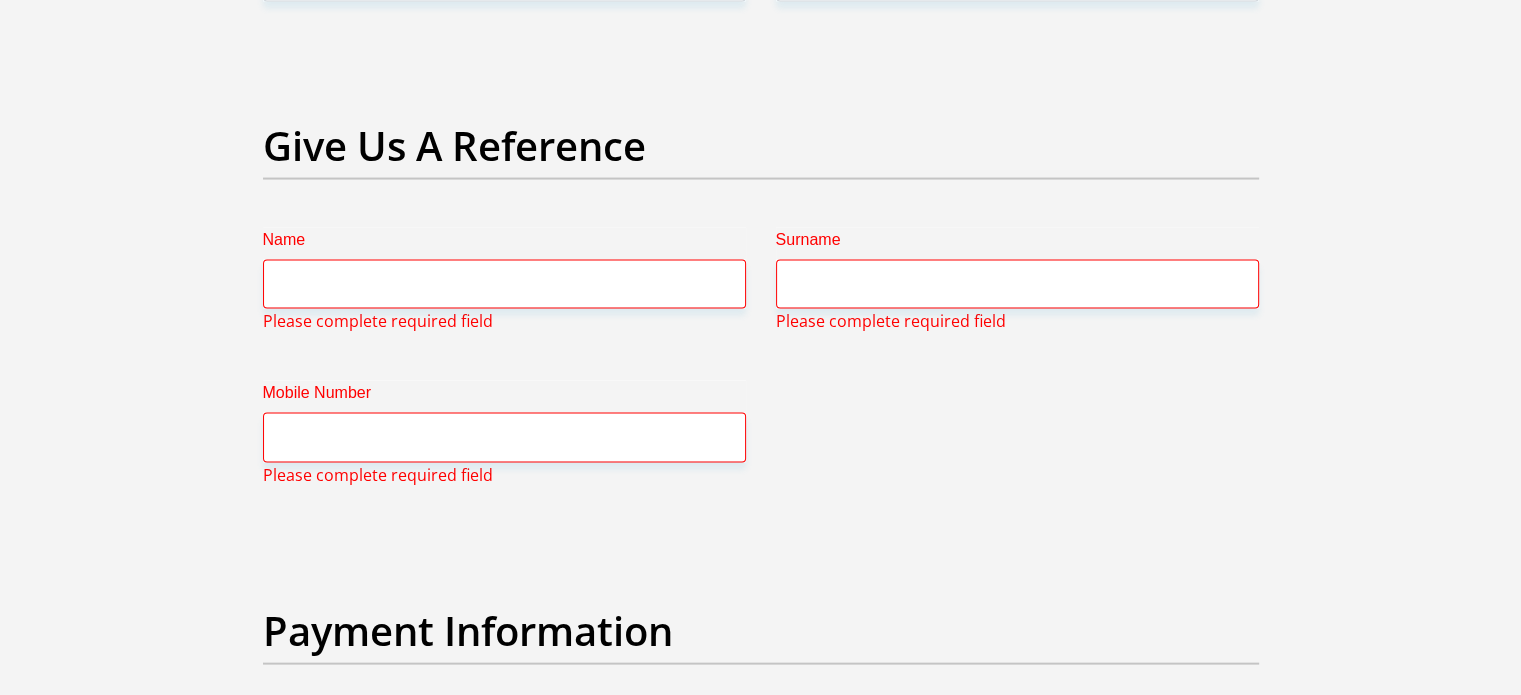 scroll, scrollTop: 4099, scrollLeft: 0, axis: vertical 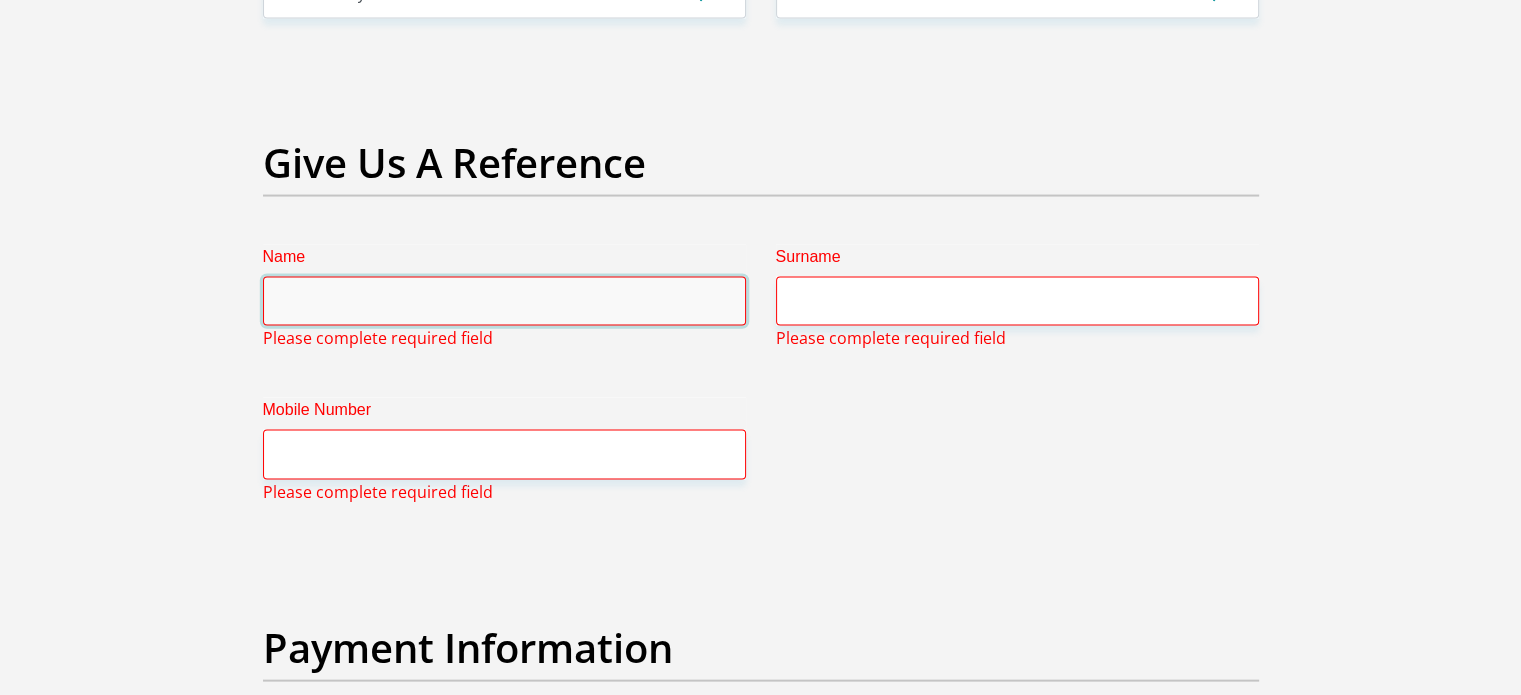 click on "Name" at bounding box center (504, 301) 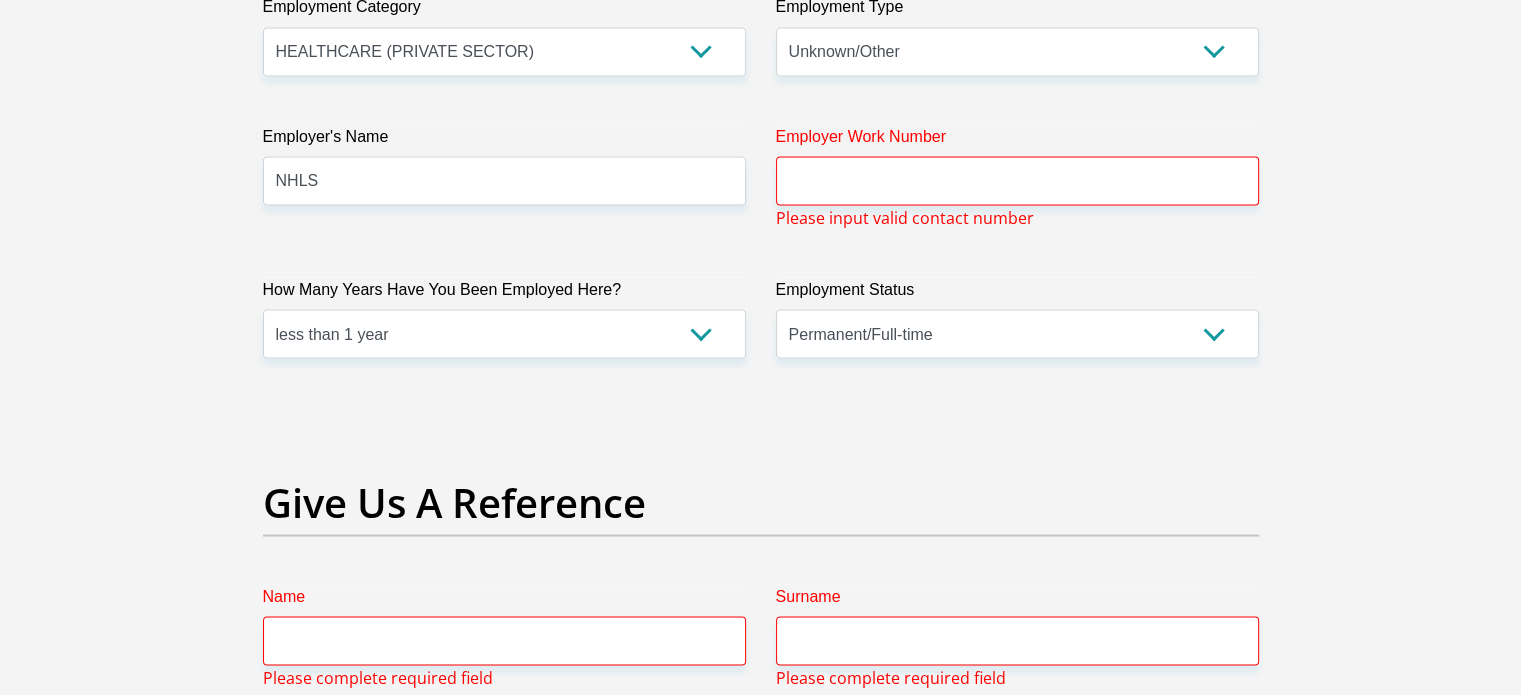 scroll, scrollTop: 3758, scrollLeft: 0, axis: vertical 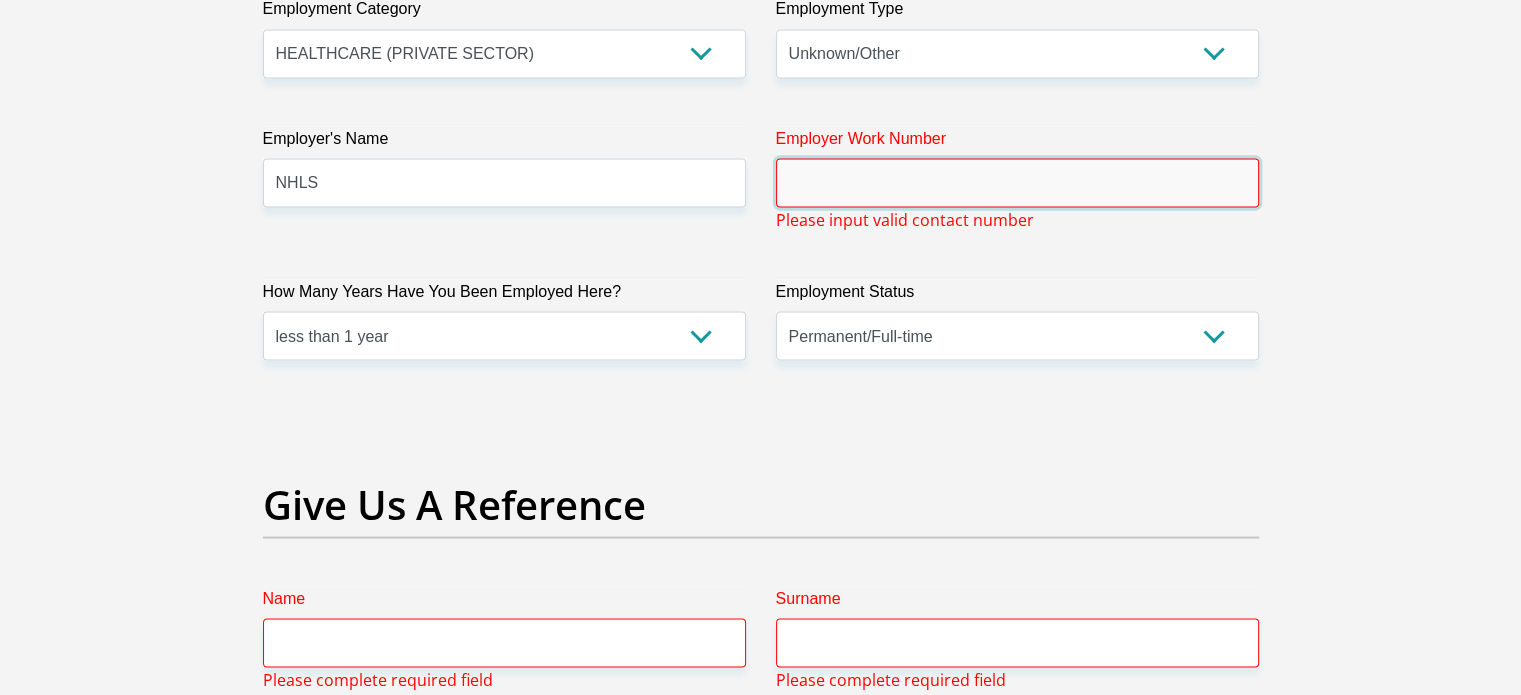 click on "Employer Work Number" at bounding box center (1017, 182) 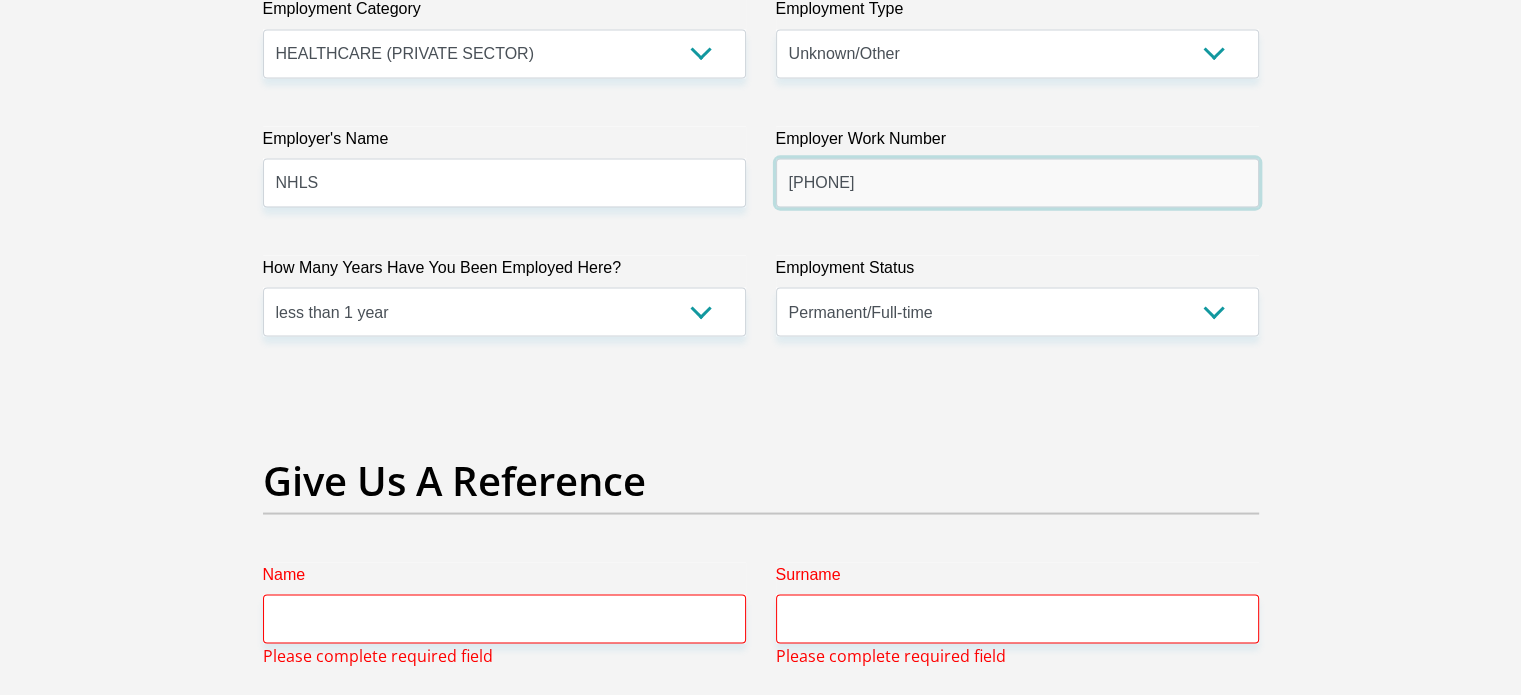 type on "0113866000" 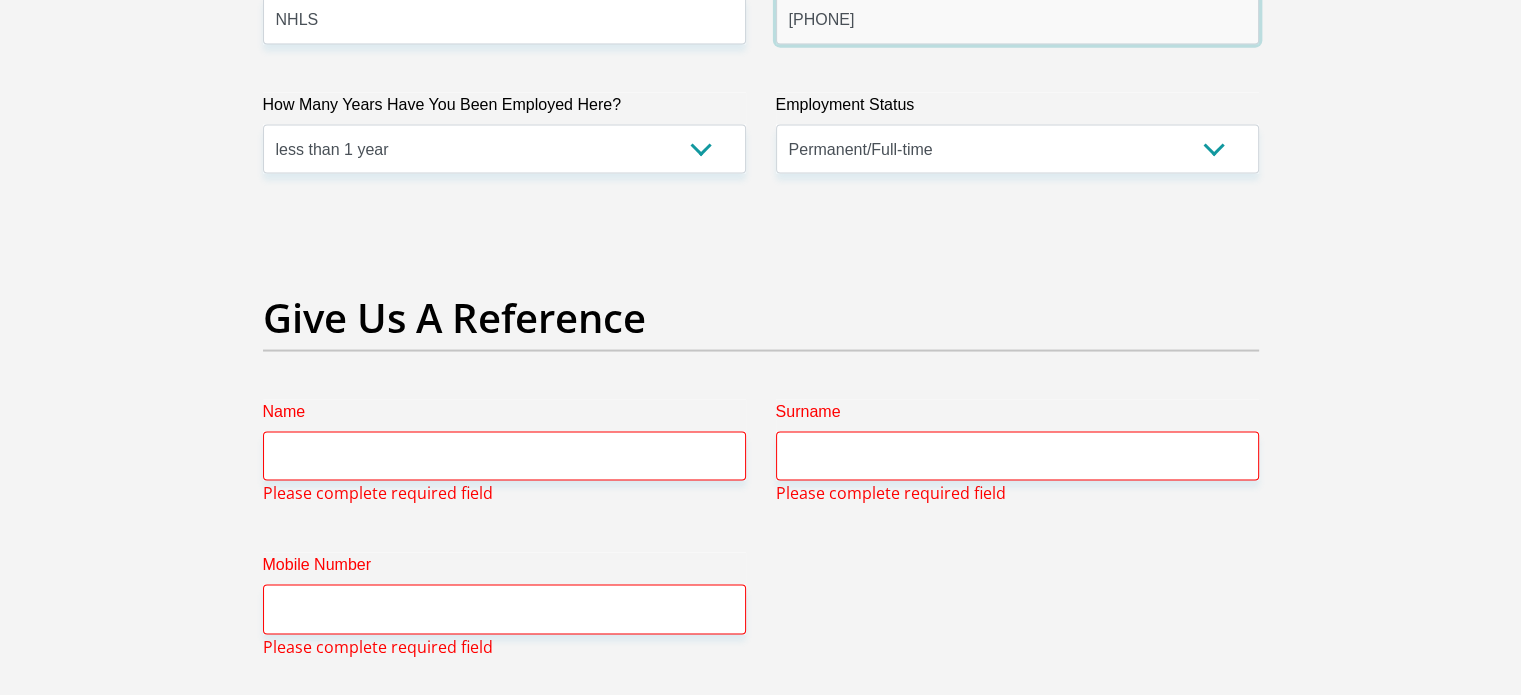 scroll, scrollTop: 3923, scrollLeft: 0, axis: vertical 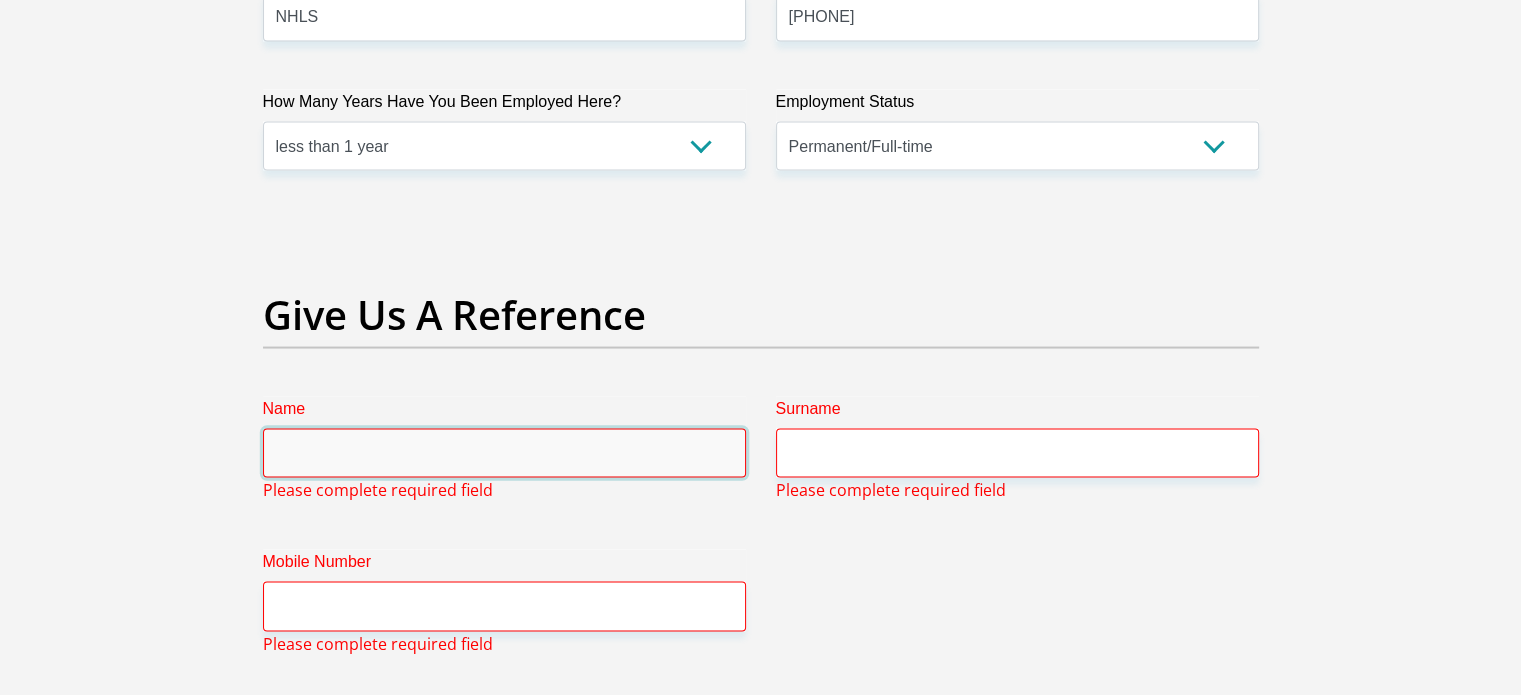 click on "Name" at bounding box center (504, 453) 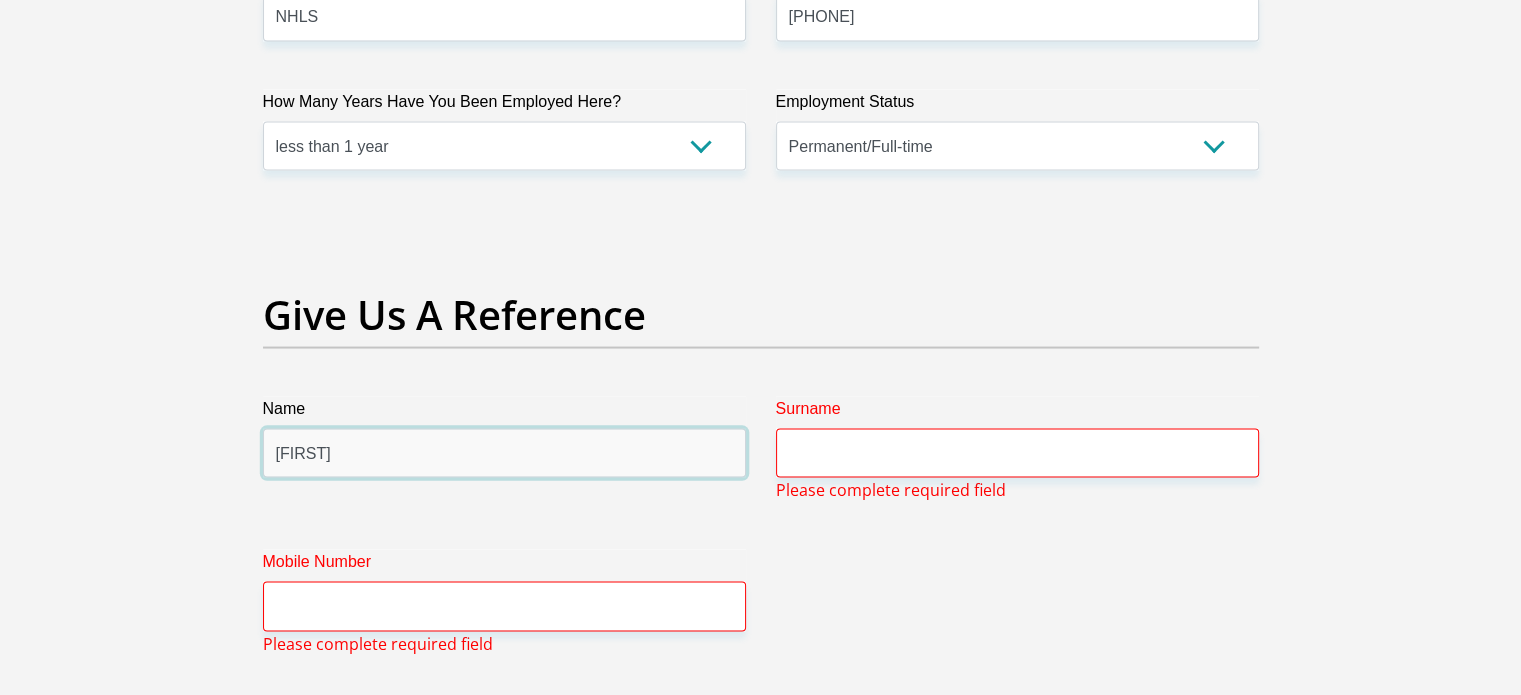 type on "Basani" 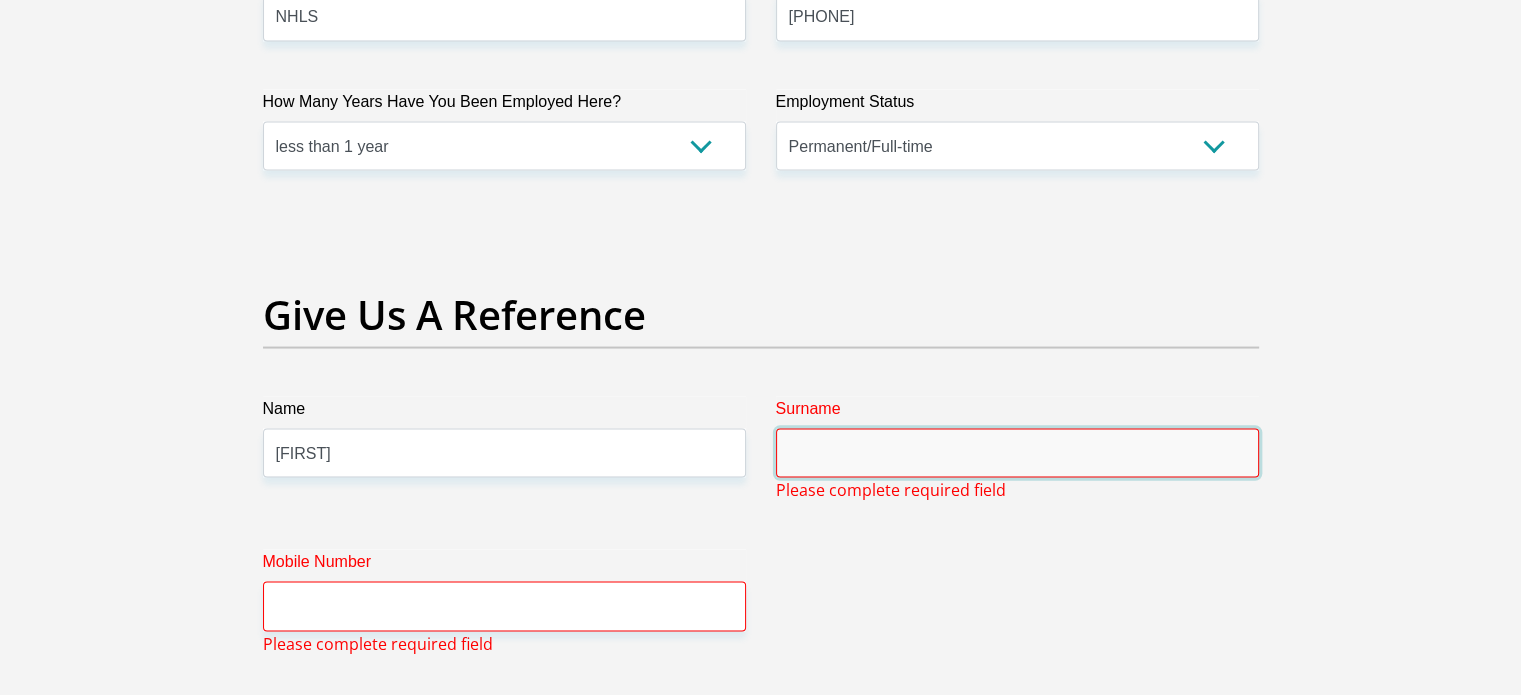 click on "Surname" at bounding box center [1017, 453] 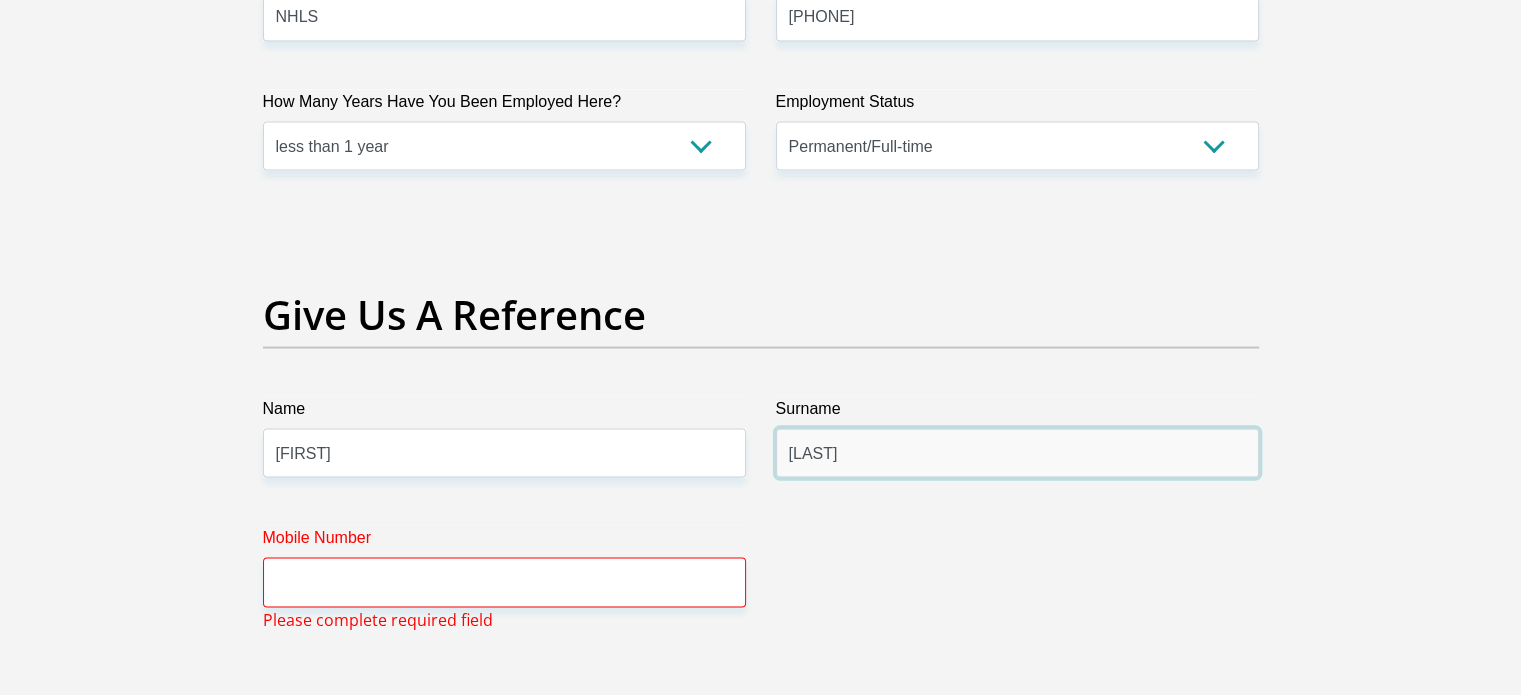 type on "Ramulifho" 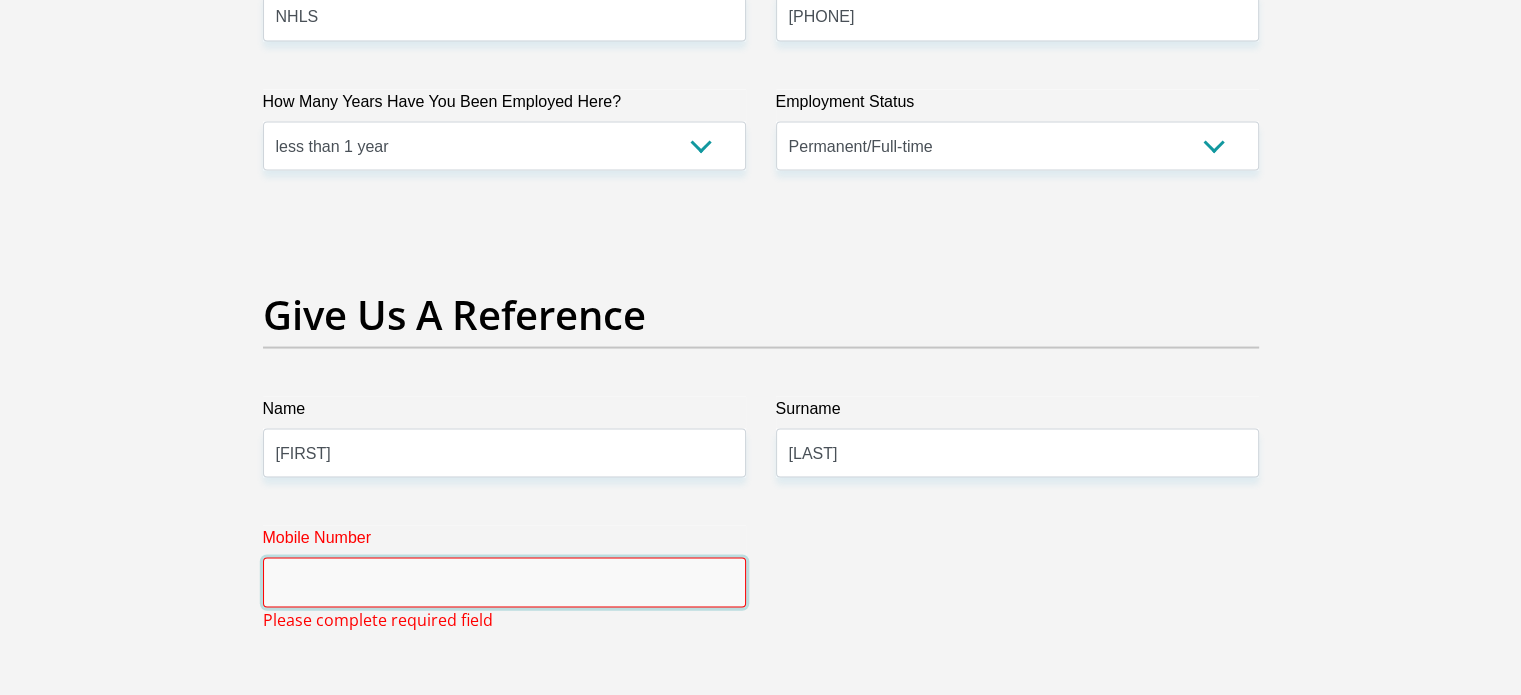 click on "Mobile Number" at bounding box center (504, 582) 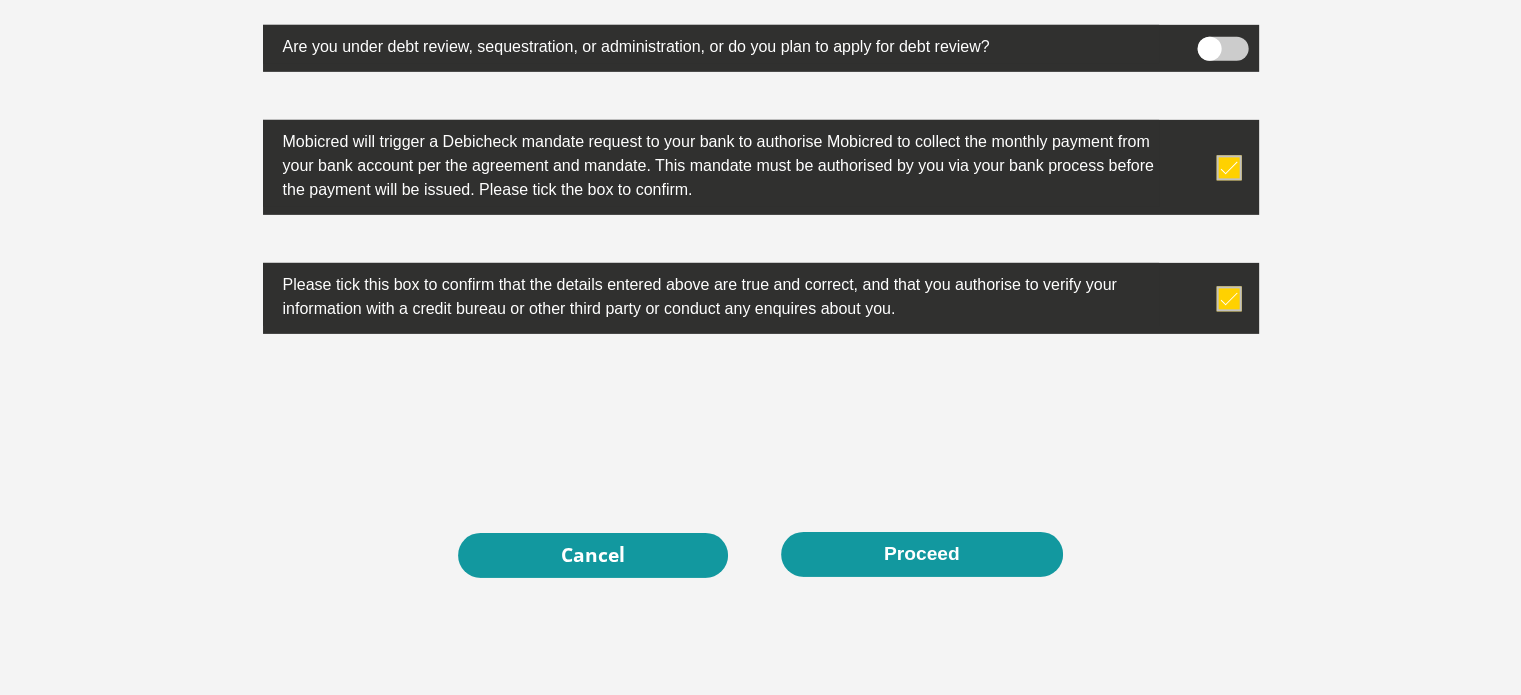 scroll, scrollTop: 6476, scrollLeft: 0, axis: vertical 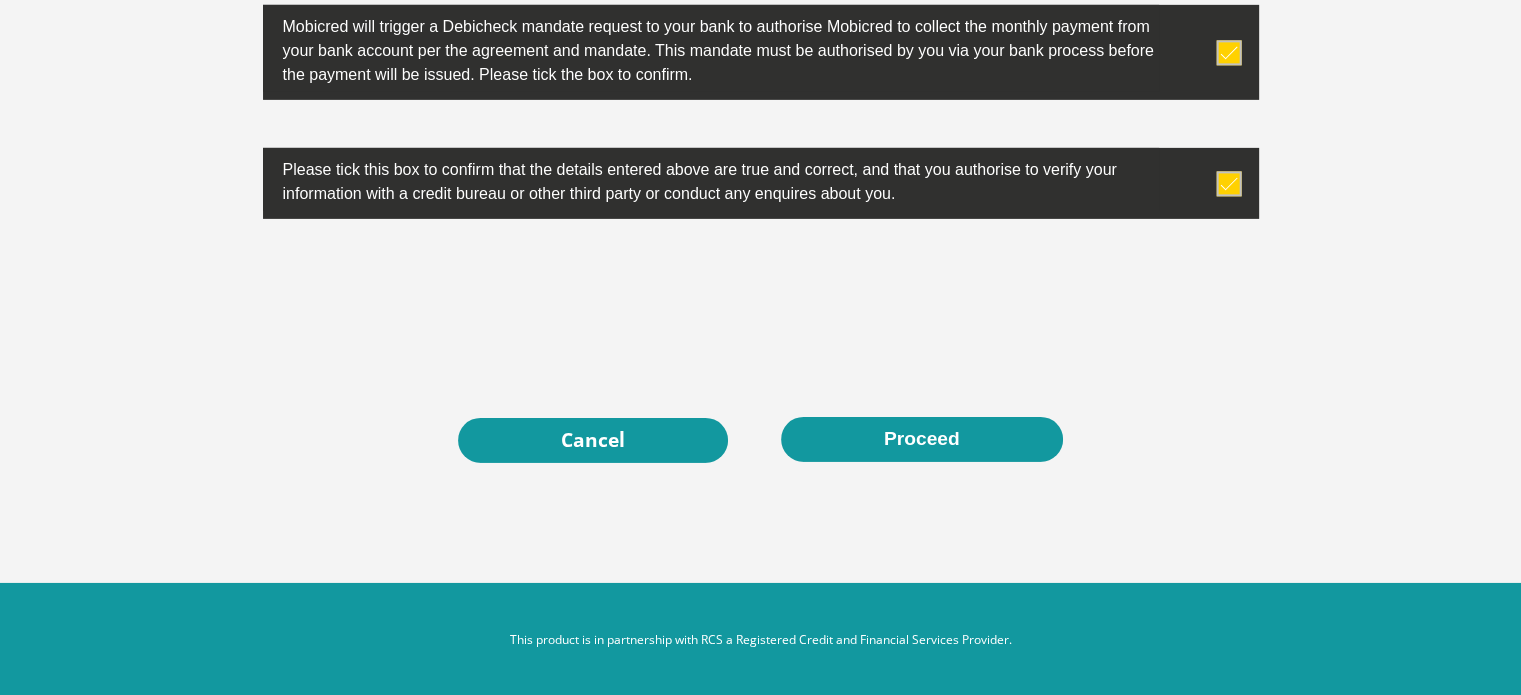 type on "0732803468" 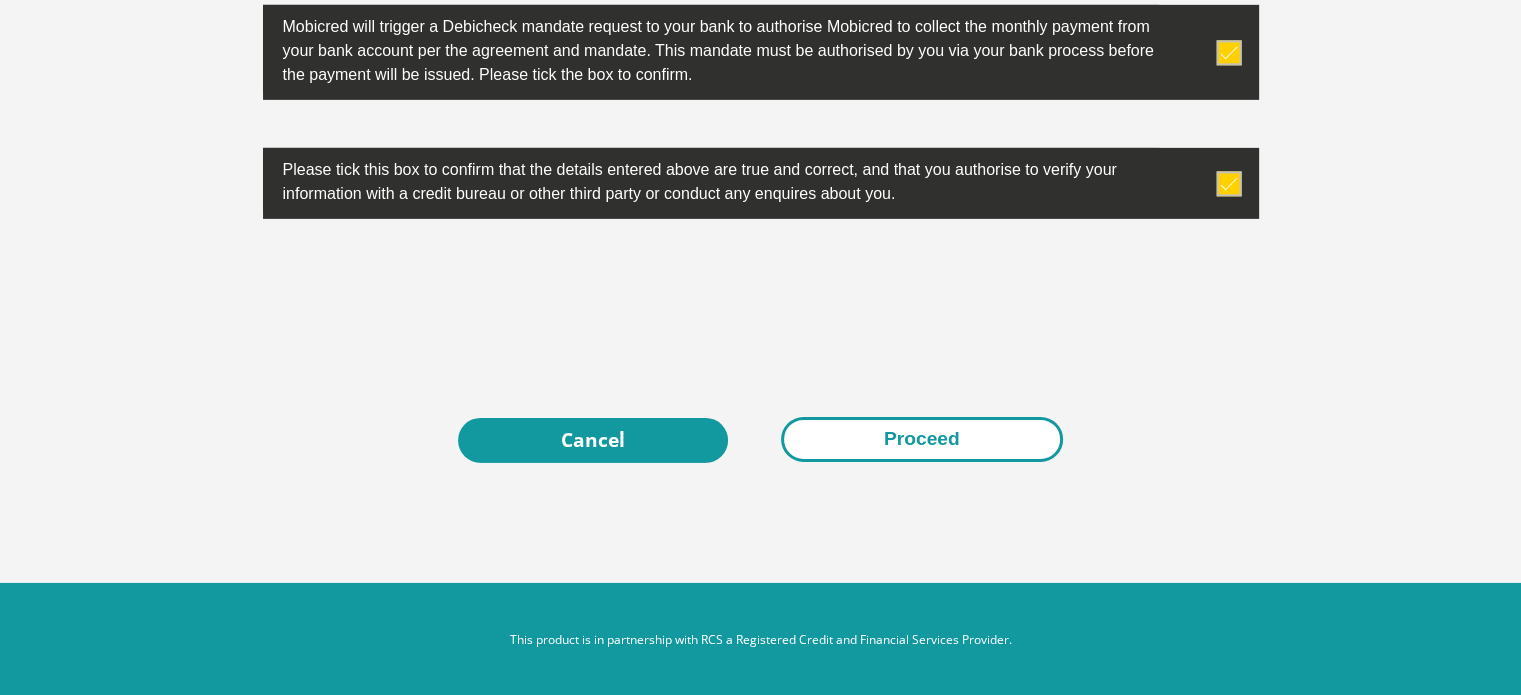 click on "Proceed" at bounding box center [922, 439] 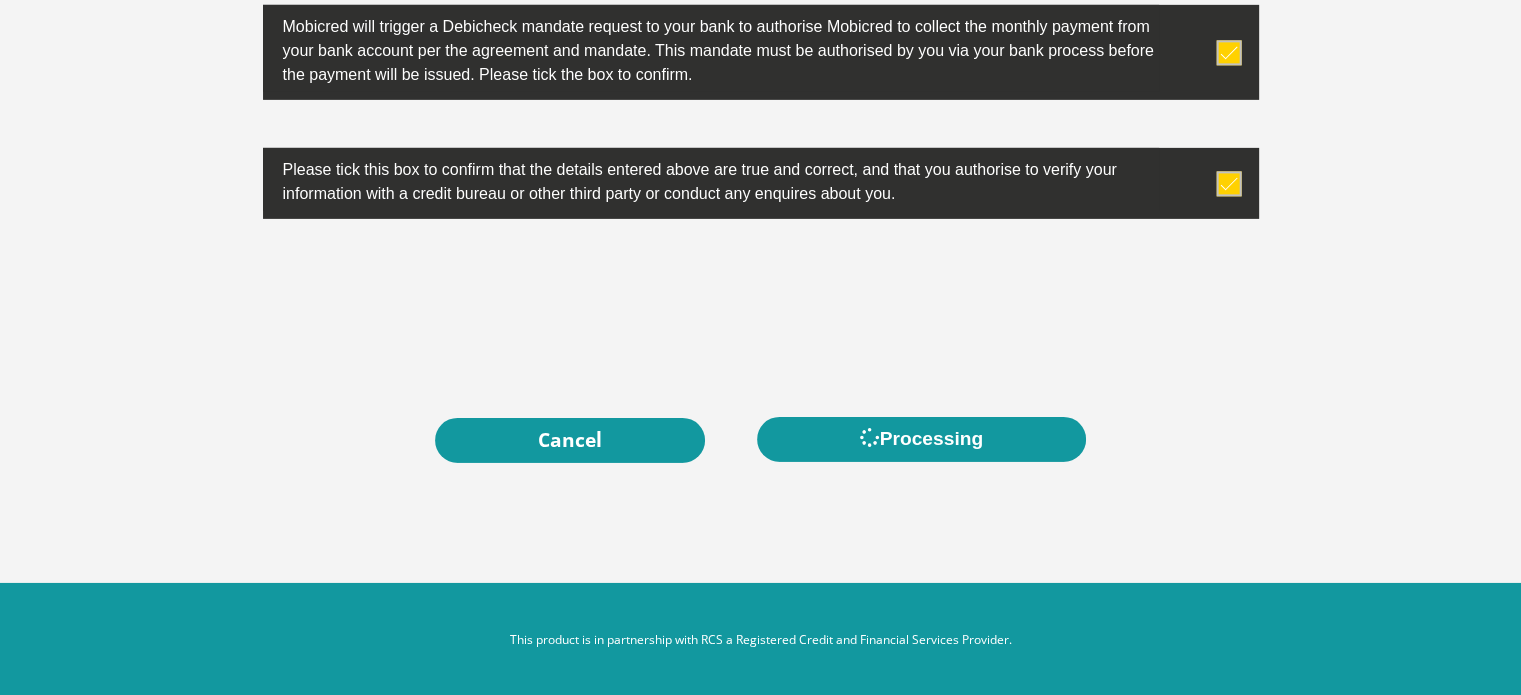 scroll, scrollTop: 0, scrollLeft: 0, axis: both 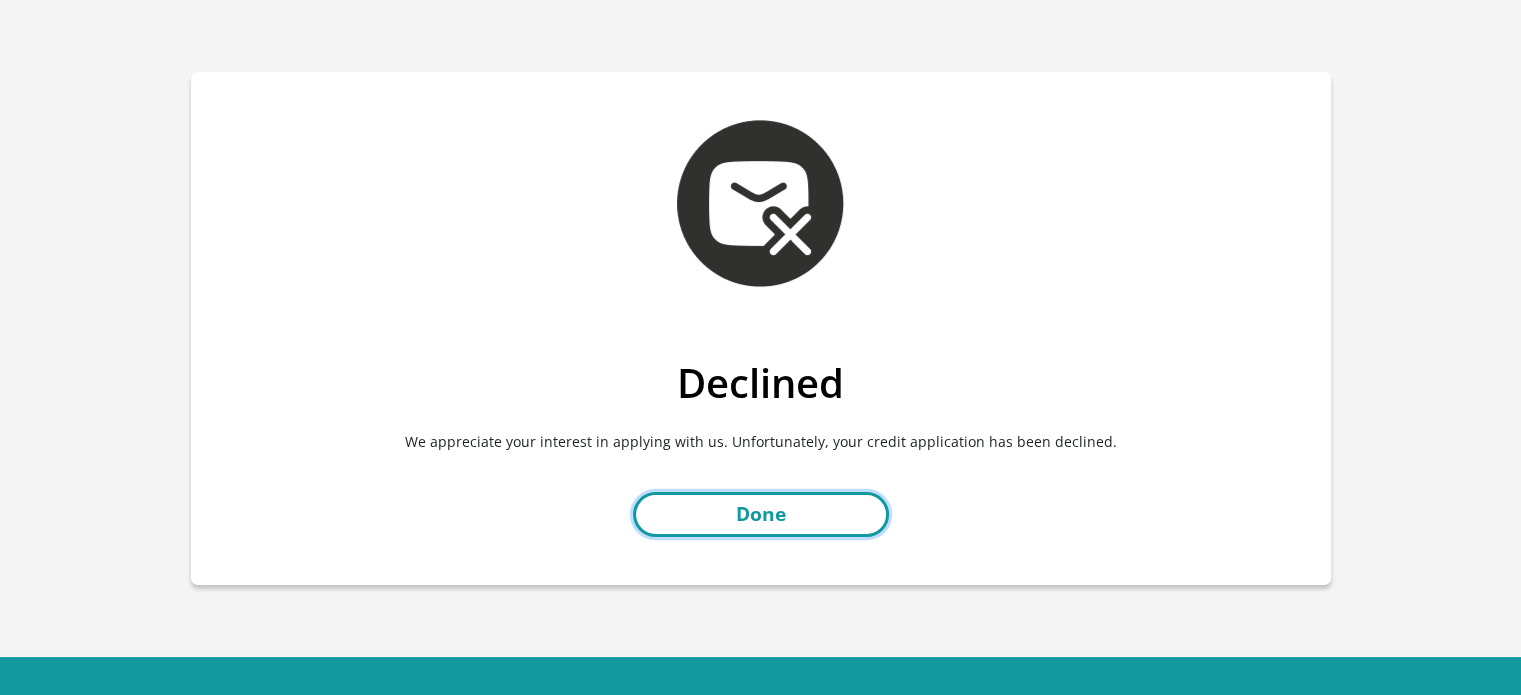 click on "Done" at bounding box center (761, 514) 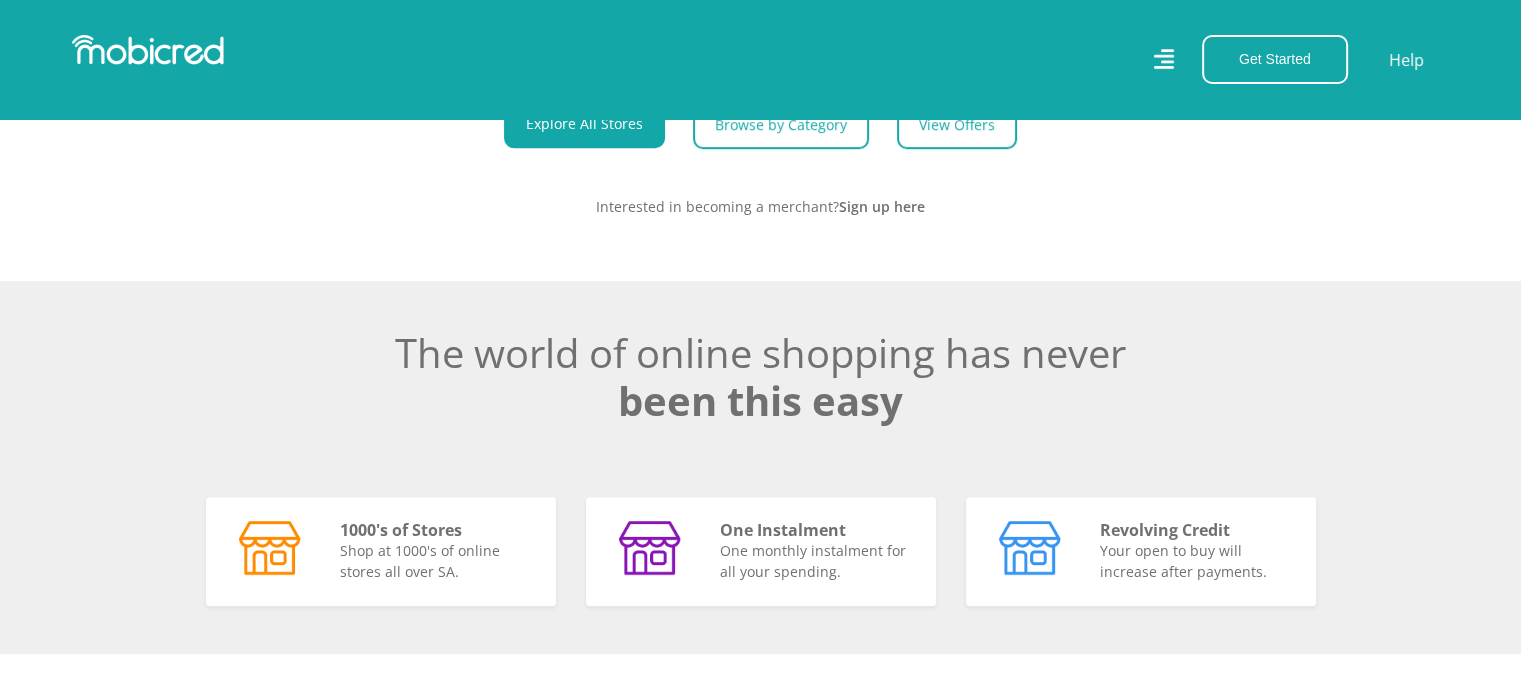 scroll, scrollTop: 1139, scrollLeft: 0, axis: vertical 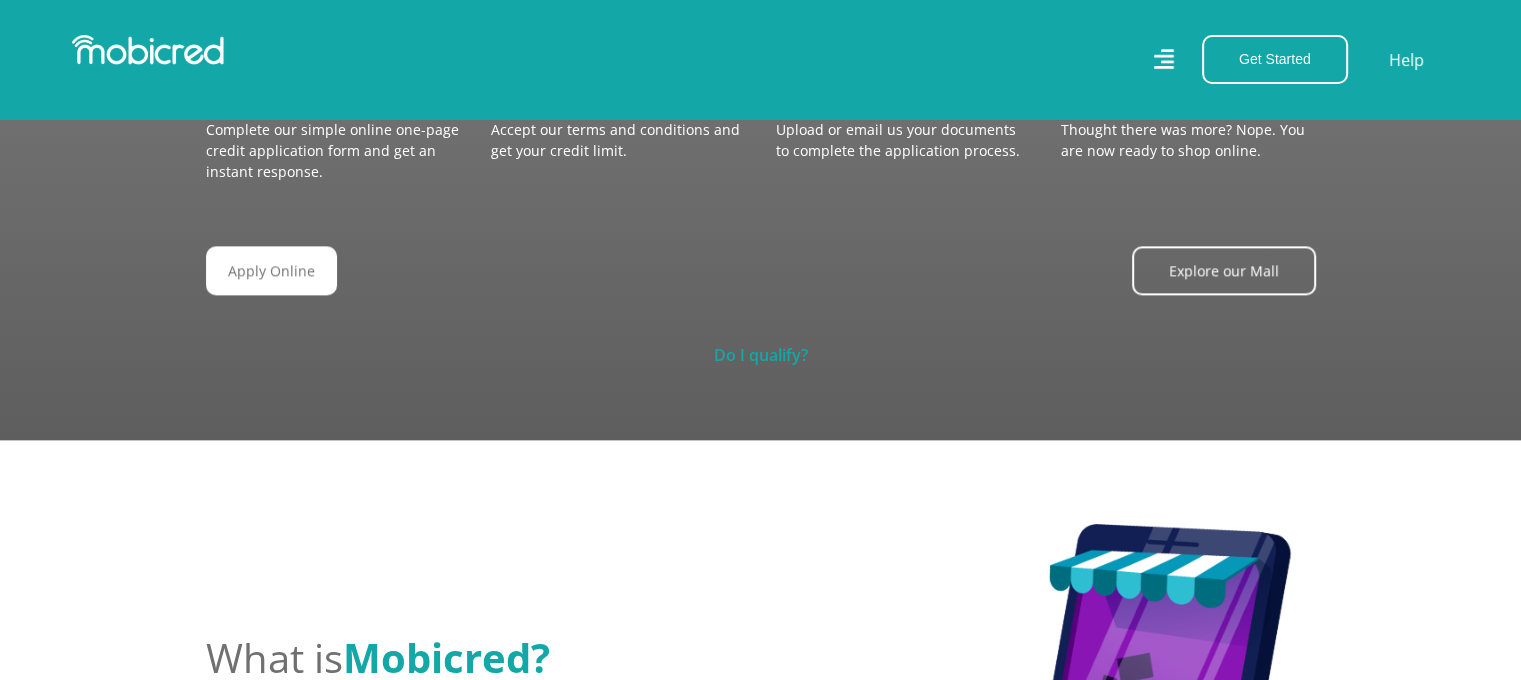 click on "Do I qualify?" at bounding box center [761, 355] 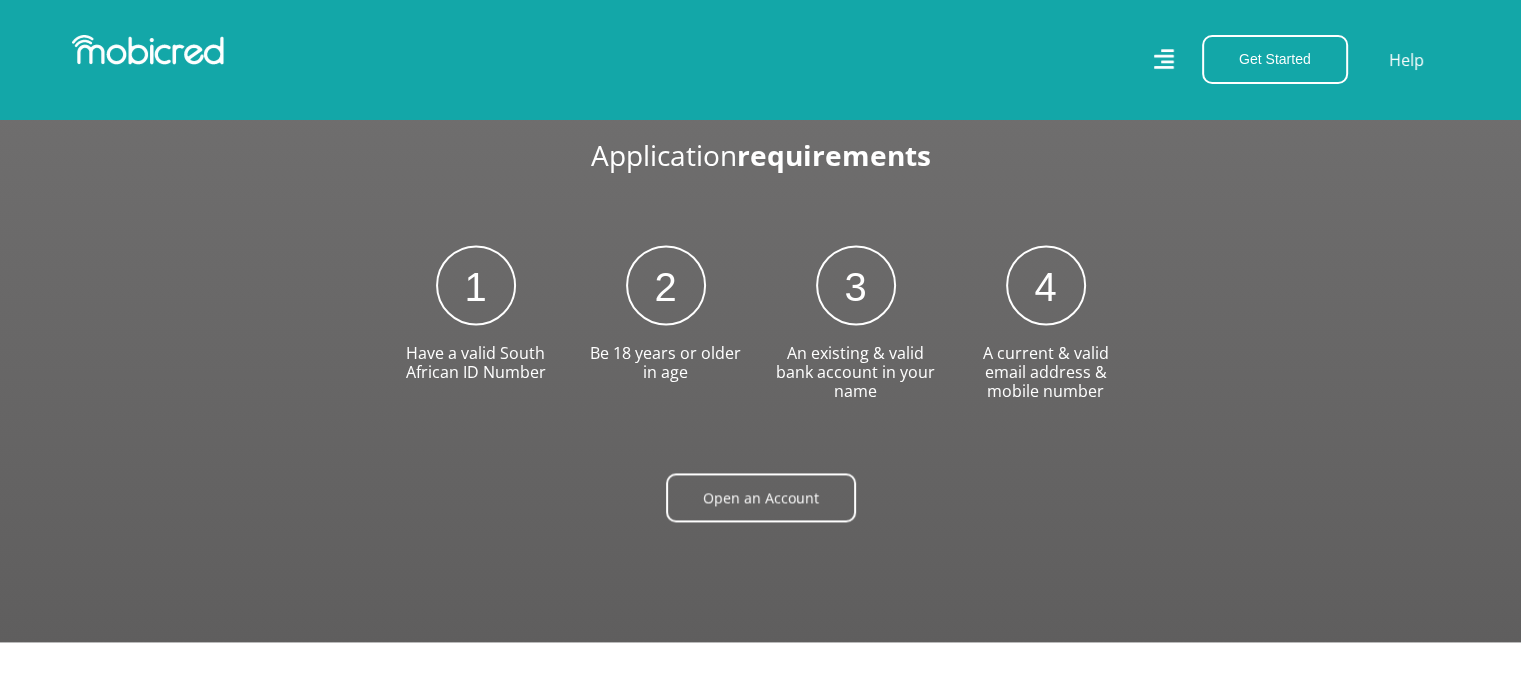scroll, scrollTop: 2654, scrollLeft: 0, axis: vertical 